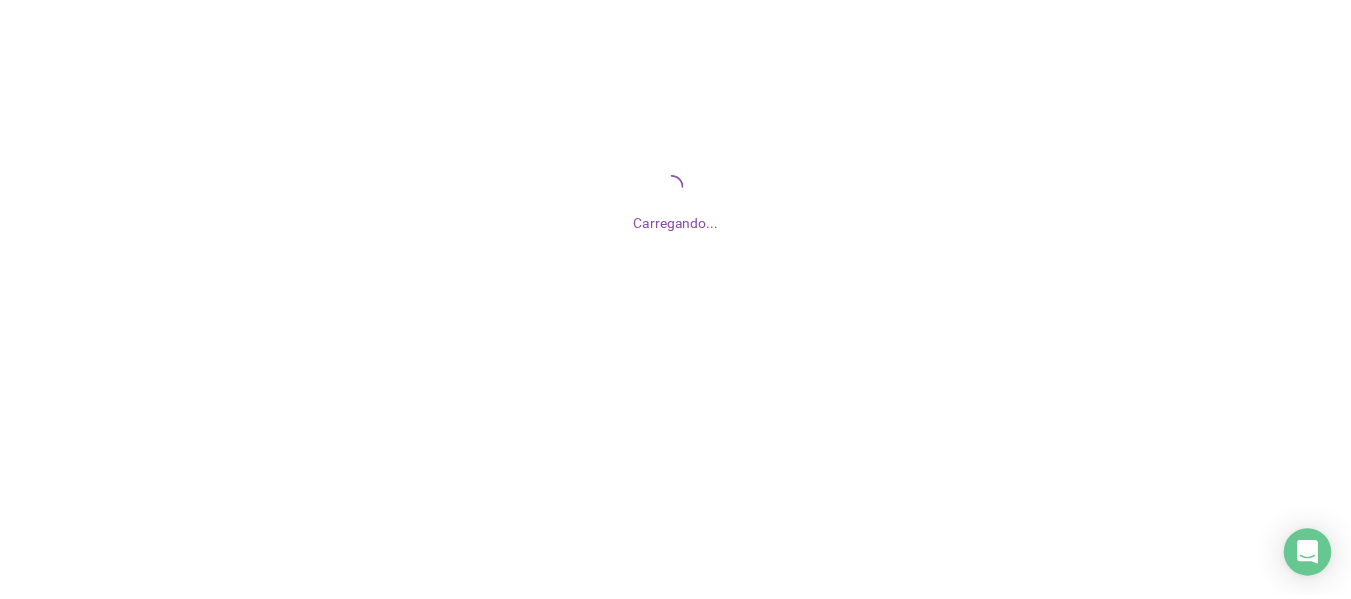 scroll, scrollTop: 0, scrollLeft: 0, axis: both 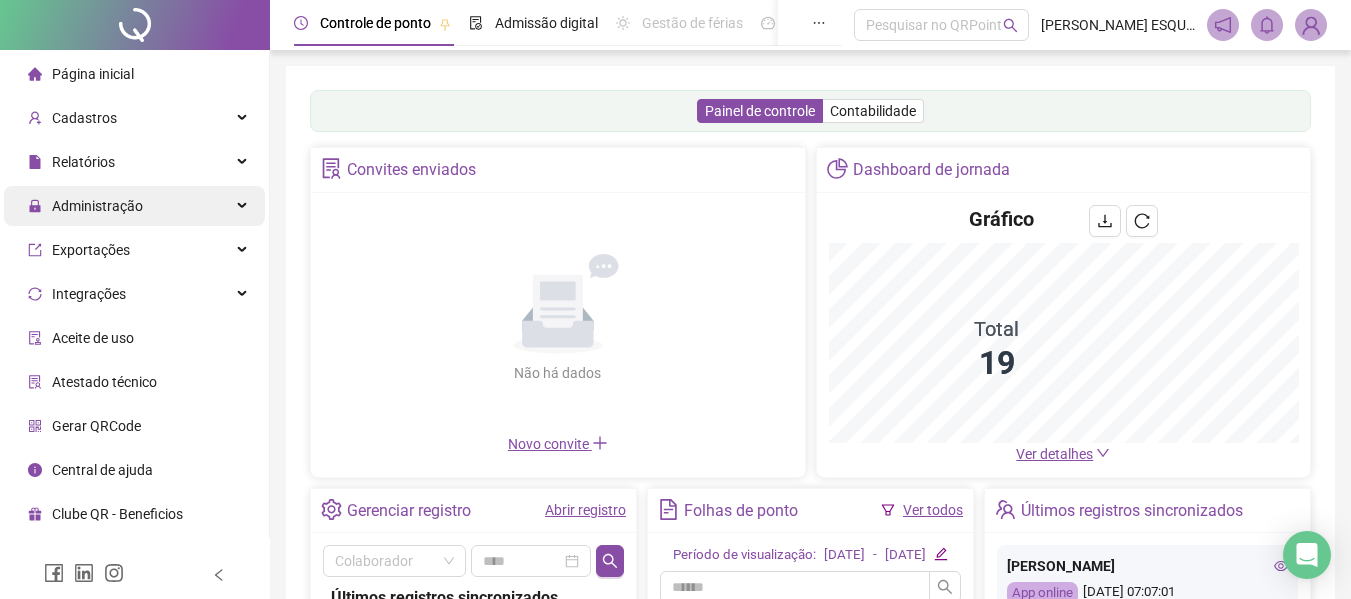click on "Administração" at bounding box center (134, 206) 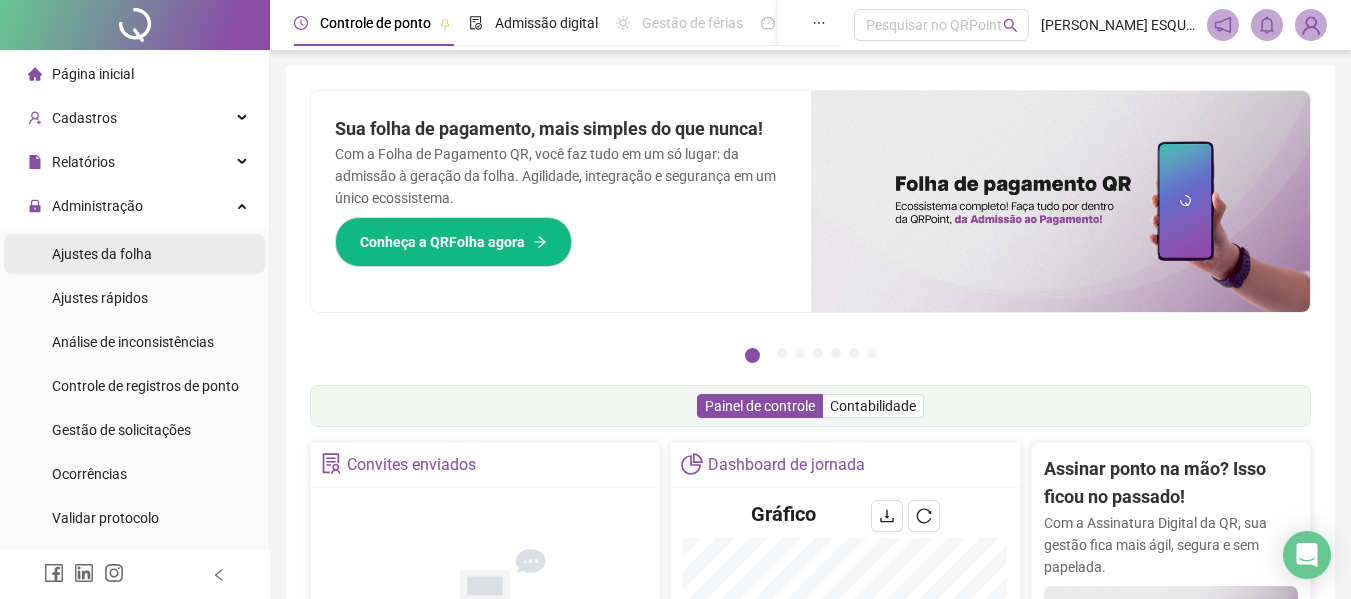 click on "Ajustes da folha" at bounding box center (102, 254) 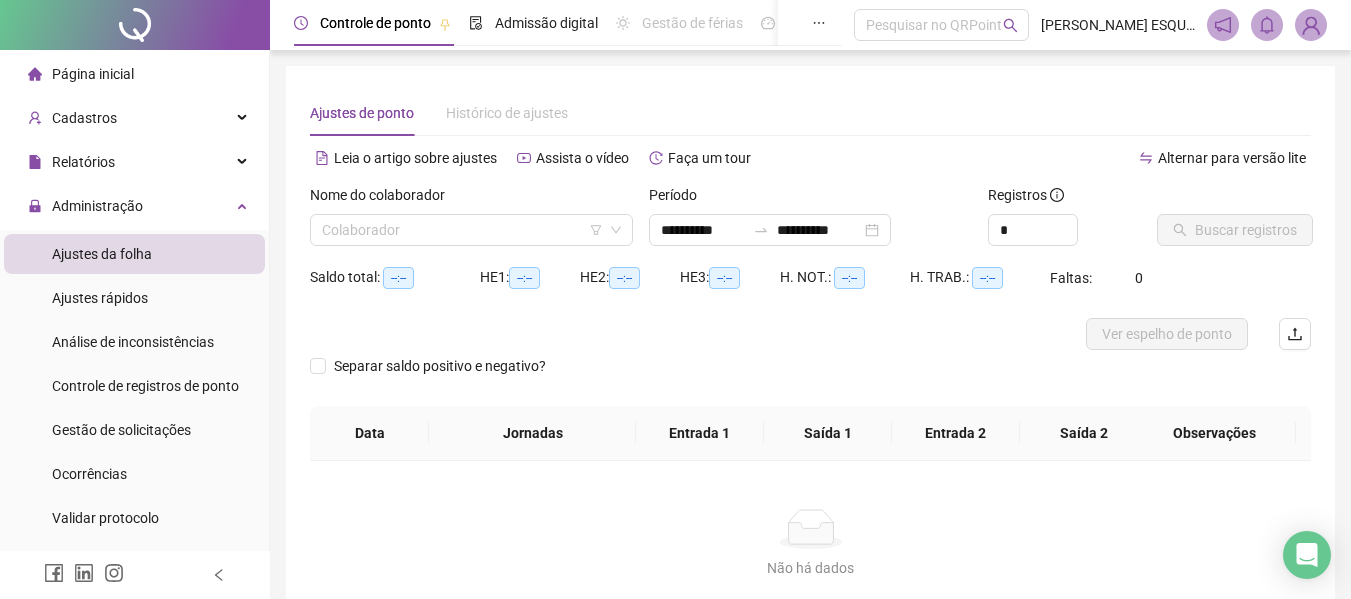 type on "**********" 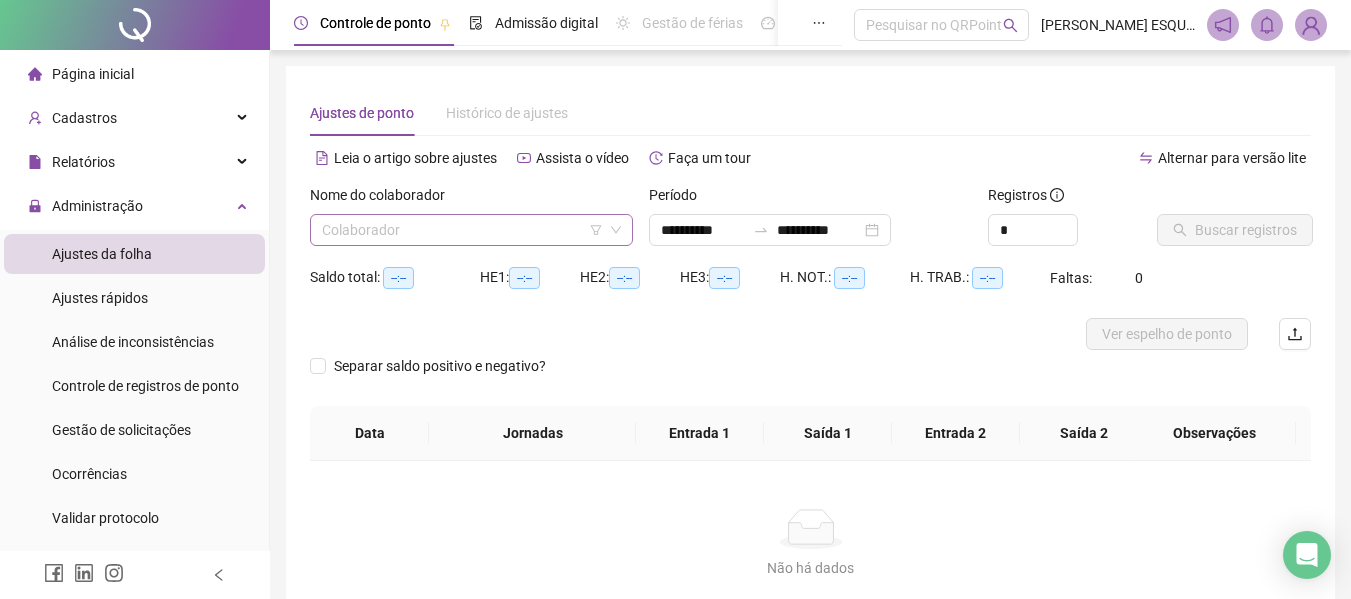 click at bounding box center [465, 230] 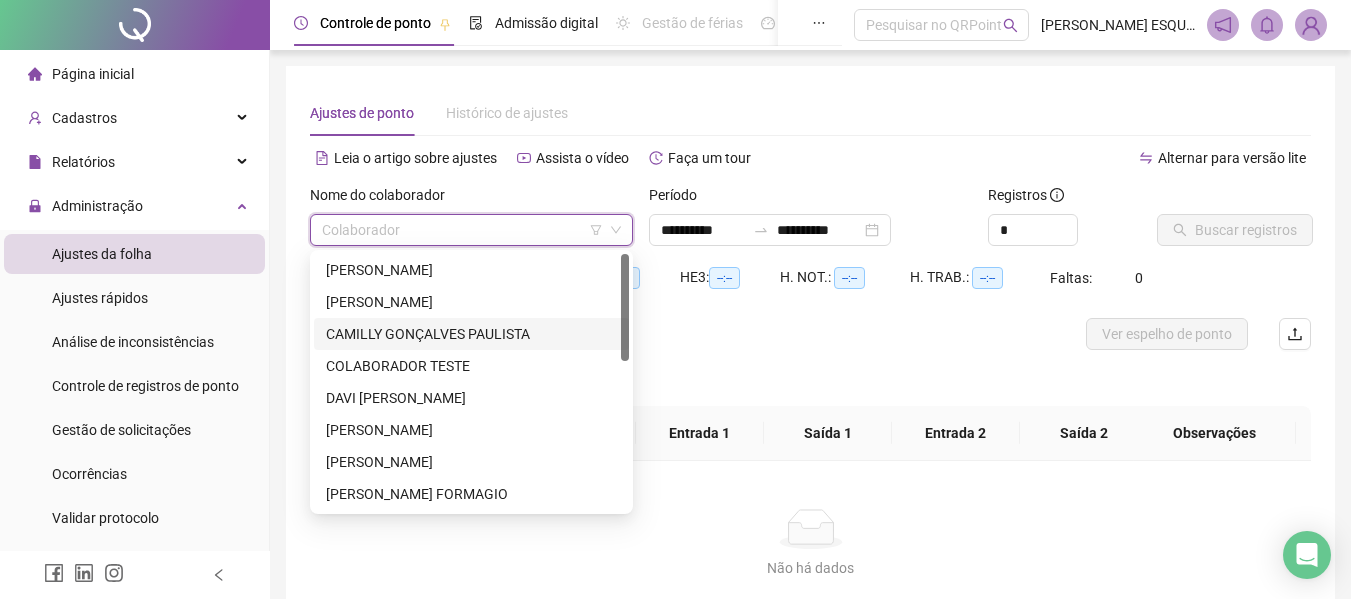 click on "CAMILLY GONÇALVES PAULISTA" at bounding box center [471, 334] 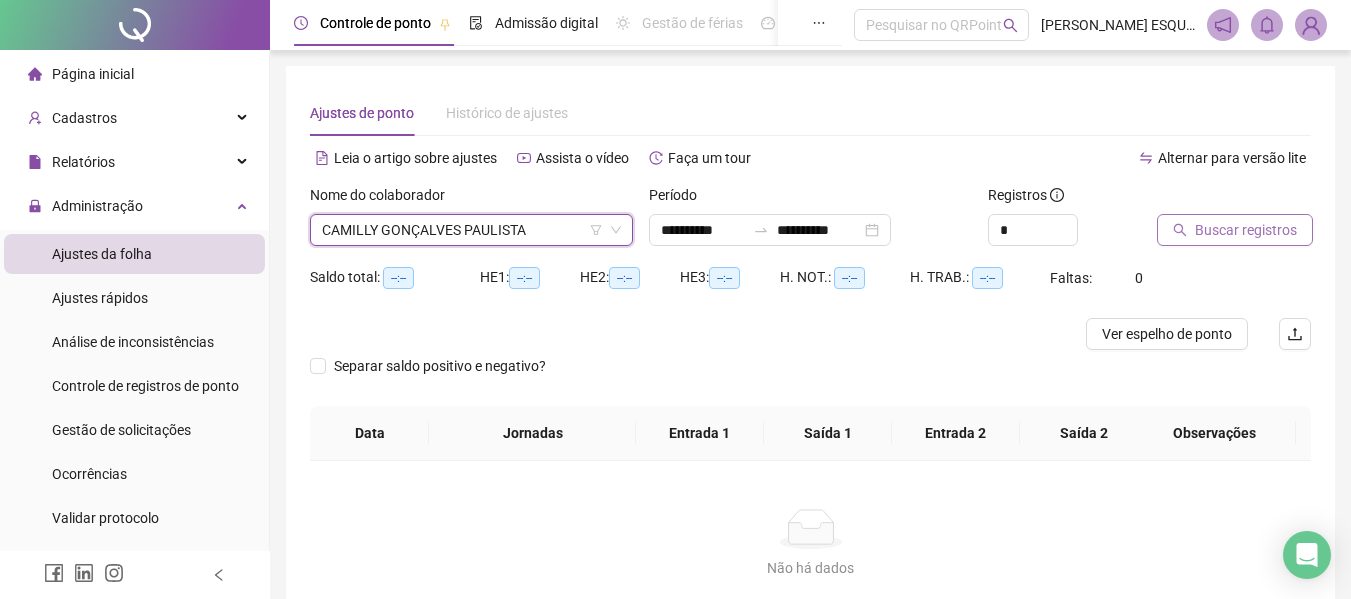 click 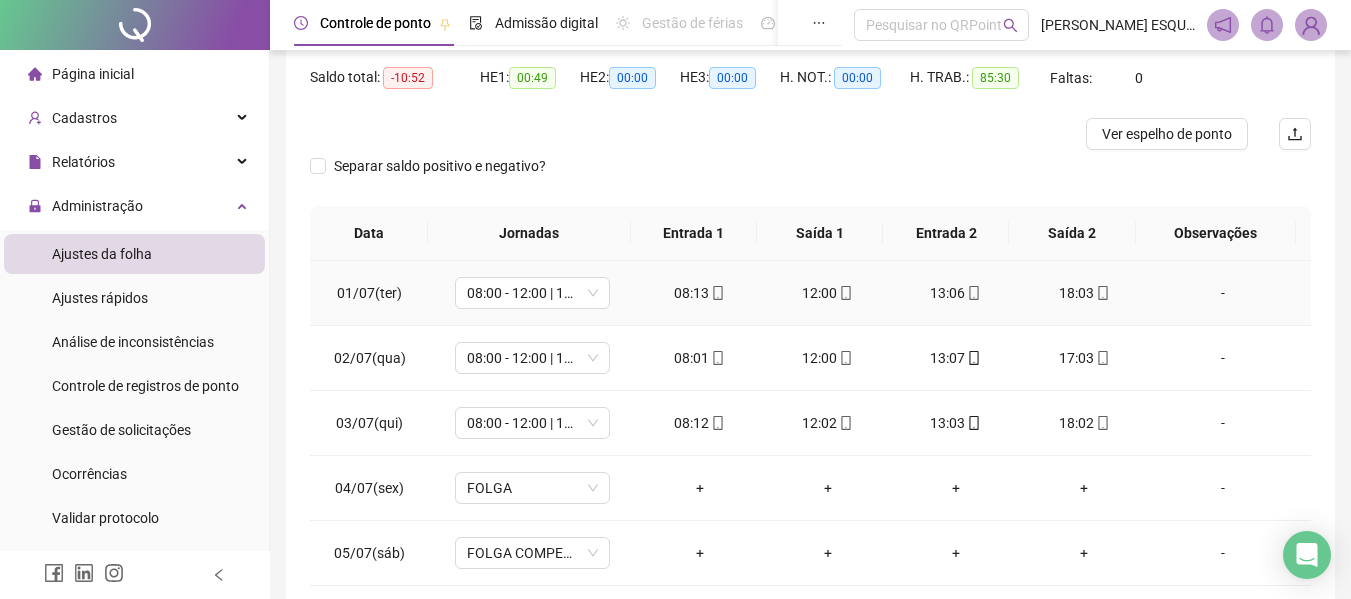 scroll, scrollTop: 399, scrollLeft: 0, axis: vertical 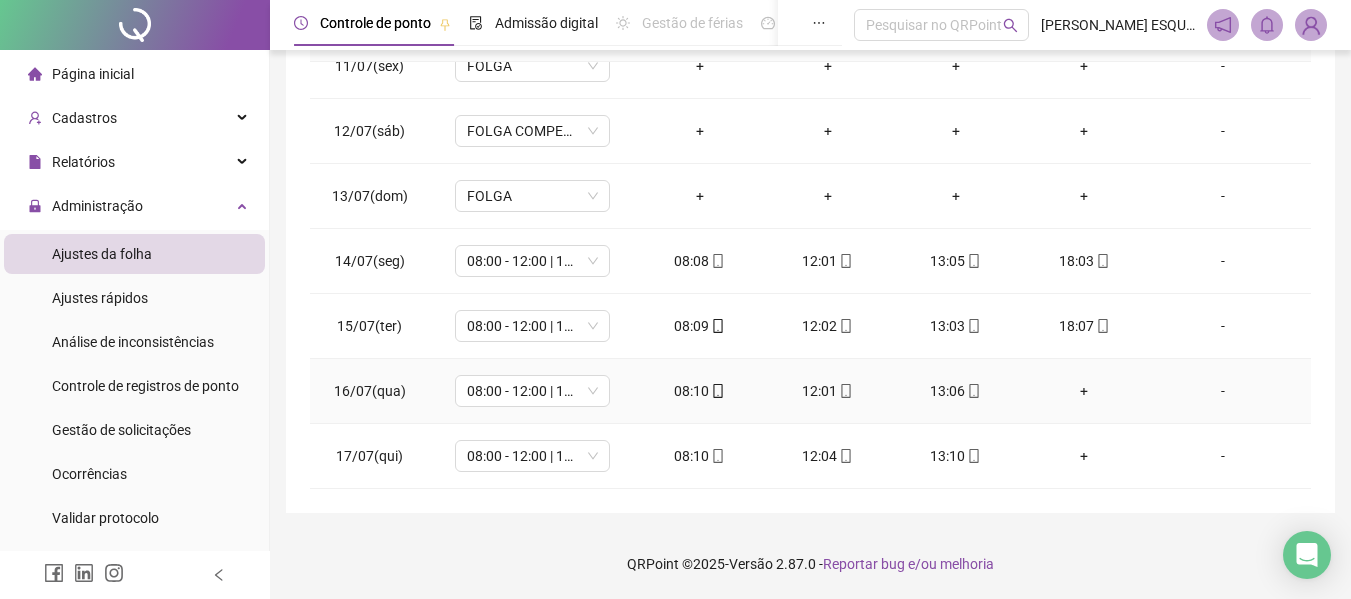 click on "+" at bounding box center [1084, 391] 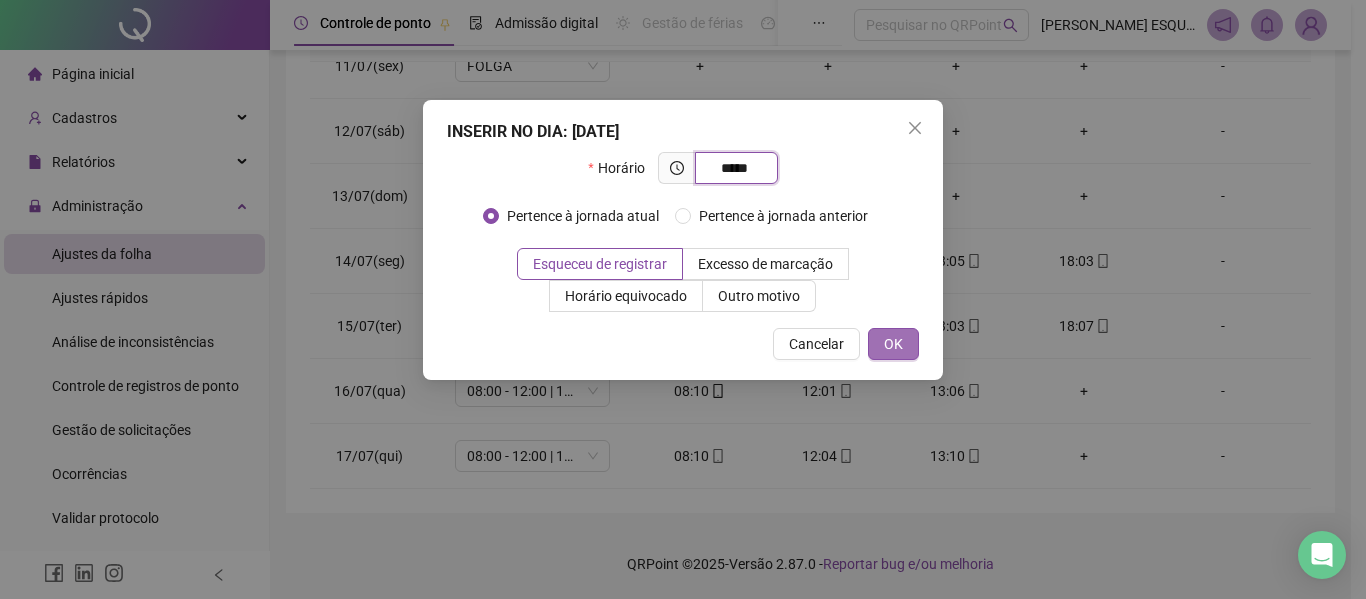 type on "*****" 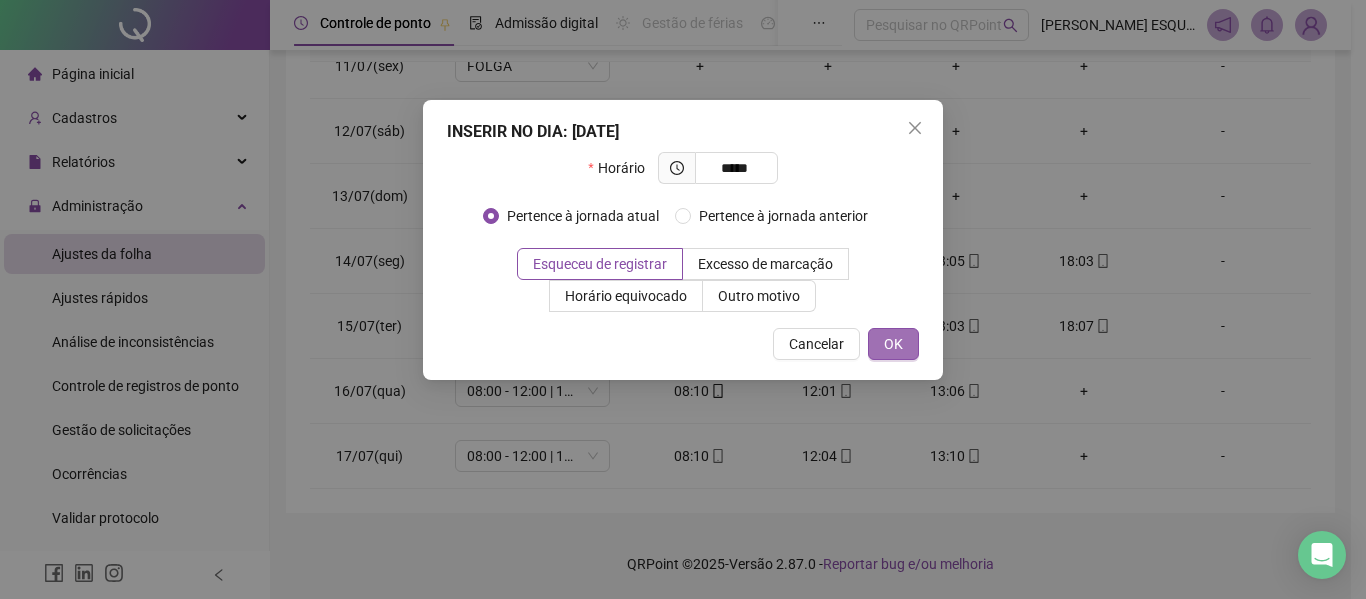 click on "OK" at bounding box center [893, 344] 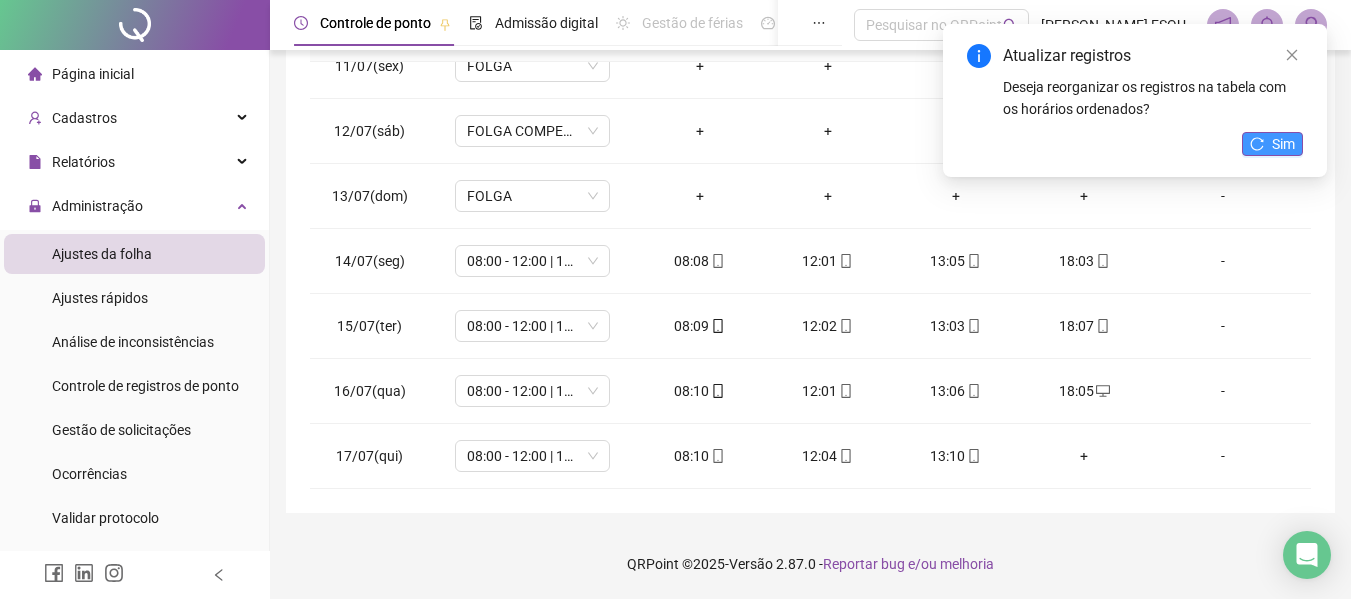 click on "Sim" at bounding box center (1283, 144) 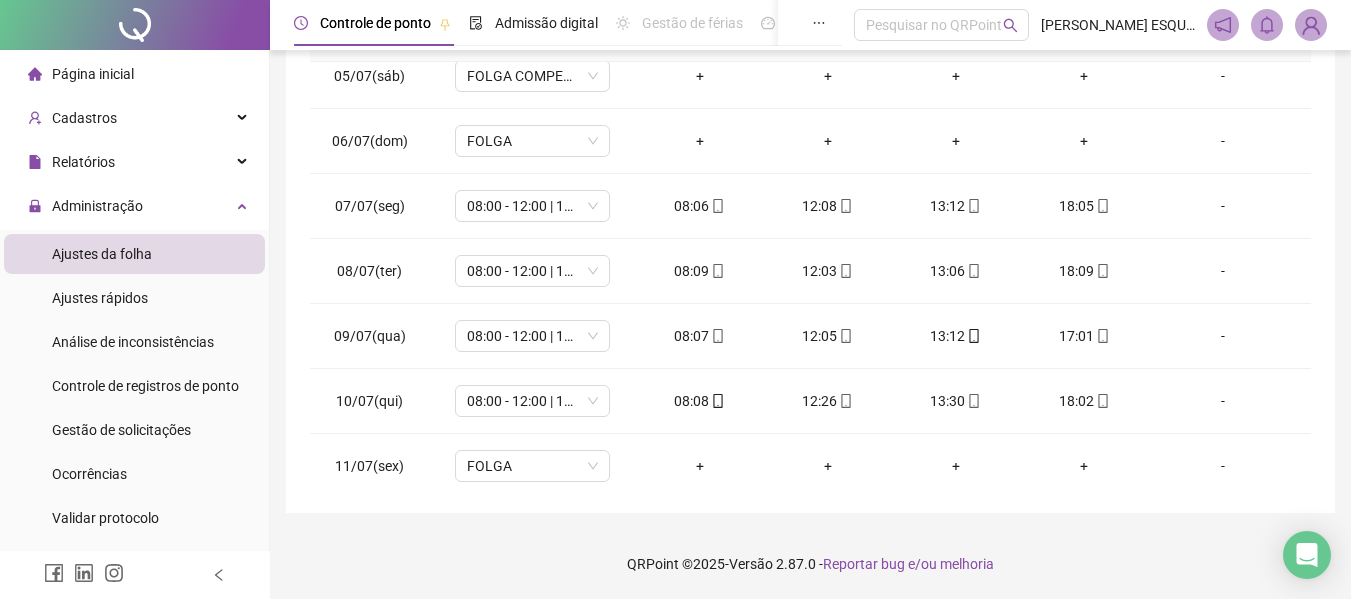 scroll, scrollTop: 0, scrollLeft: 0, axis: both 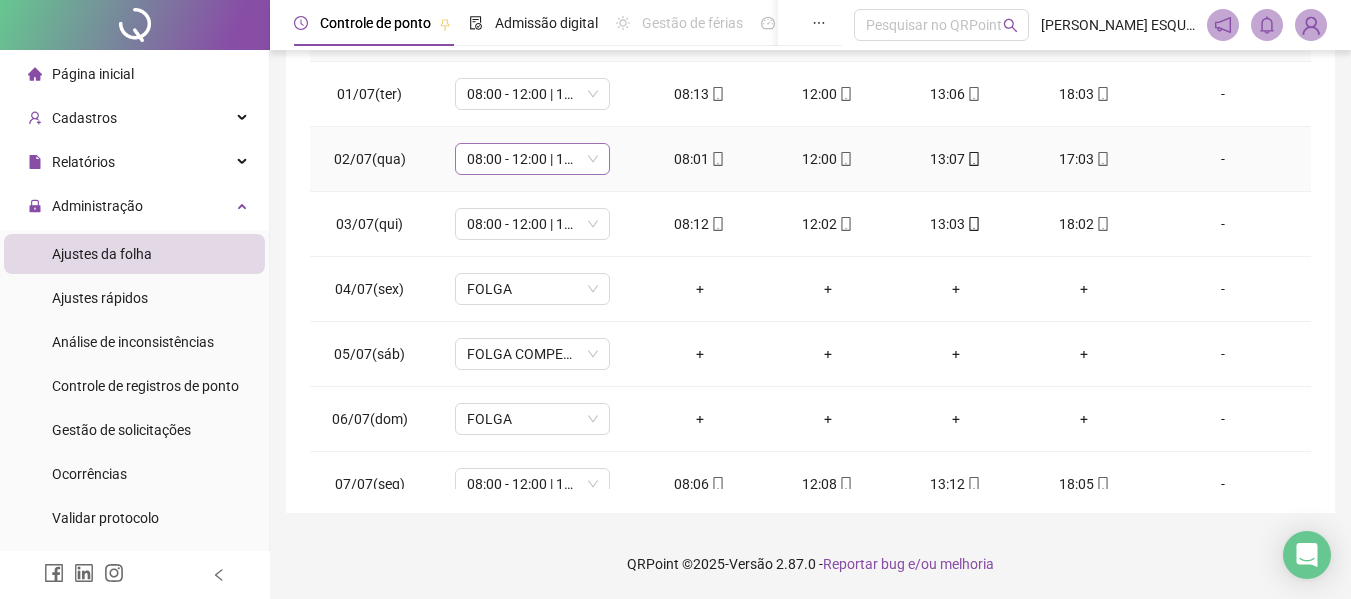 click on "08:00 - 12:00 | 13:00 - 17:00" at bounding box center (532, 159) 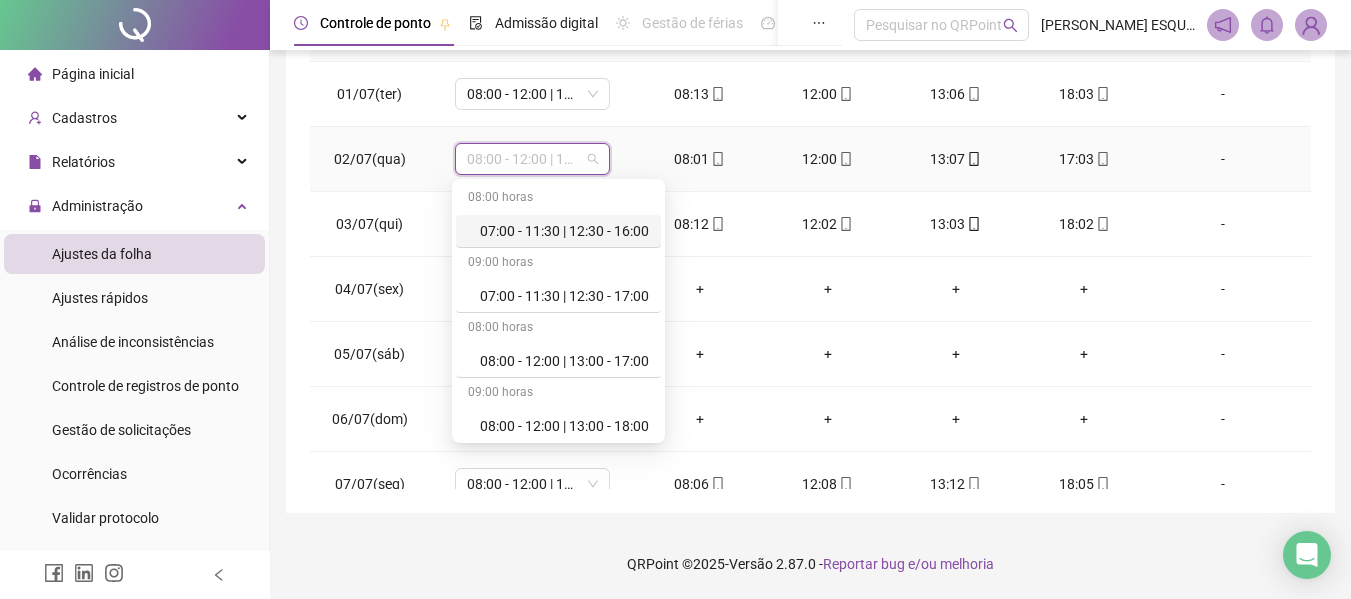 click on "07:00 - 11:30 | 12:30 - 16:00" at bounding box center (564, 231) 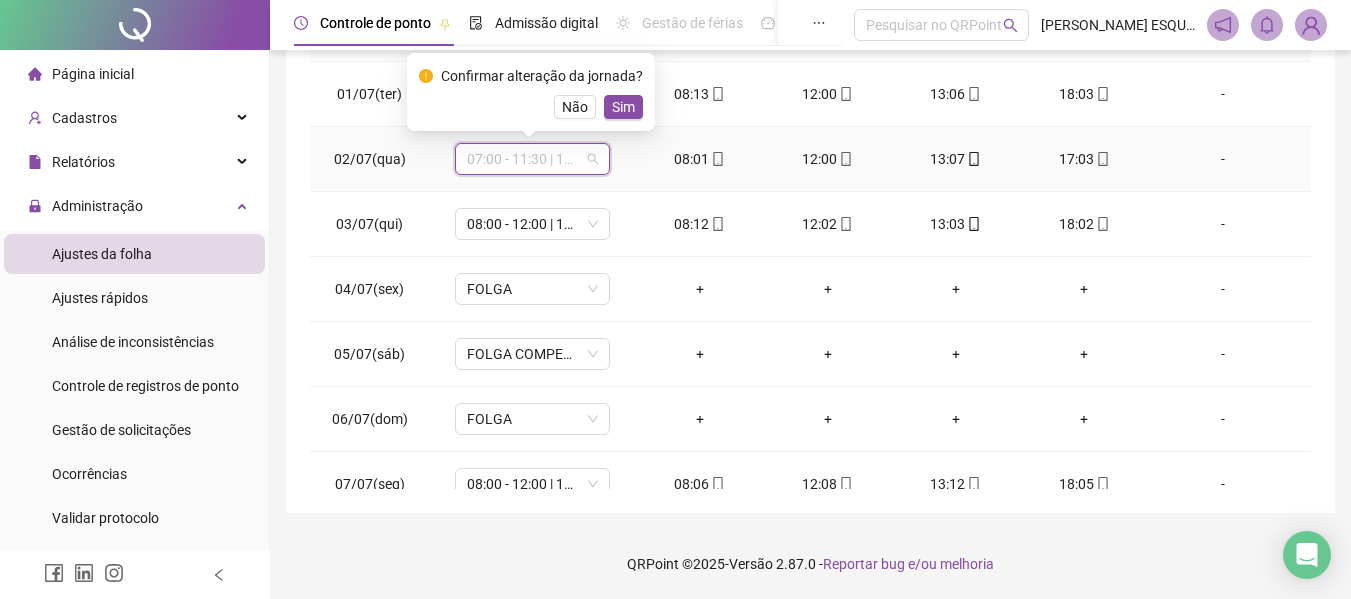 click on "07:00 - 11:30 | 12:30 - 16:00" at bounding box center (532, 159) 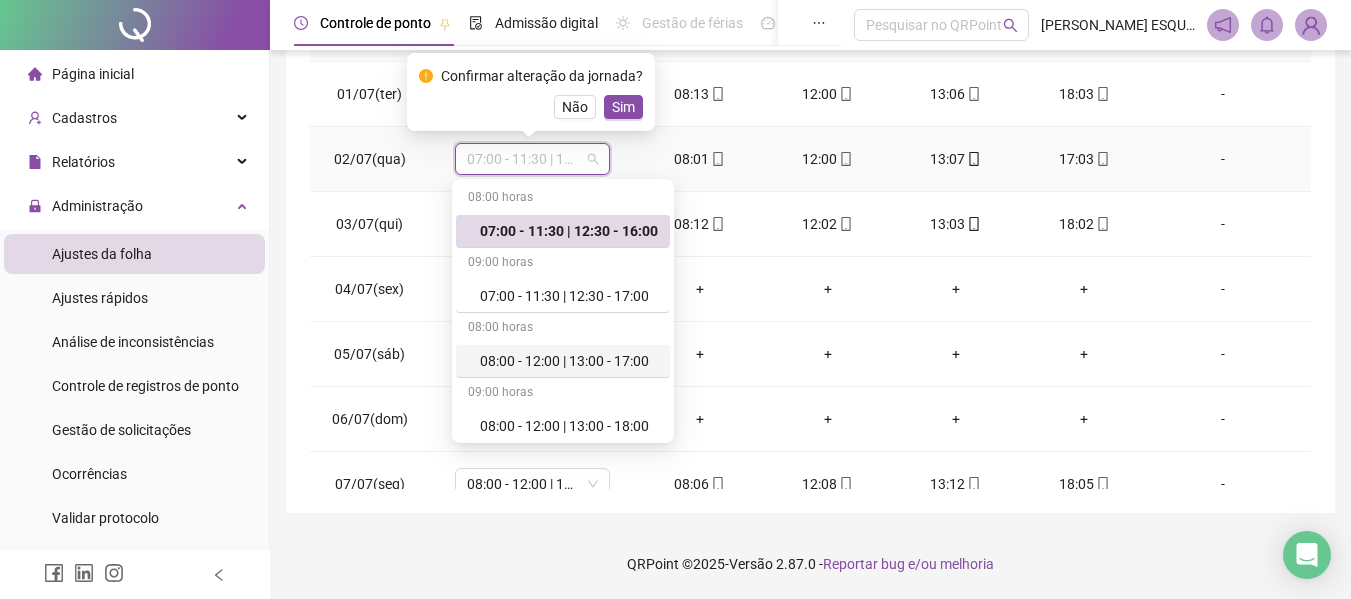 click on "08:00 - 12:00 | 13:00 - 17:00" at bounding box center [569, 361] 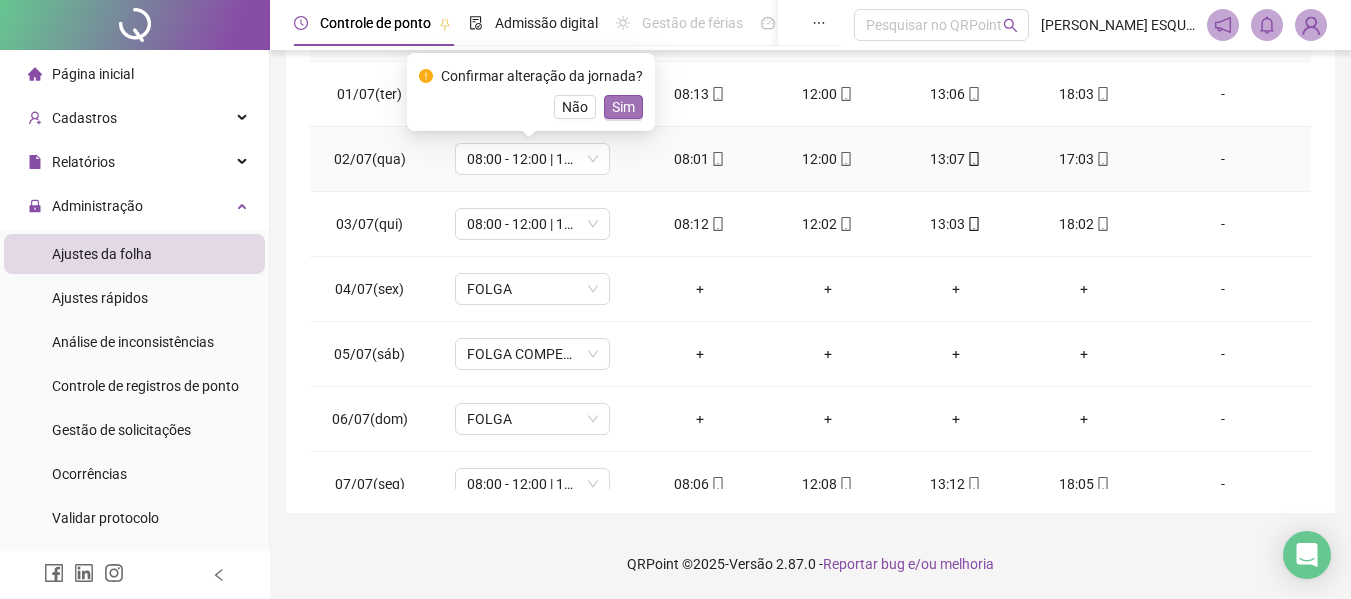 click on "Sim" at bounding box center (623, 107) 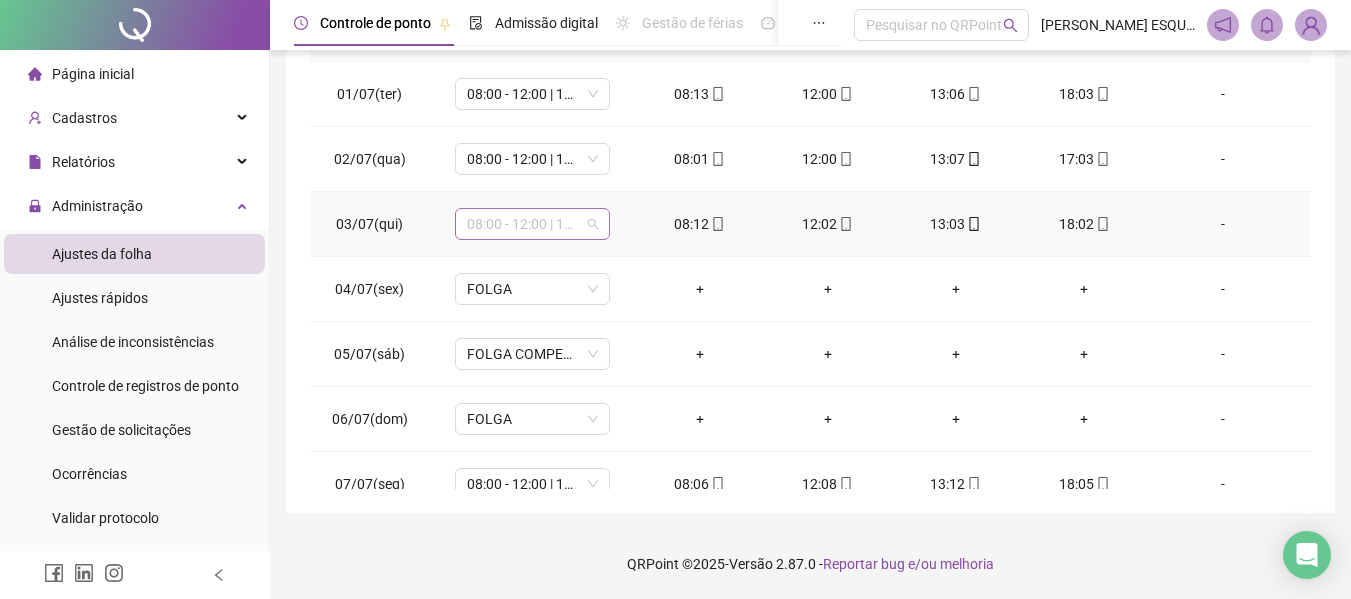 click on "08:00 - 12:00 | 13:00 - 17:00" at bounding box center [532, 224] 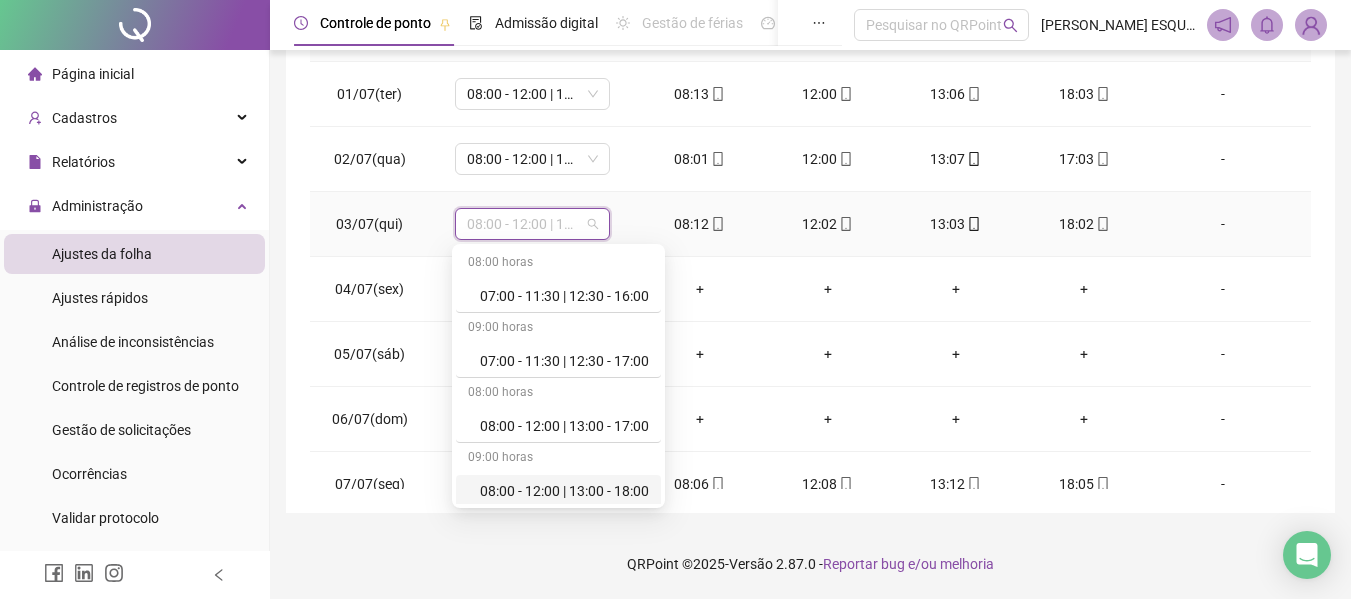 click on "08:00 - 12:00 | 13:00 - 18:00" at bounding box center [564, 491] 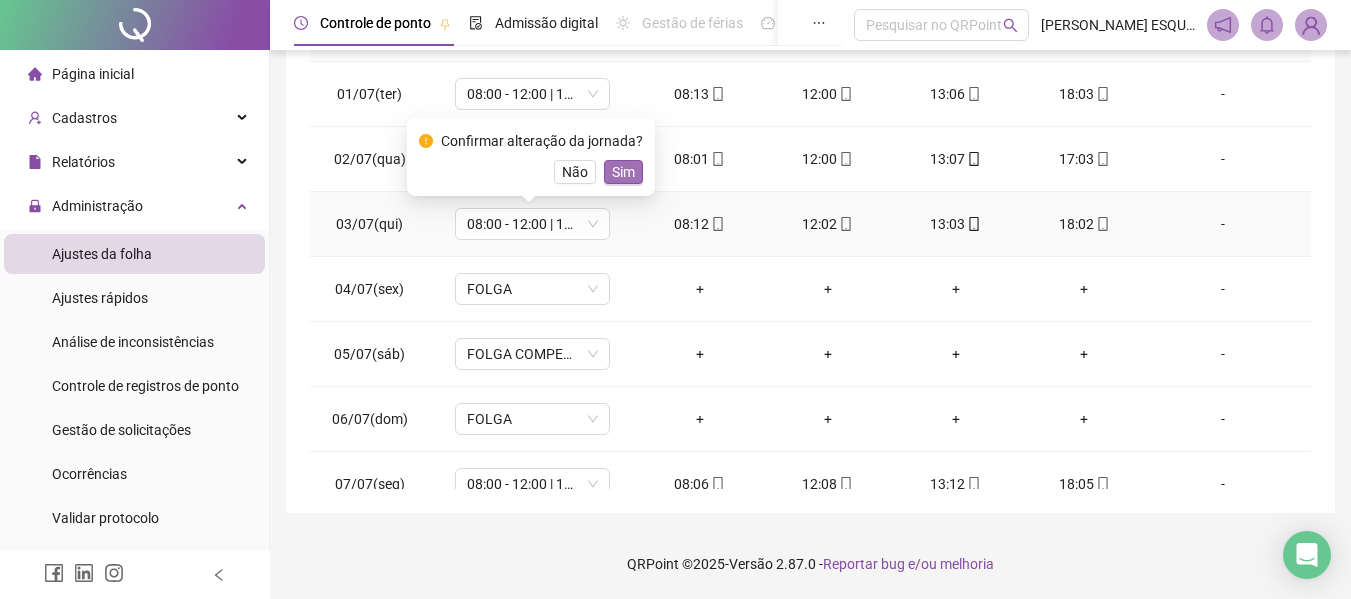 click on "Sim" at bounding box center [623, 172] 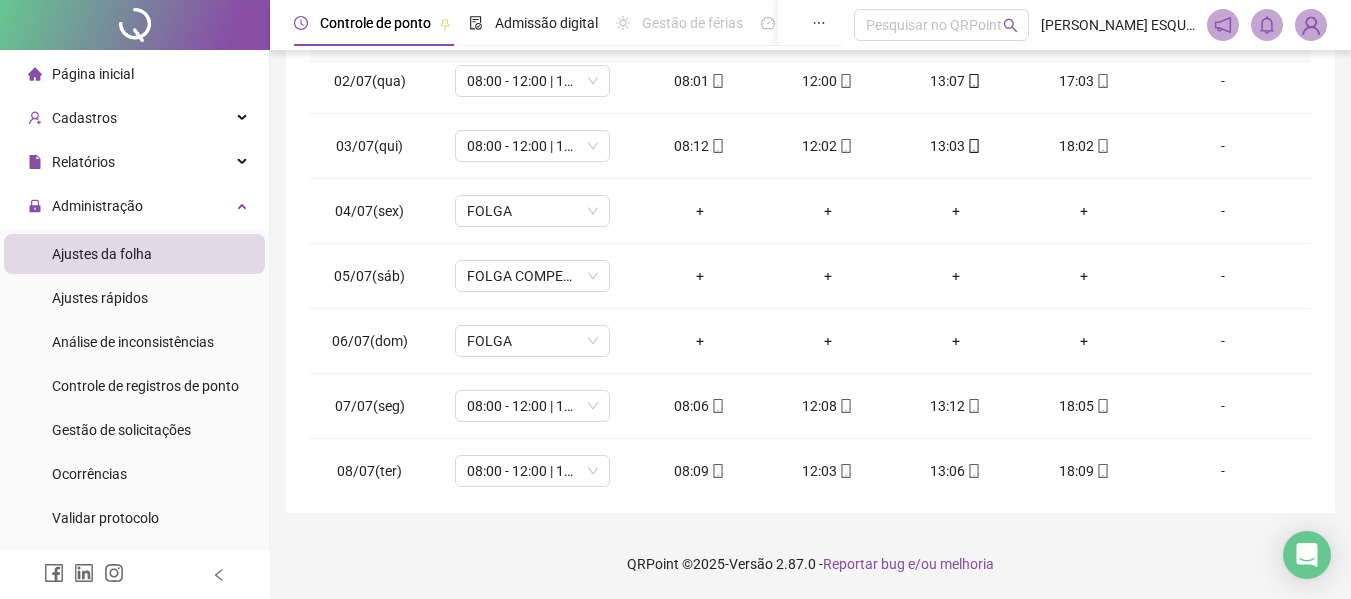 scroll, scrollTop: 0, scrollLeft: 0, axis: both 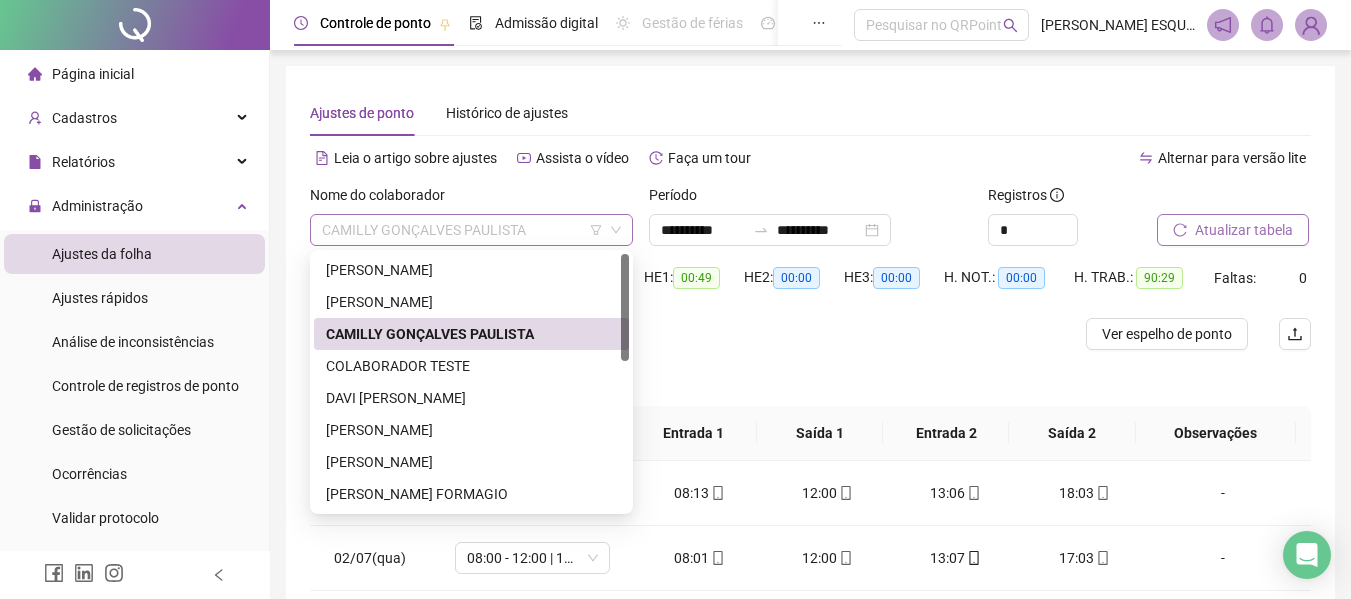 click on "CAMILLY GONÇALVES PAULISTA" at bounding box center (471, 230) 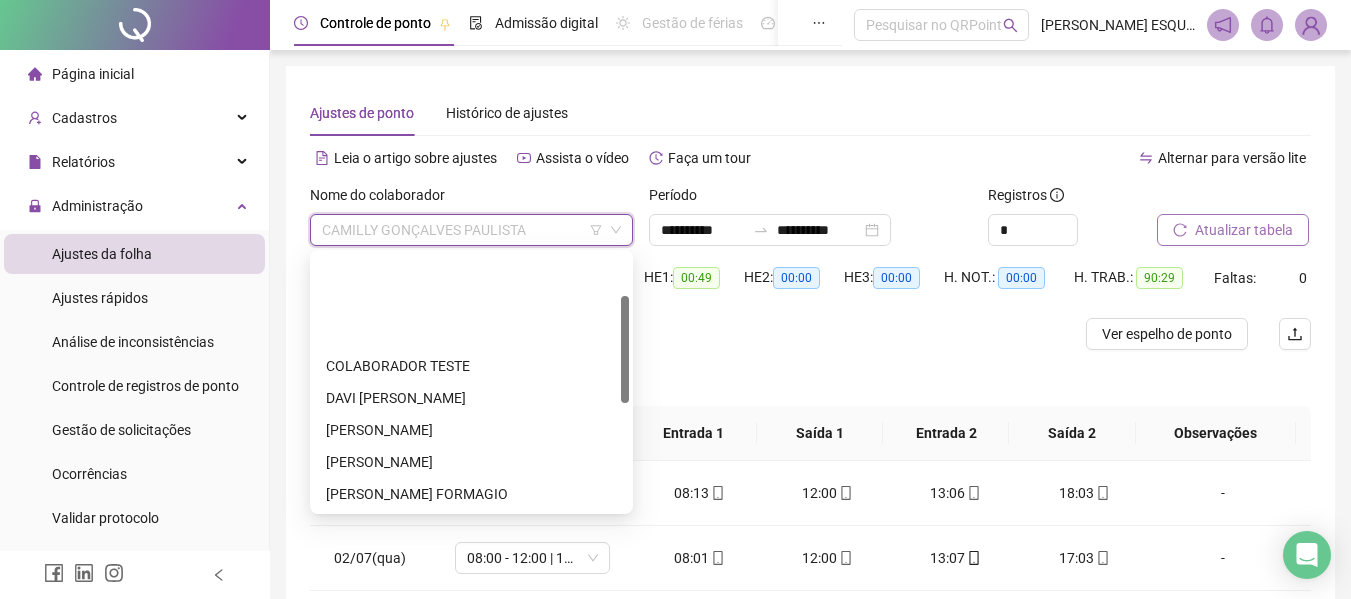 scroll, scrollTop: 200, scrollLeft: 0, axis: vertical 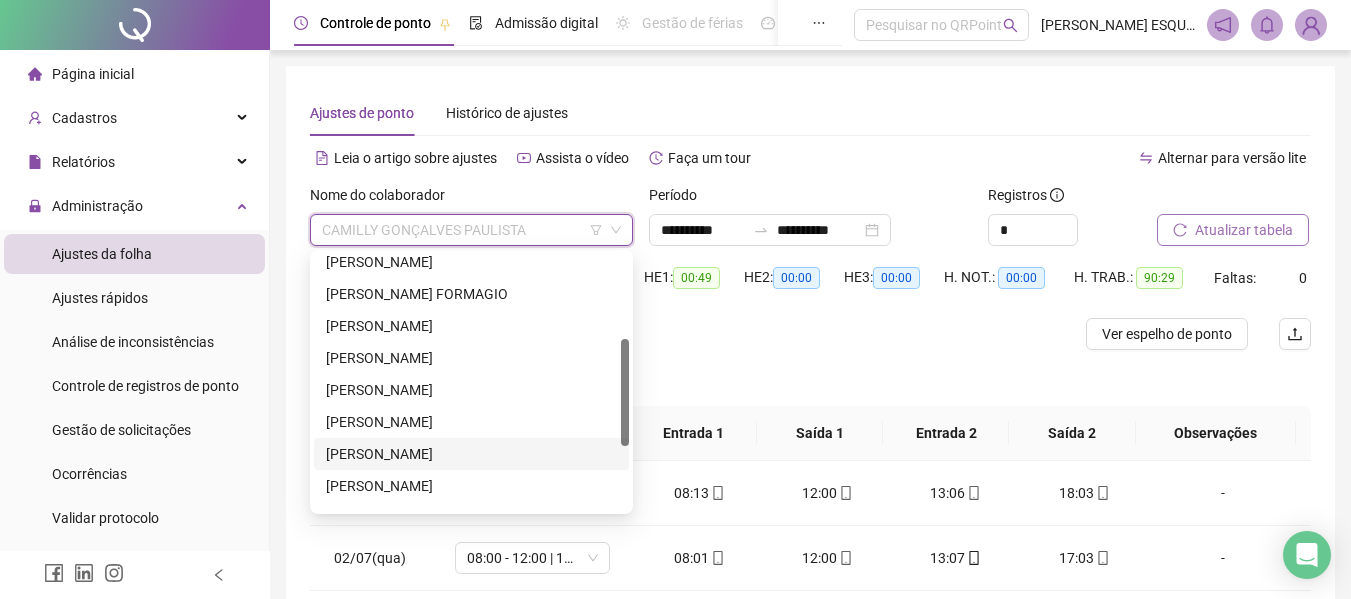 click on "[PERSON_NAME]" at bounding box center (471, 454) 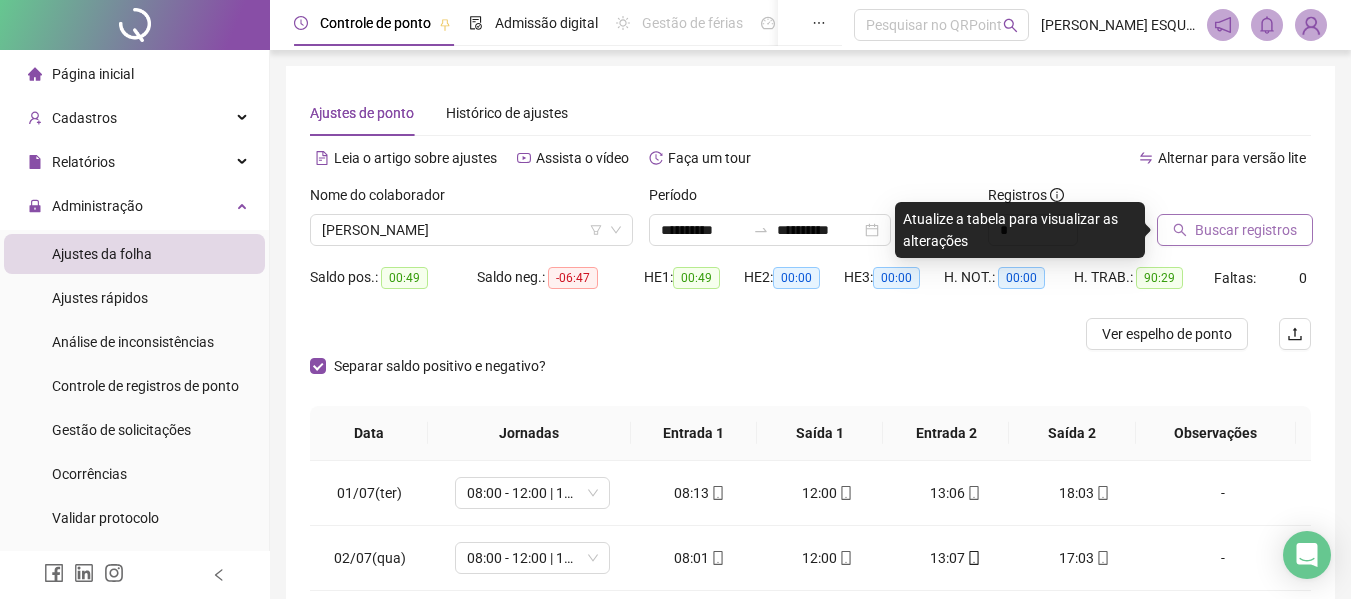 click 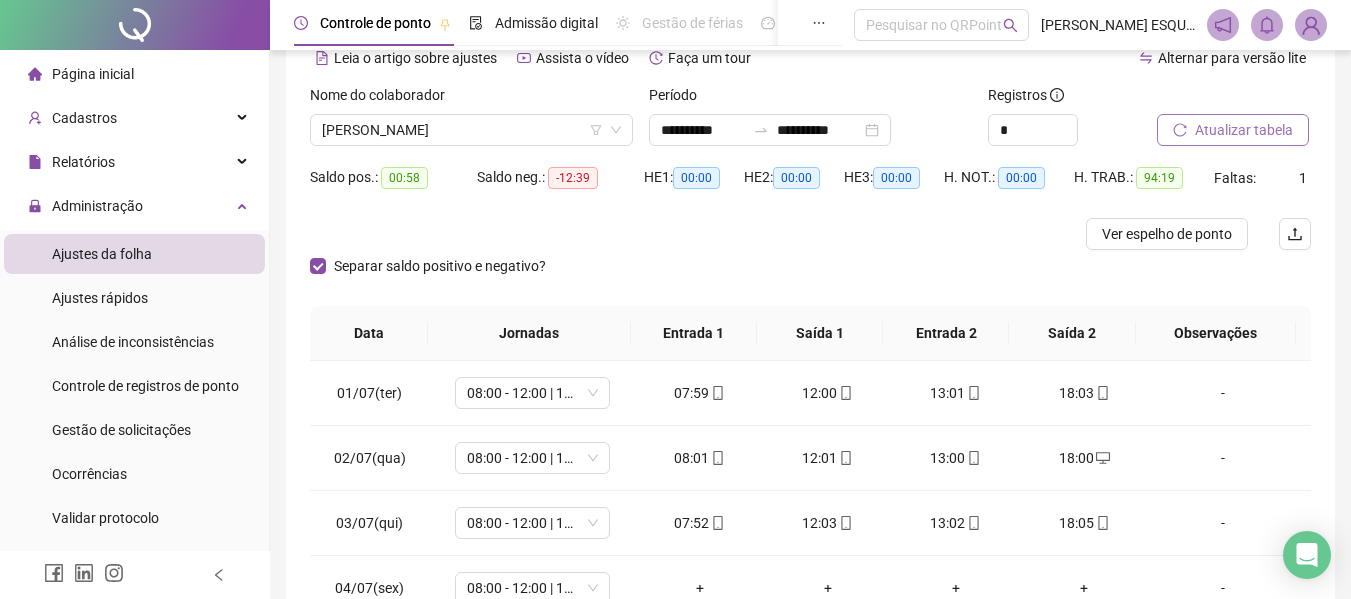 scroll, scrollTop: 200, scrollLeft: 0, axis: vertical 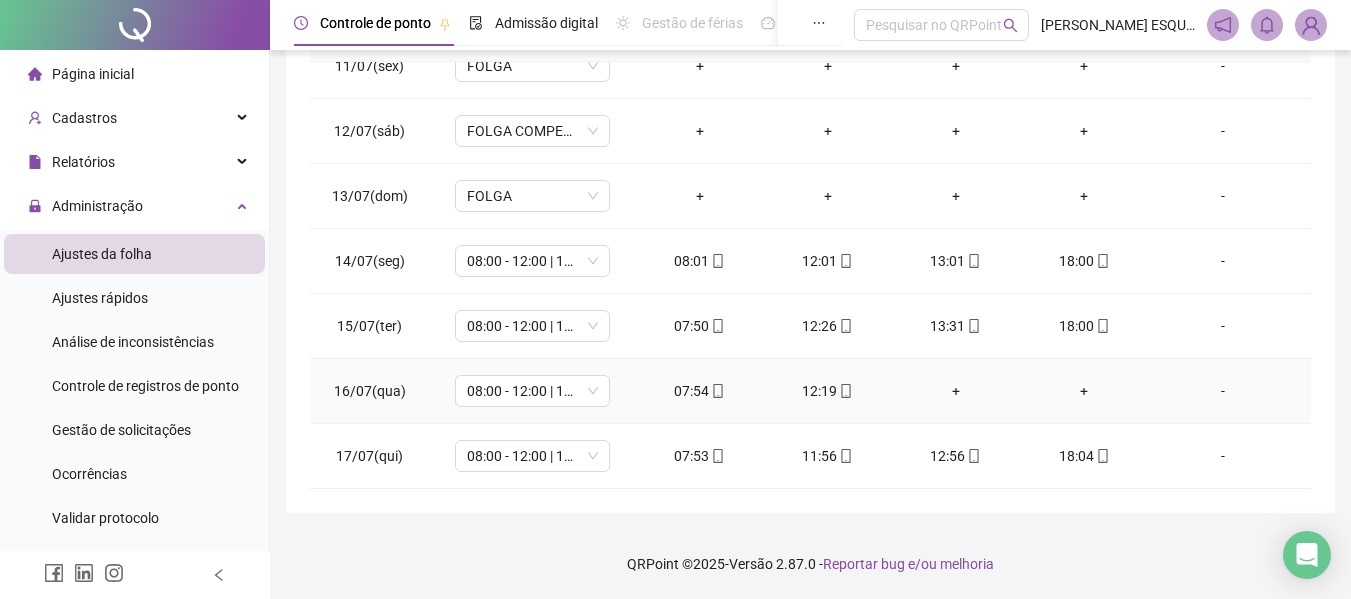 click on "+" at bounding box center (956, 391) 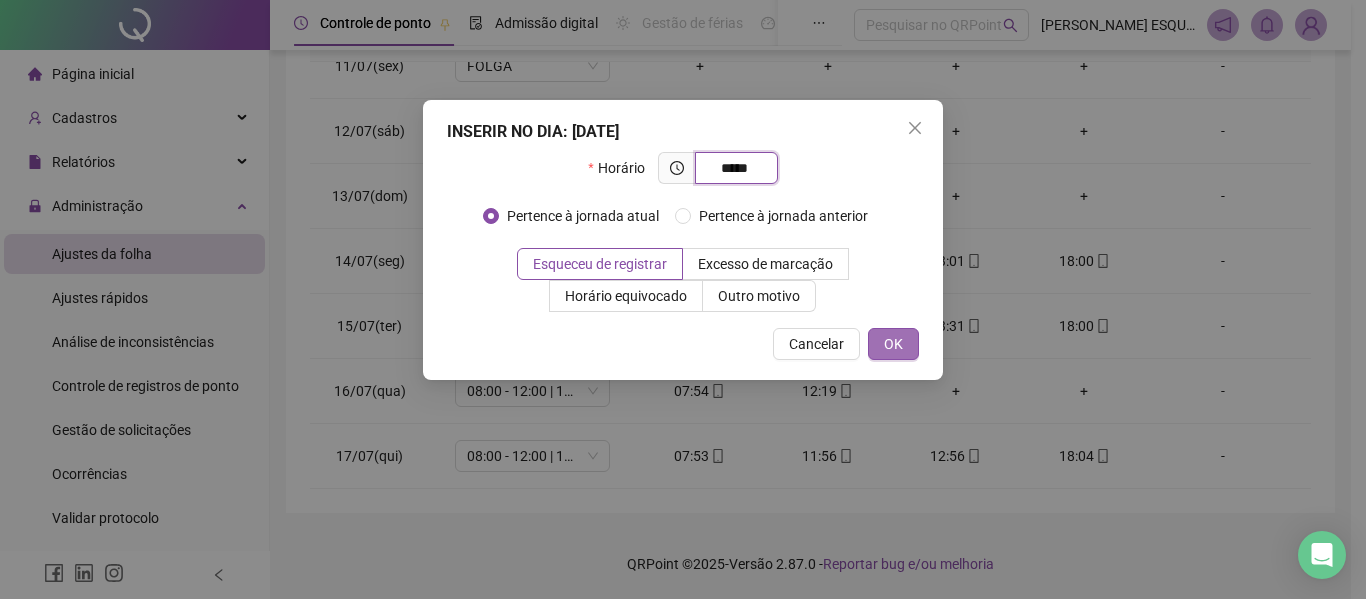 type on "*****" 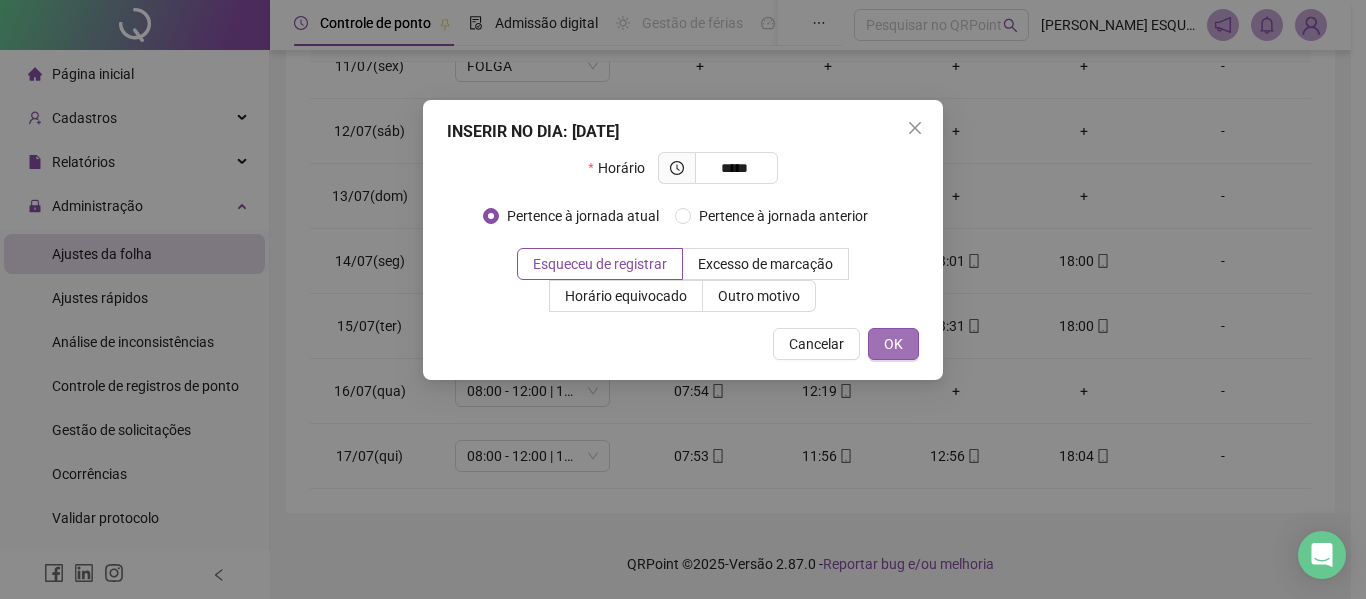 click on "OK" at bounding box center (893, 344) 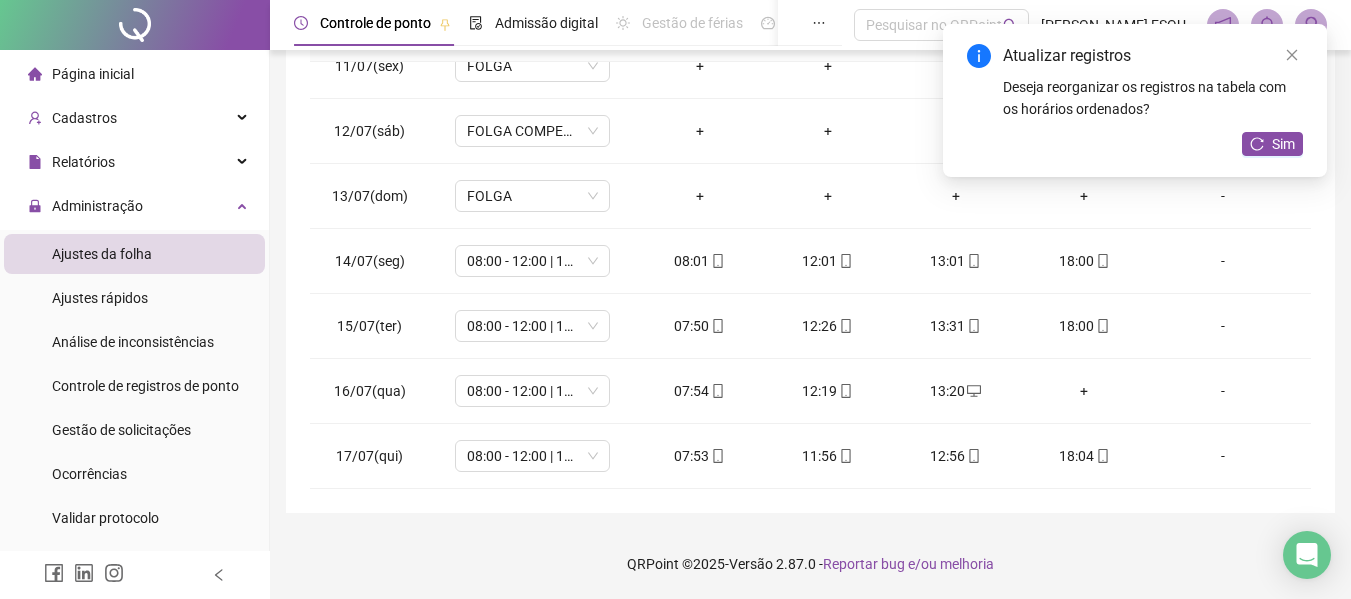 click on "+" at bounding box center [1084, 391] 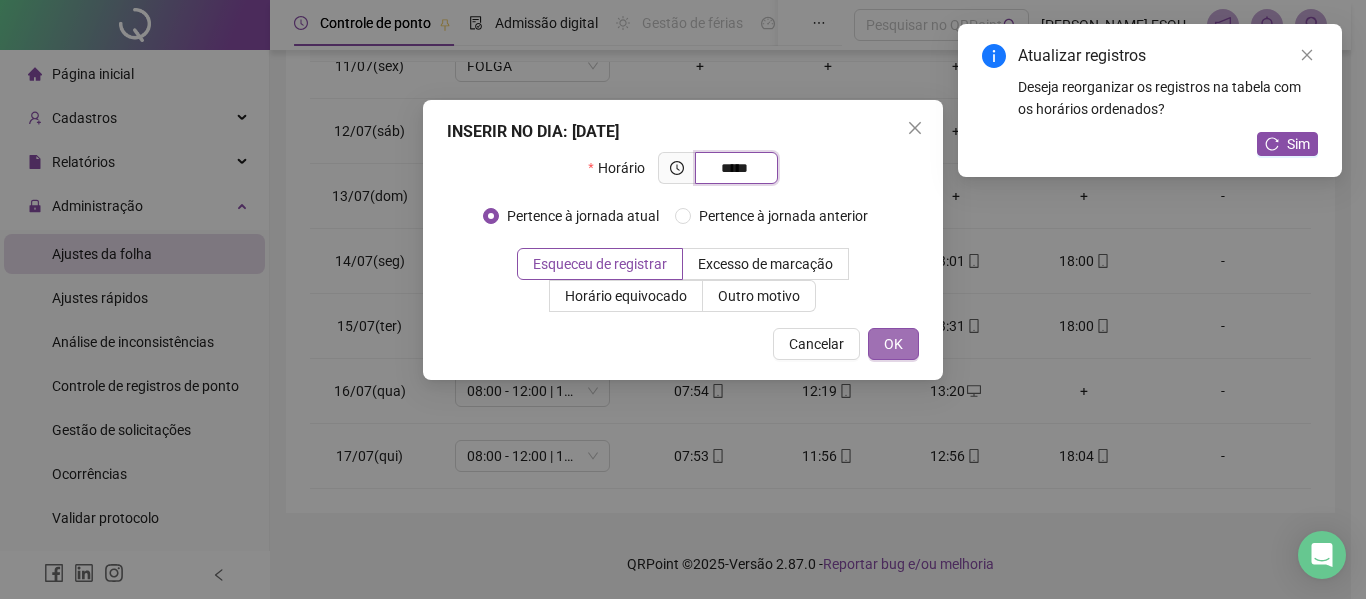 type on "*****" 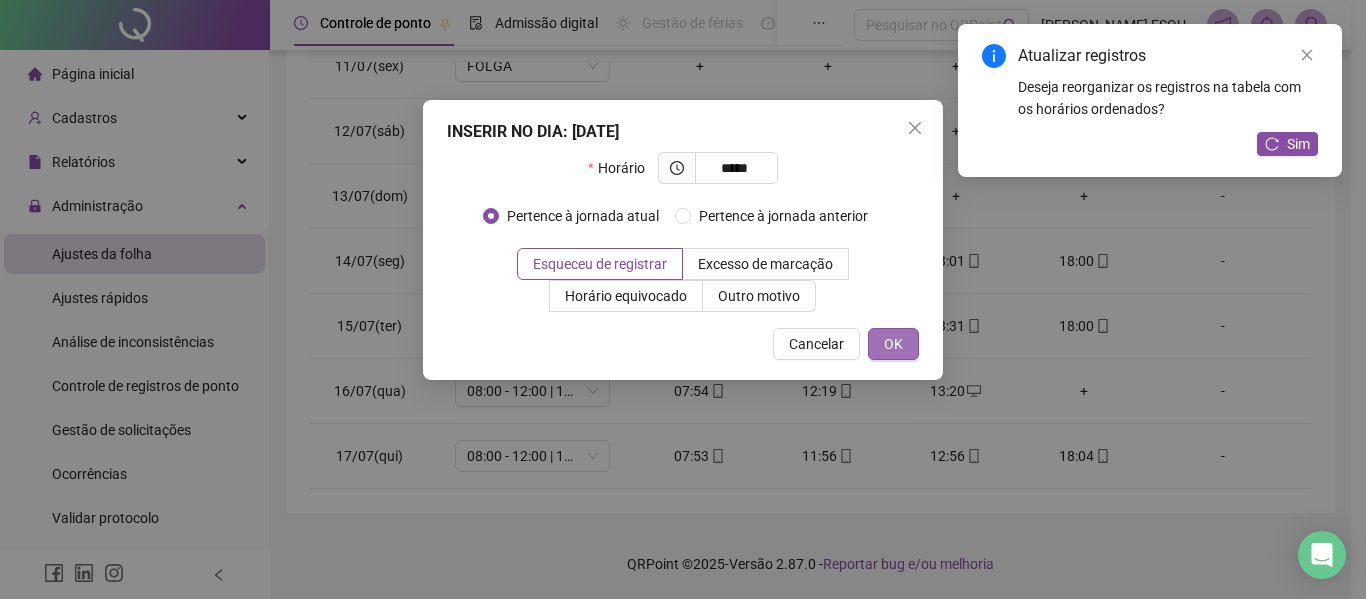 click on "OK" at bounding box center (893, 344) 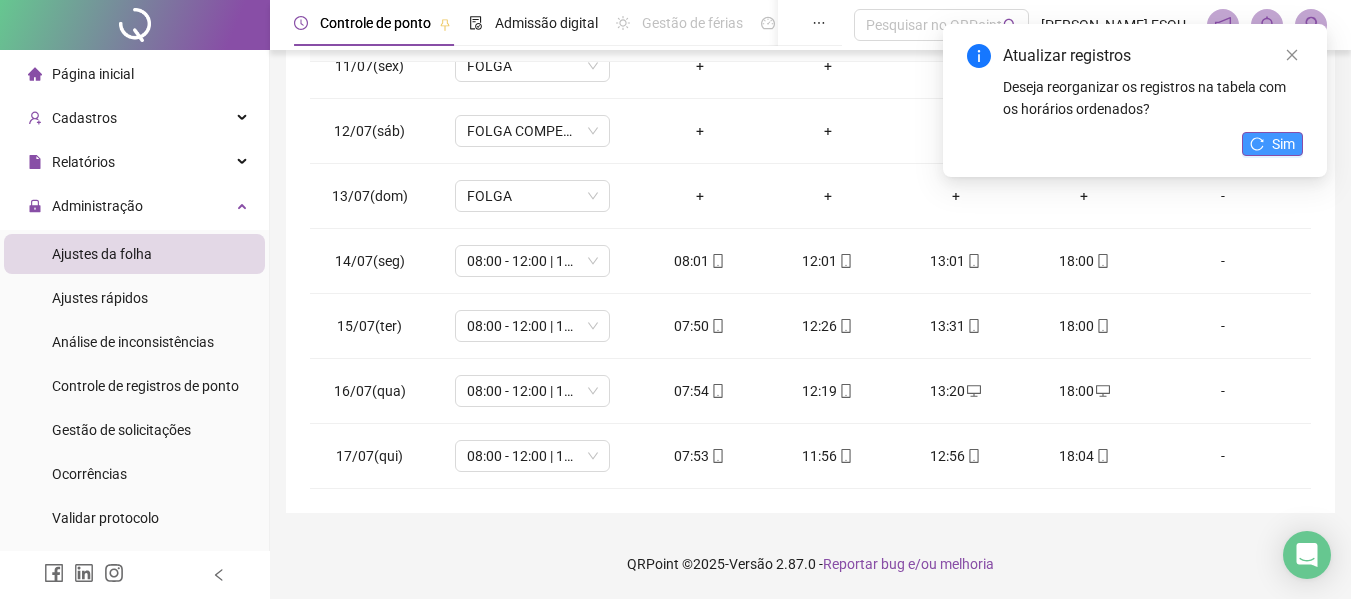 click on "Sim" at bounding box center [1283, 144] 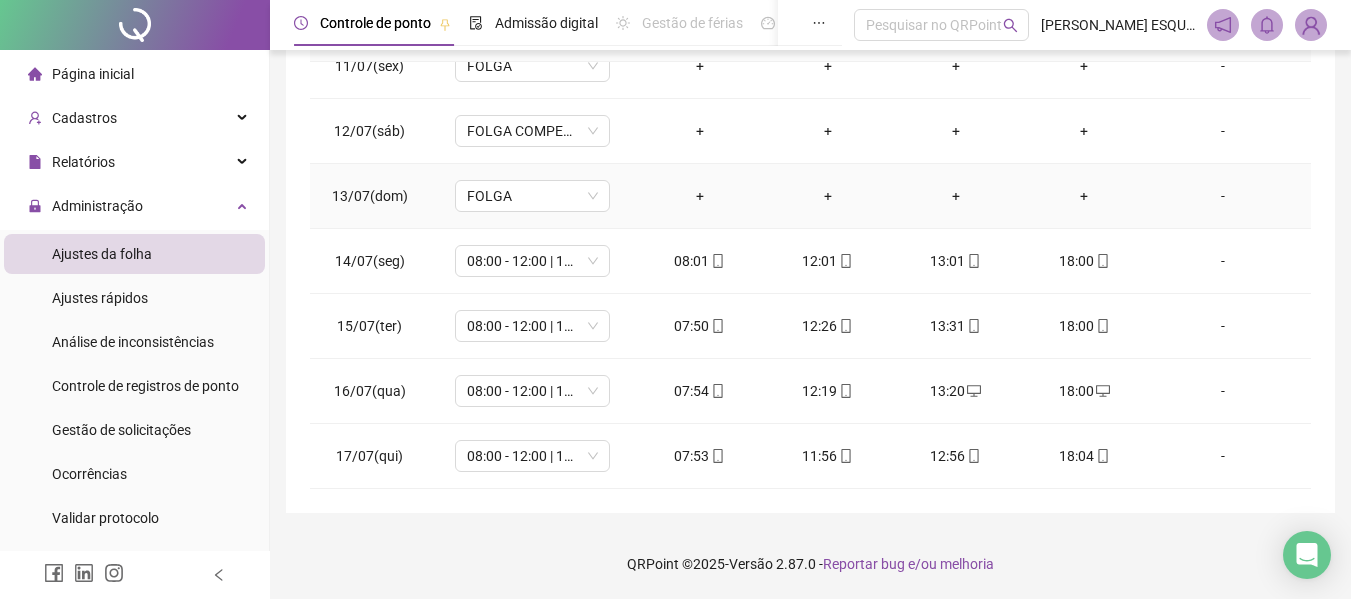 scroll, scrollTop: 0, scrollLeft: 0, axis: both 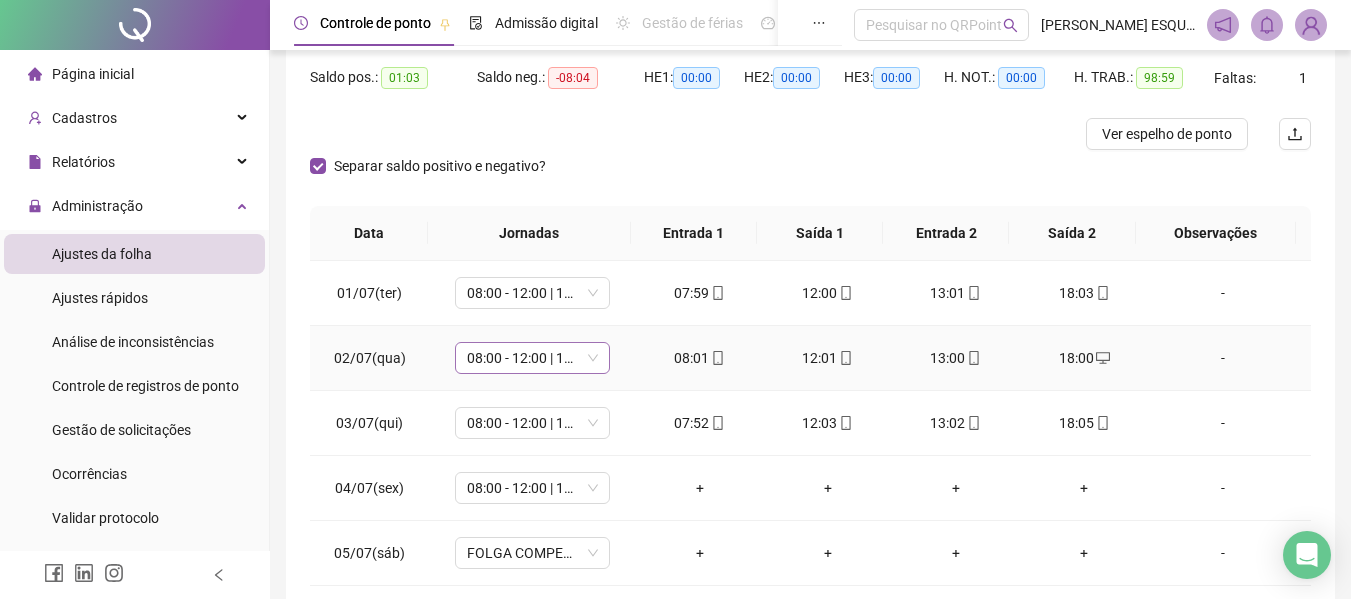 click on "08:00 - 12:00 | 13:00 - 18:00" at bounding box center [532, 358] 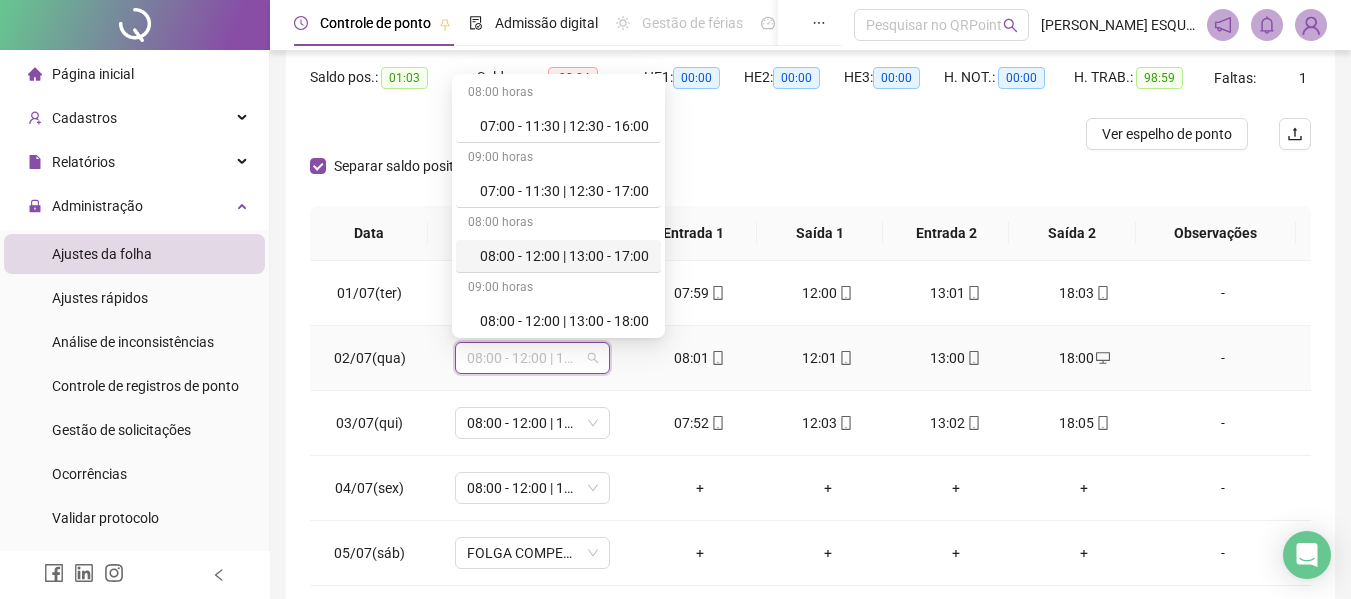 click on "08:00 - 12:00 | 13:00 - 17:00" at bounding box center (564, 256) 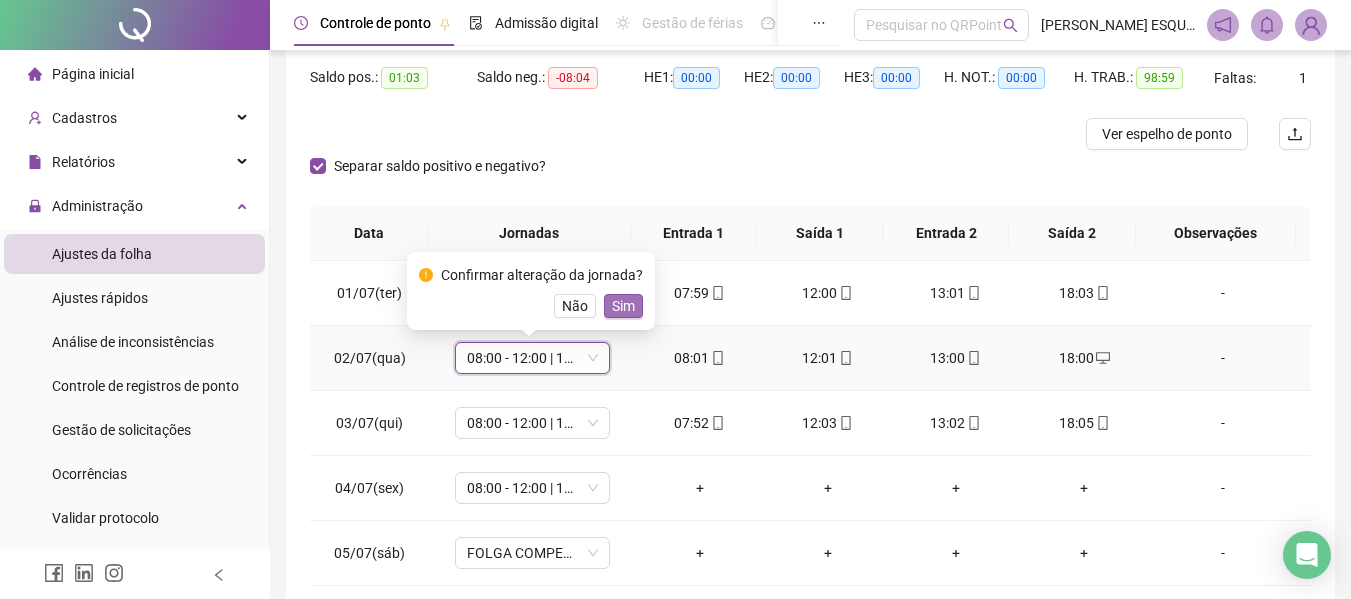 click on "Sim" at bounding box center (623, 306) 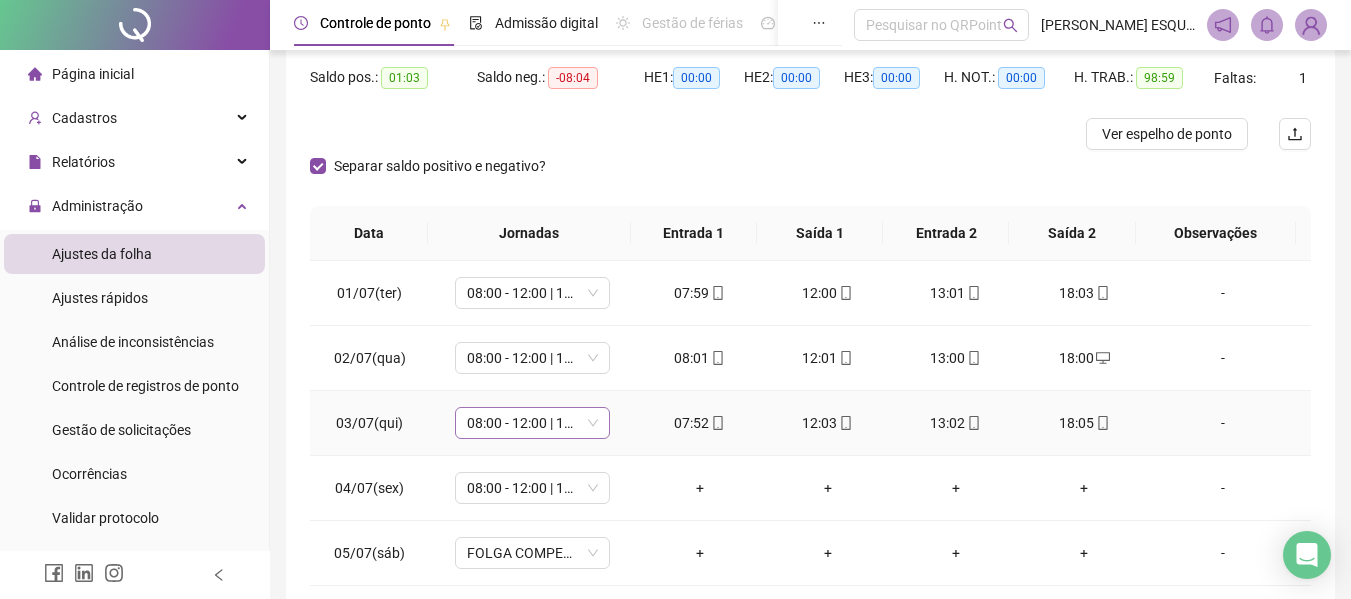 scroll, scrollTop: 100, scrollLeft: 0, axis: vertical 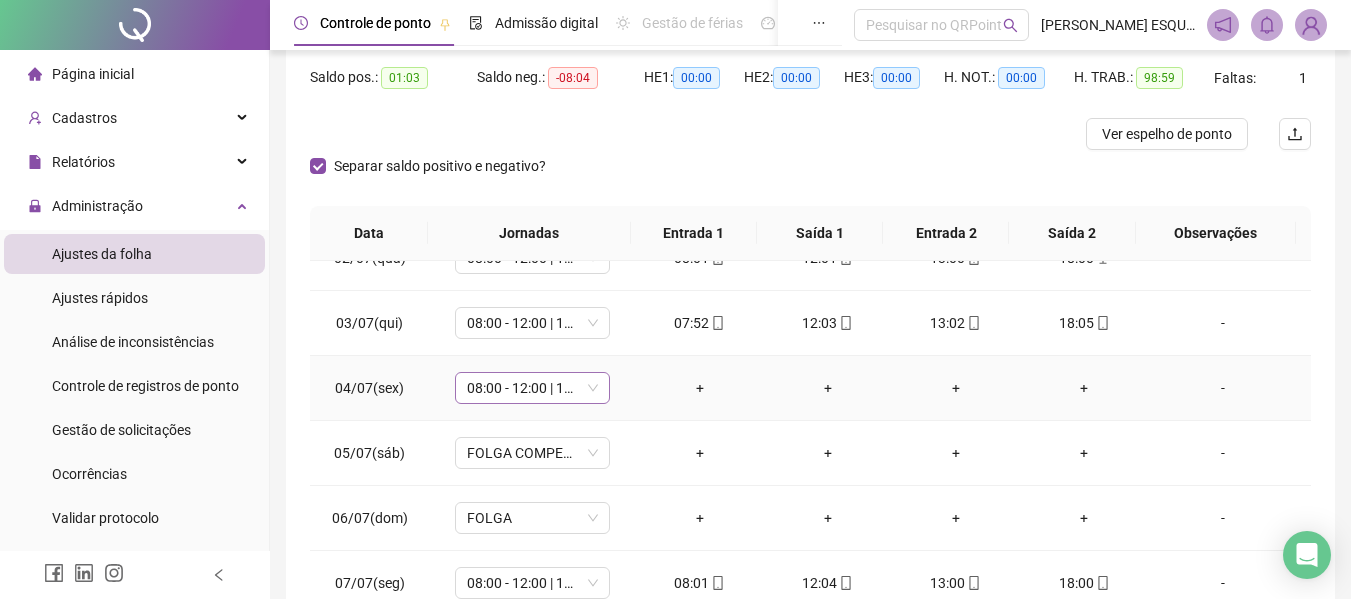 click on "08:00 - 12:00 | 13:00 - 17:00" at bounding box center [532, 388] 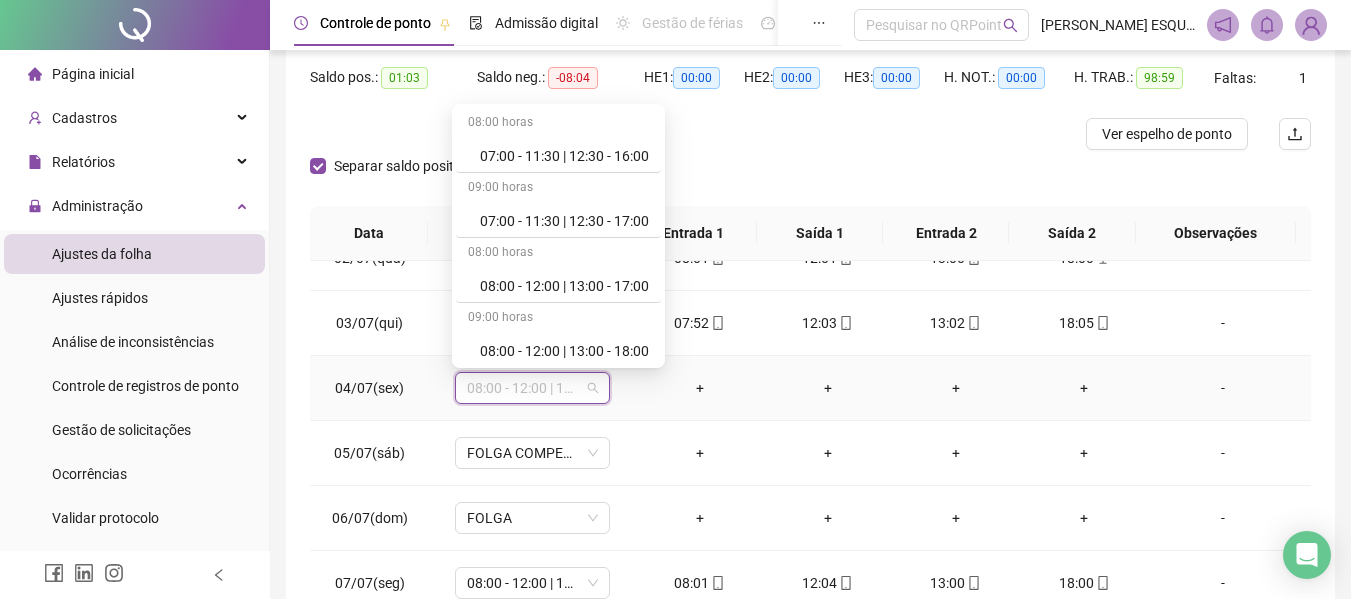 scroll, scrollTop: 300, scrollLeft: 0, axis: vertical 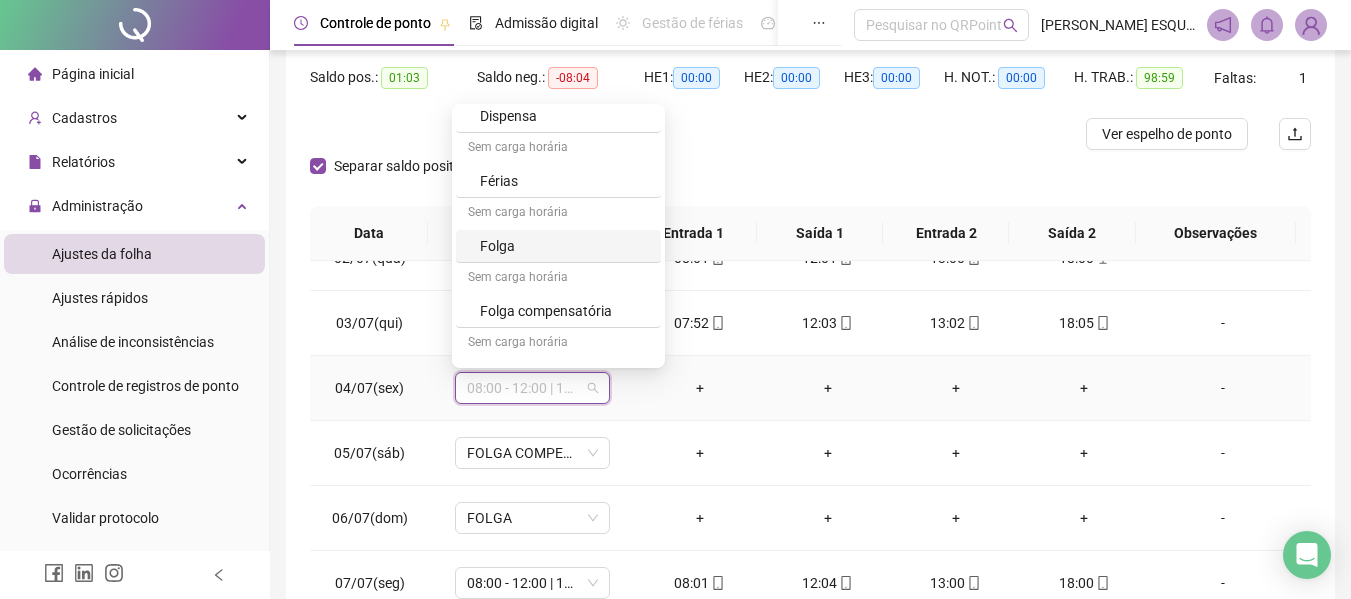 click on "Folga" at bounding box center [564, 246] 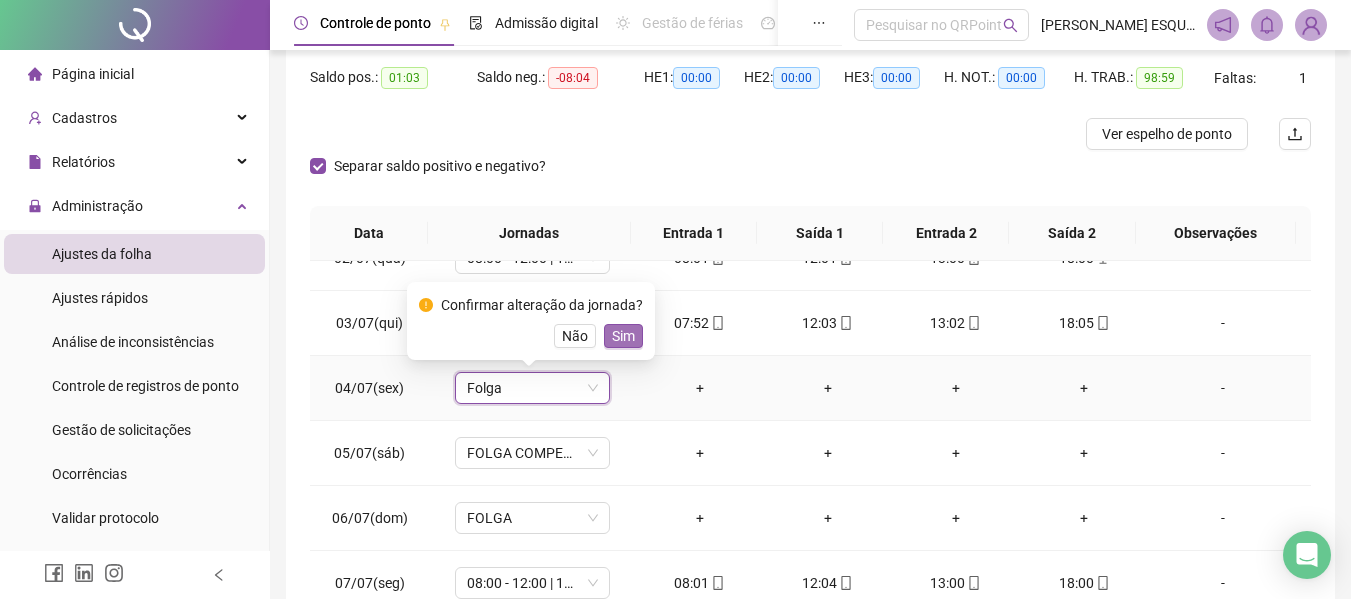 click on "Sim" at bounding box center [623, 336] 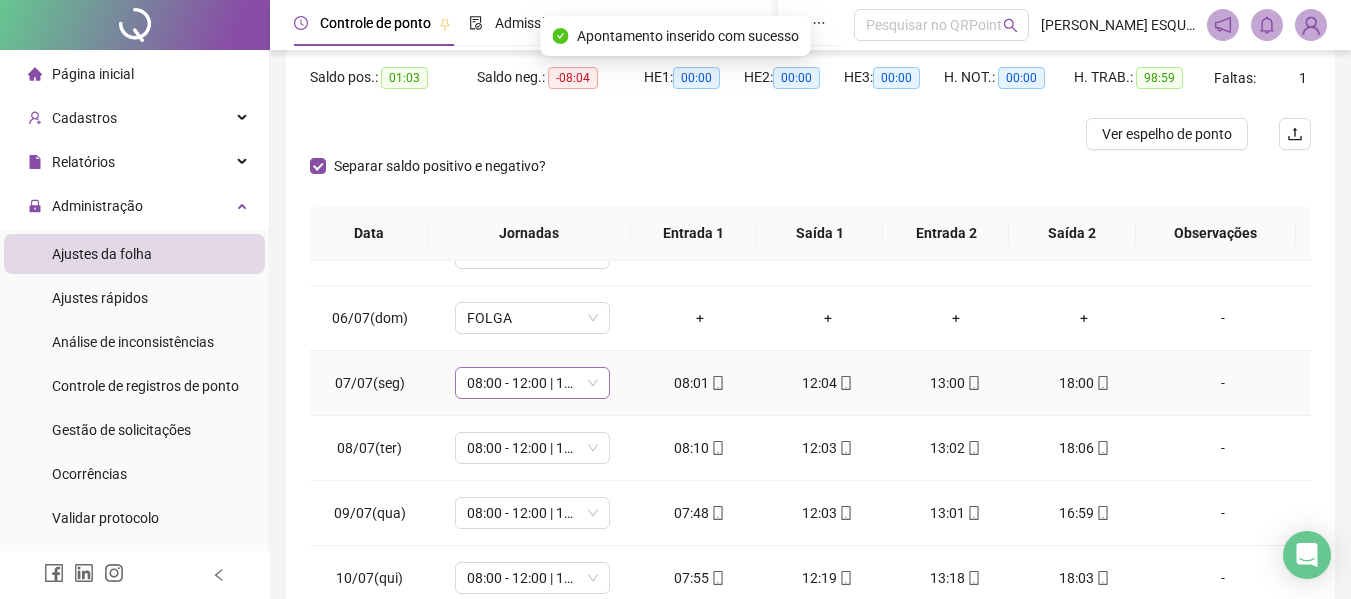 scroll, scrollTop: 400, scrollLeft: 0, axis: vertical 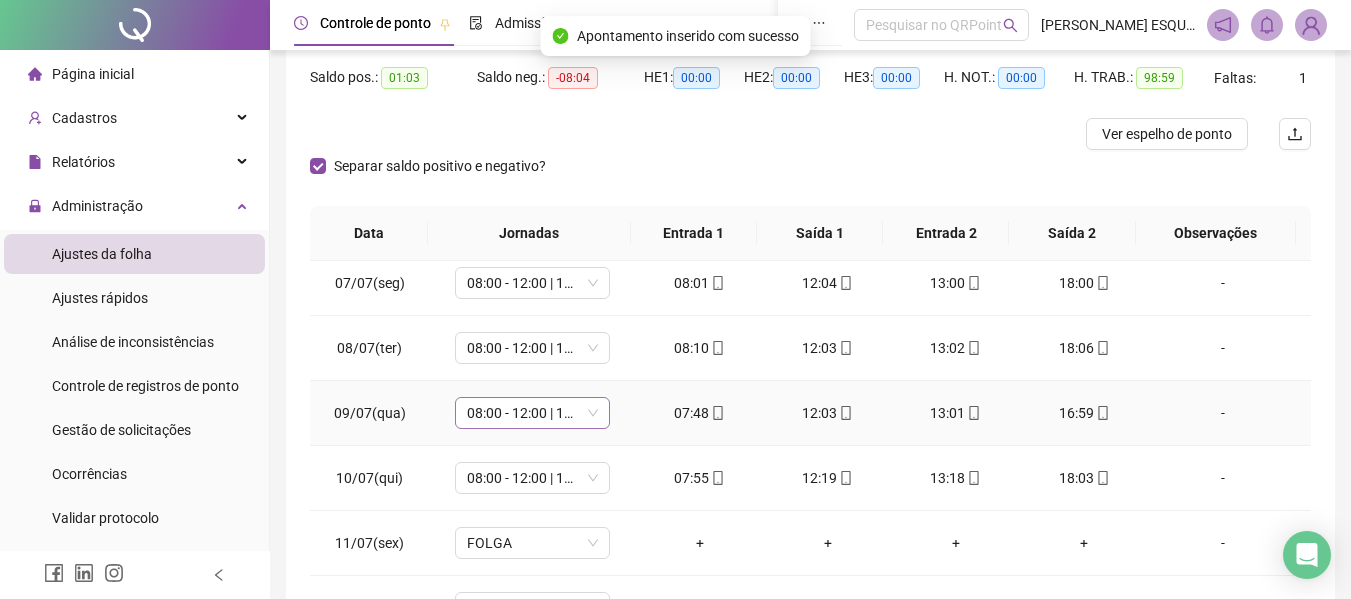 click on "08:00 - 12:00 | 13:00 - 17:00" at bounding box center (532, 413) 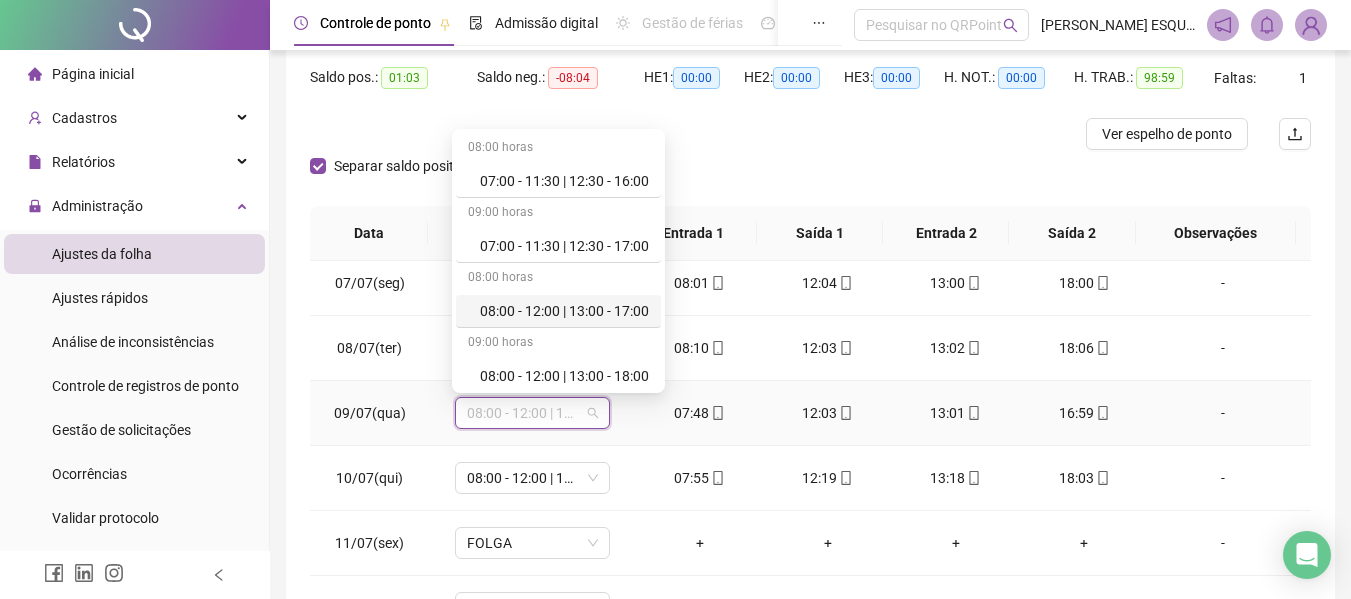 click on "08:00 - 12:00 | 13:00 - 17:00" at bounding box center (564, 311) 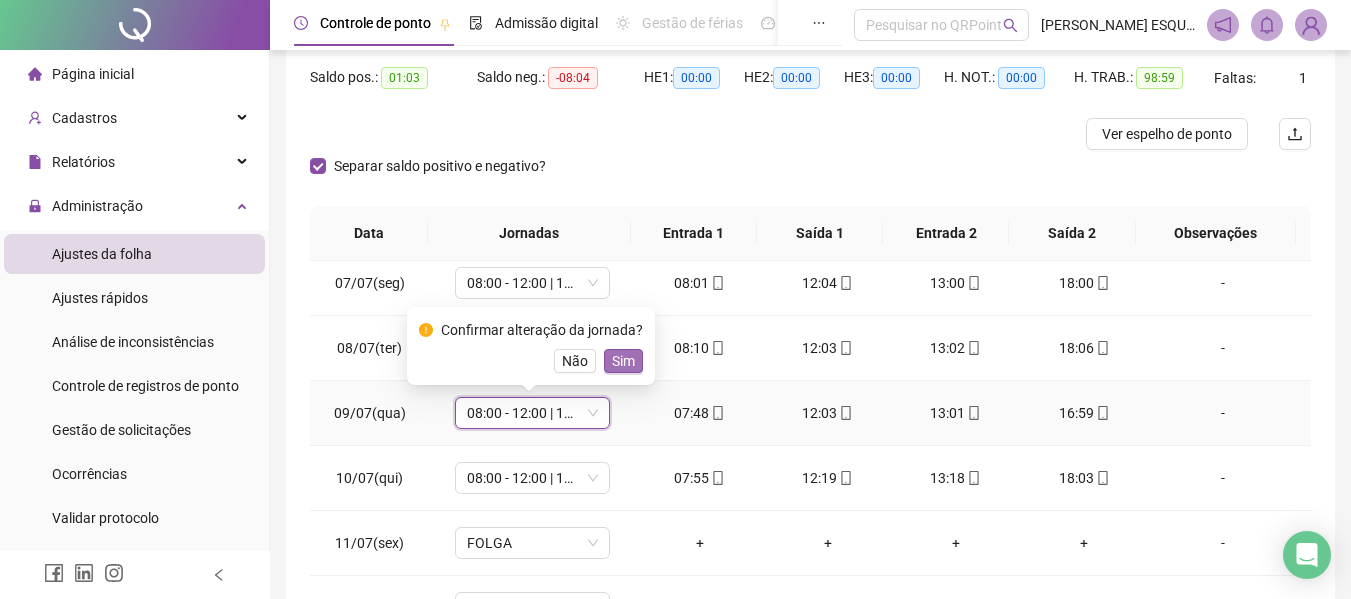 click on "Sim" at bounding box center (623, 361) 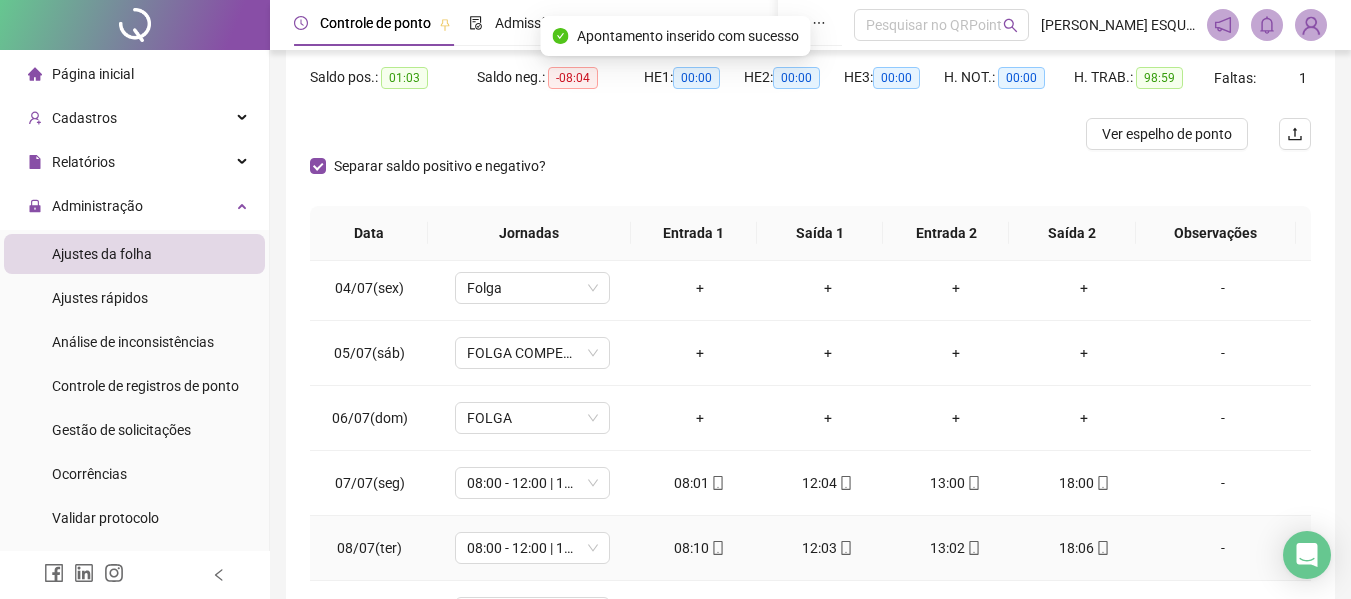 scroll, scrollTop: 100, scrollLeft: 0, axis: vertical 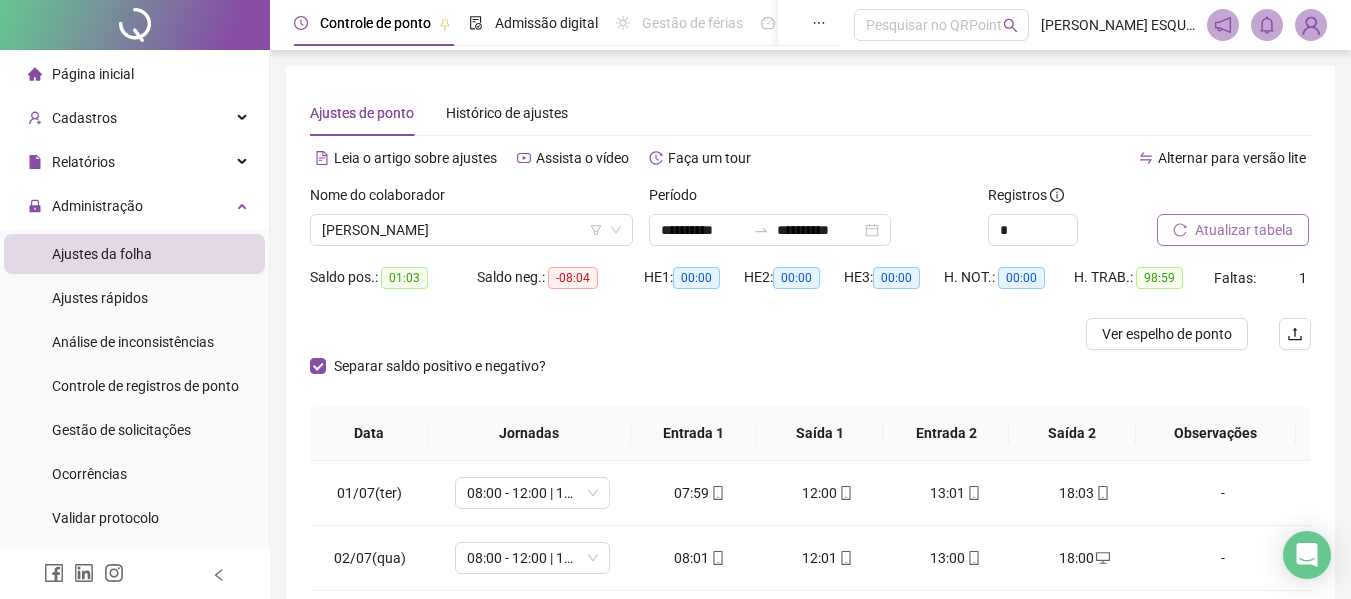 click on "Atualizar tabela" at bounding box center [1244, 230] 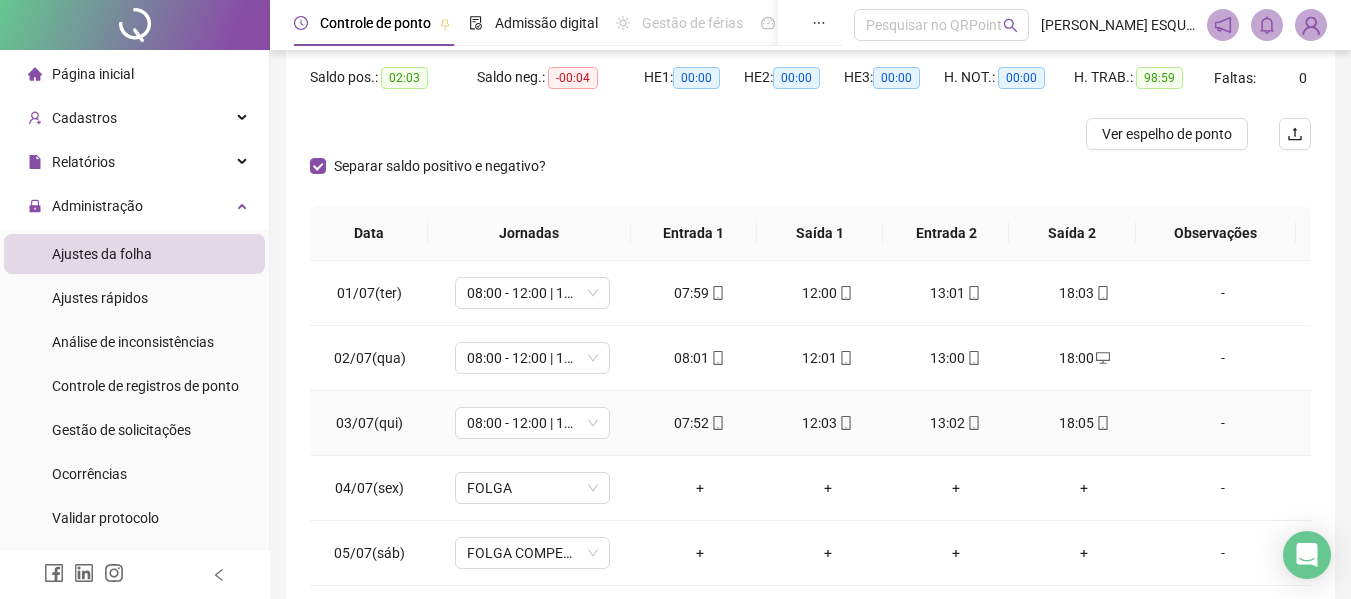 scroll, scrollTop: 300, scrollLeft: 0, axis: vertical 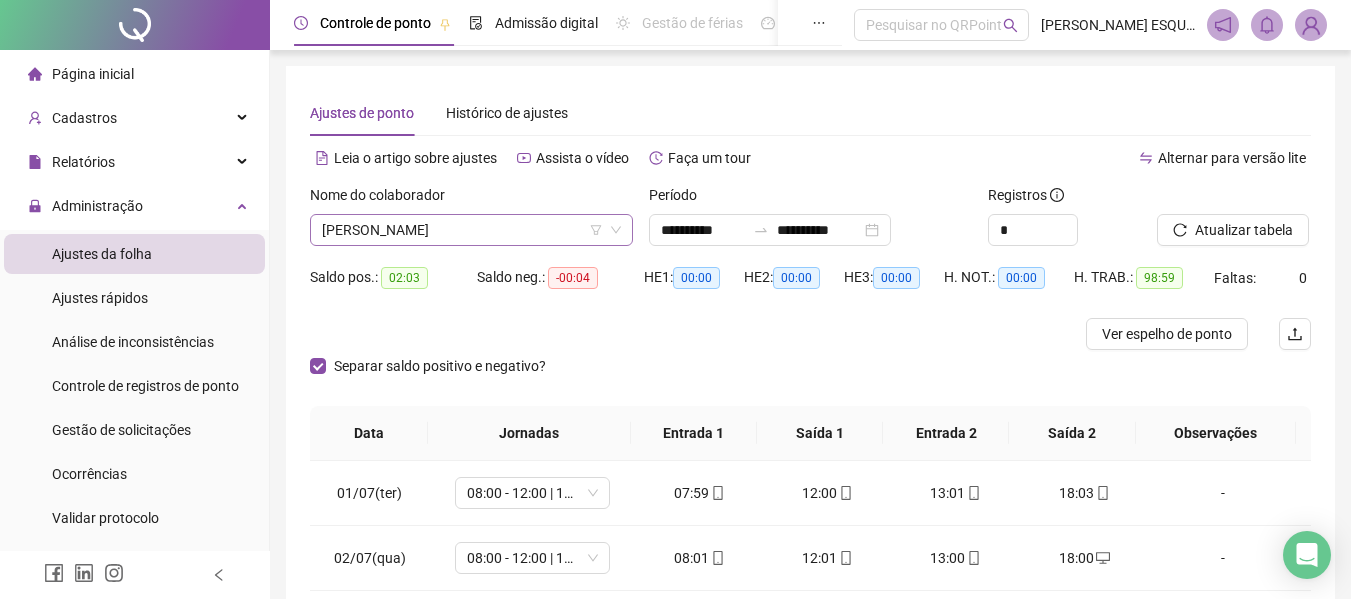 click on "[PERSON_NAME]" at bounding box center [471, 230] 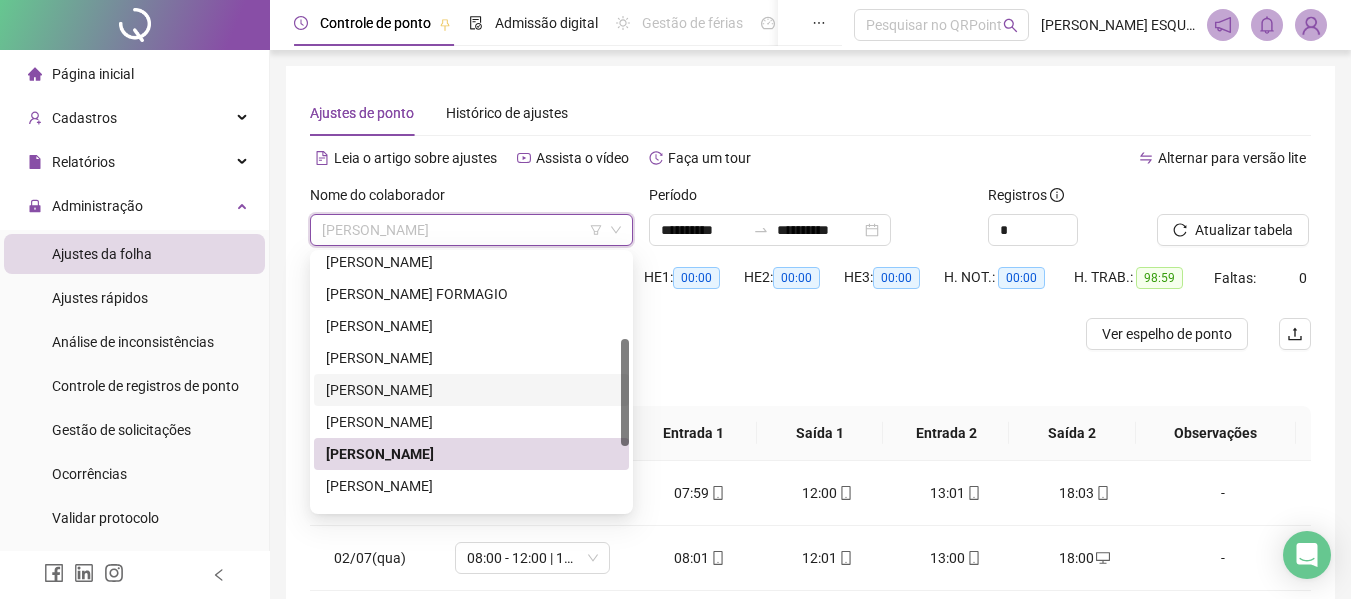 scroll, scrollTop: 352, scrollLeft: 0, axis: vertical 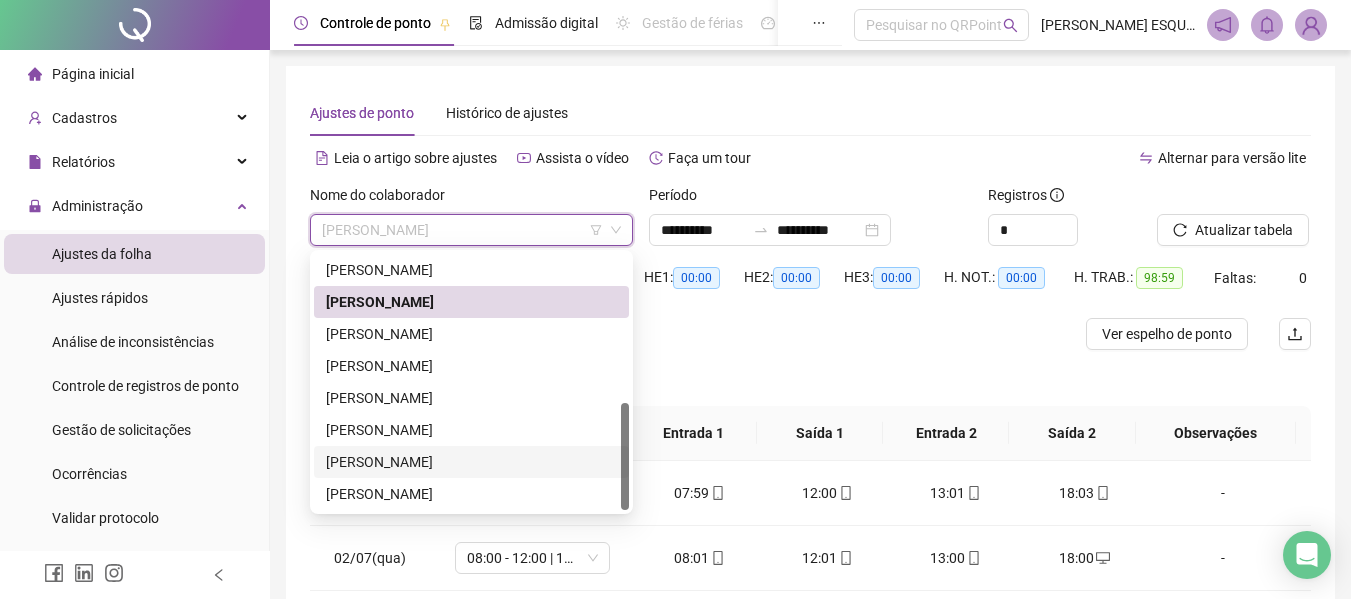 click on "[PERSON_NAME]" at bounding box center (471, 462) 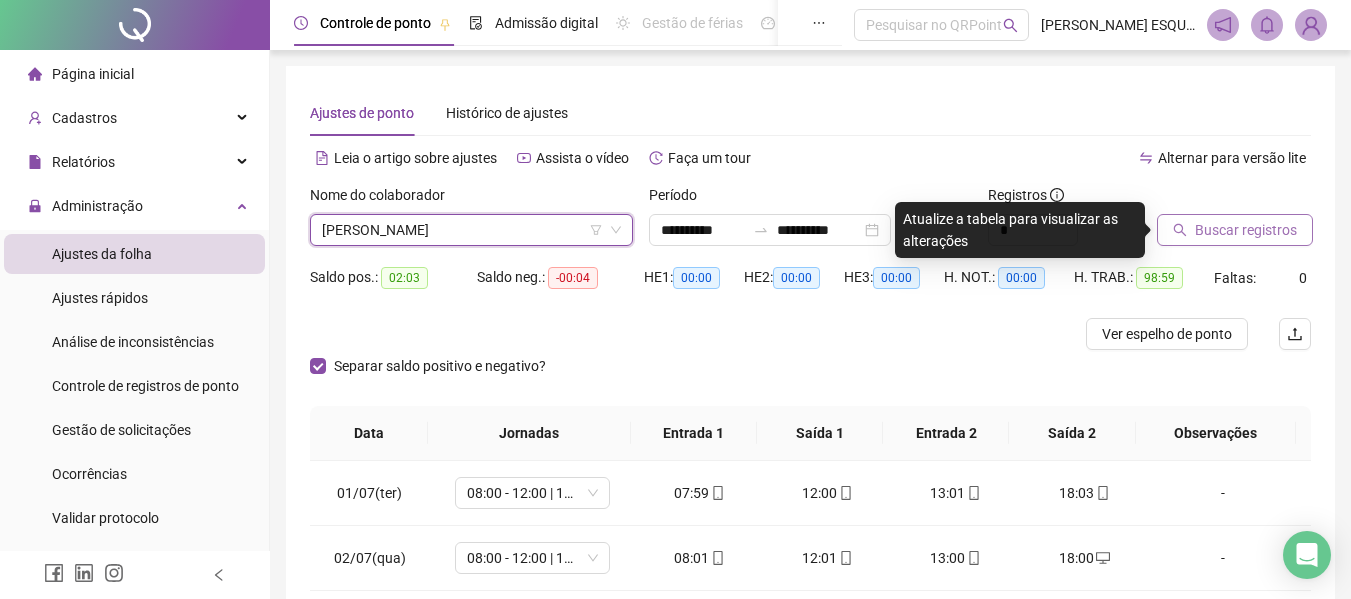 click on "Buscar registros" at bounding box center (1235, 230) 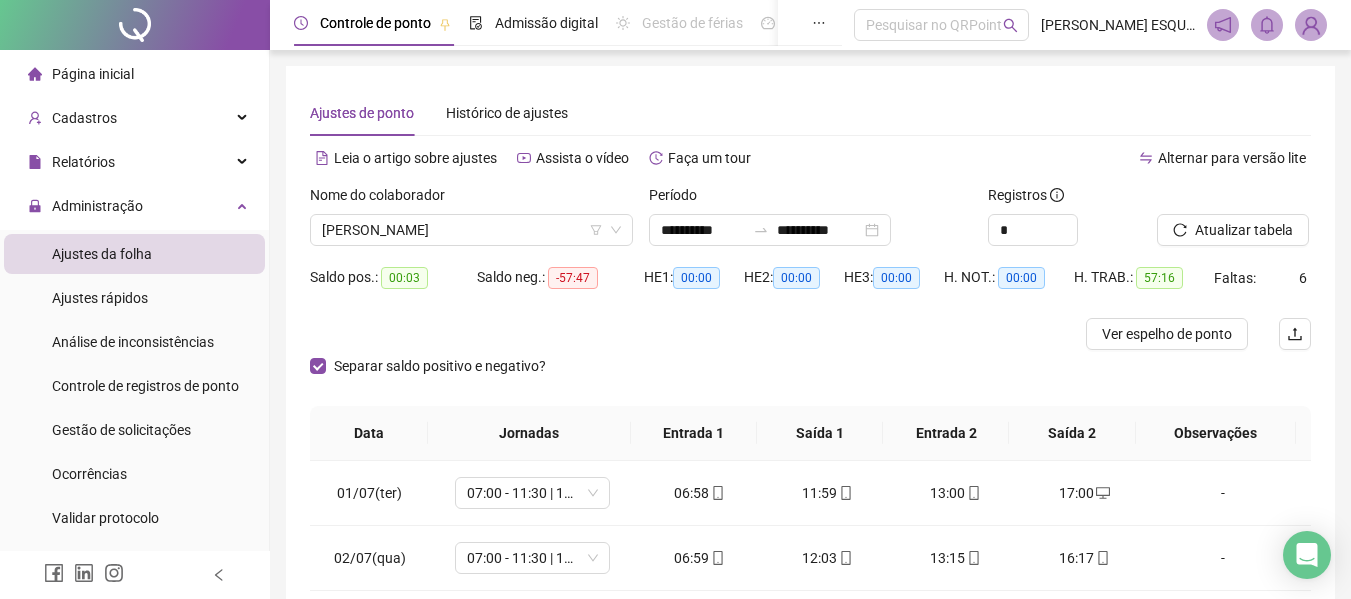 scroll, scrollTop: 399, scrollLeft: 0, axis: vertical 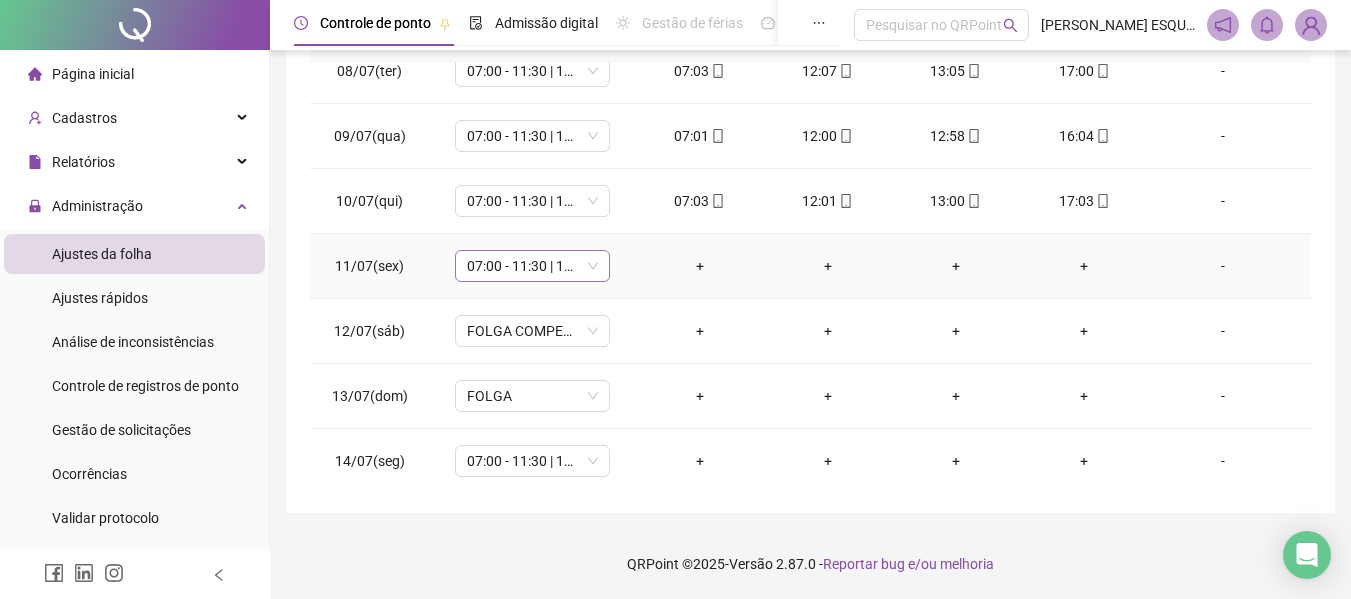 click on "07:00 - 11:30 | 12:30 - 16:00" at bounding box center (532, 266) 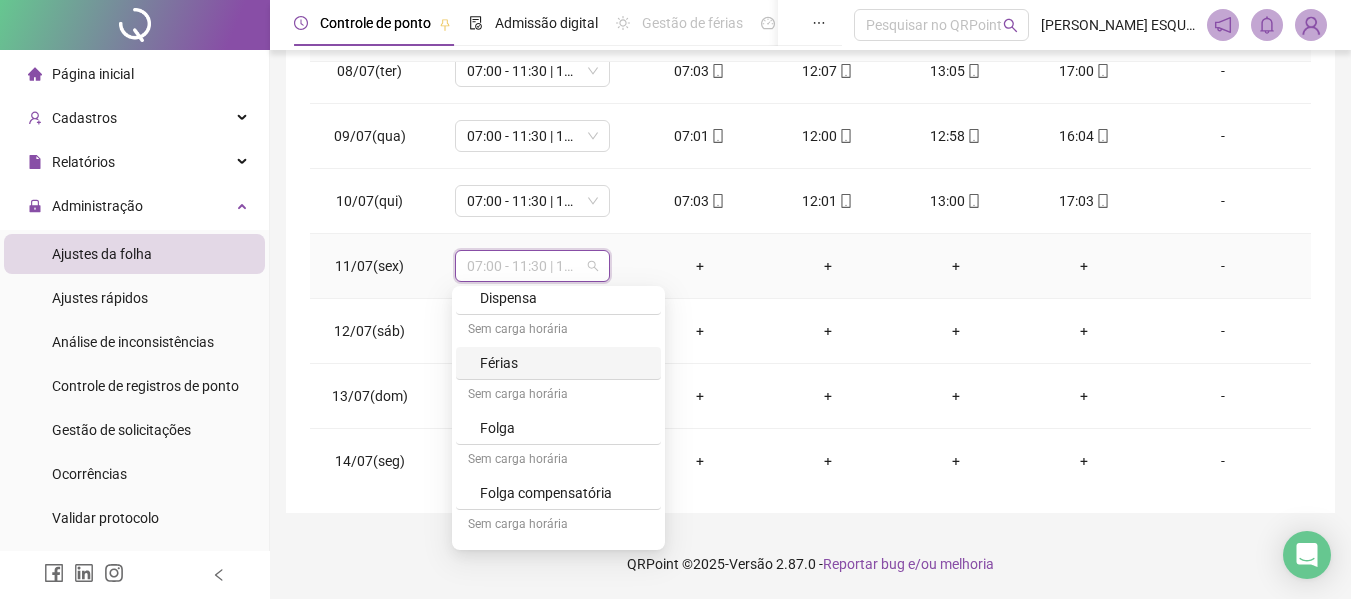 scroll, scrollTop: 329, scrollLeft: 0, axis: vertical 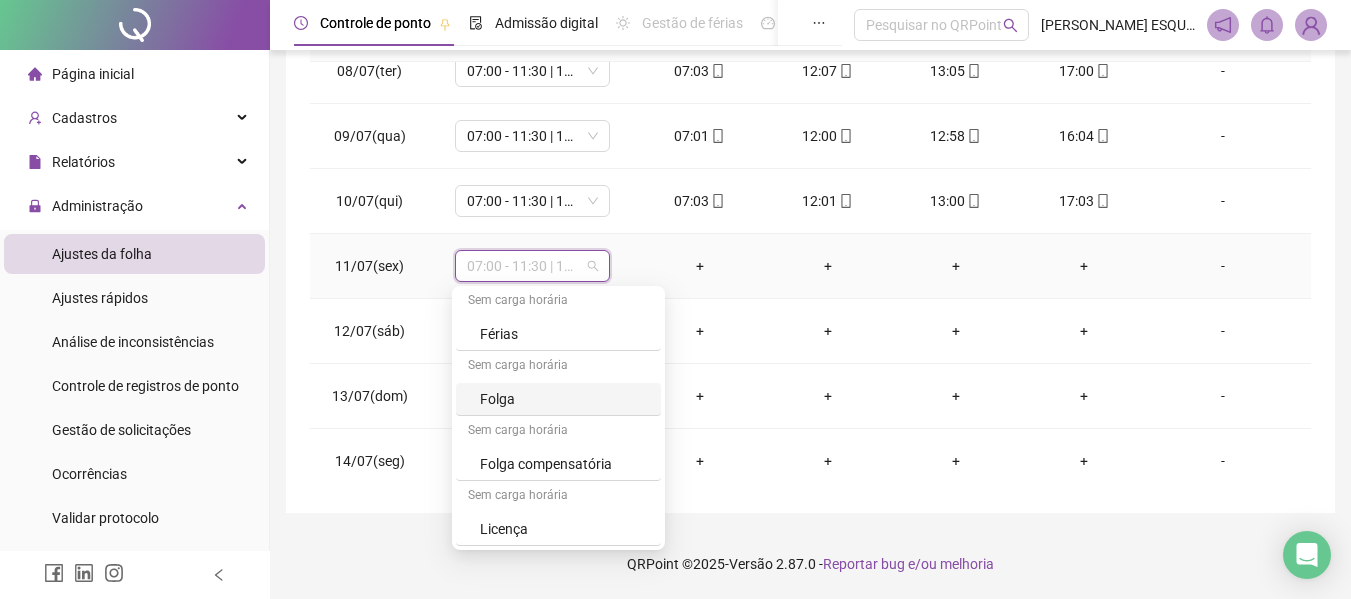 click on "Folga" at bounding box center (564, 399) 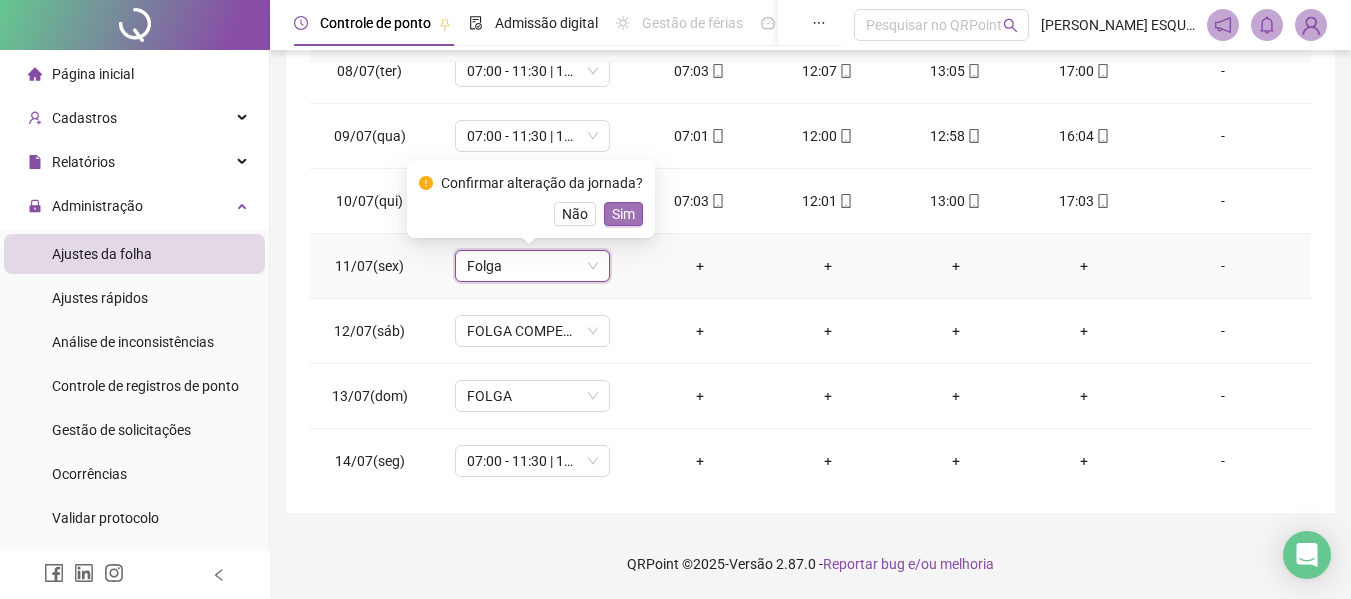 click on "Sim" at bounding box center [623, 214] 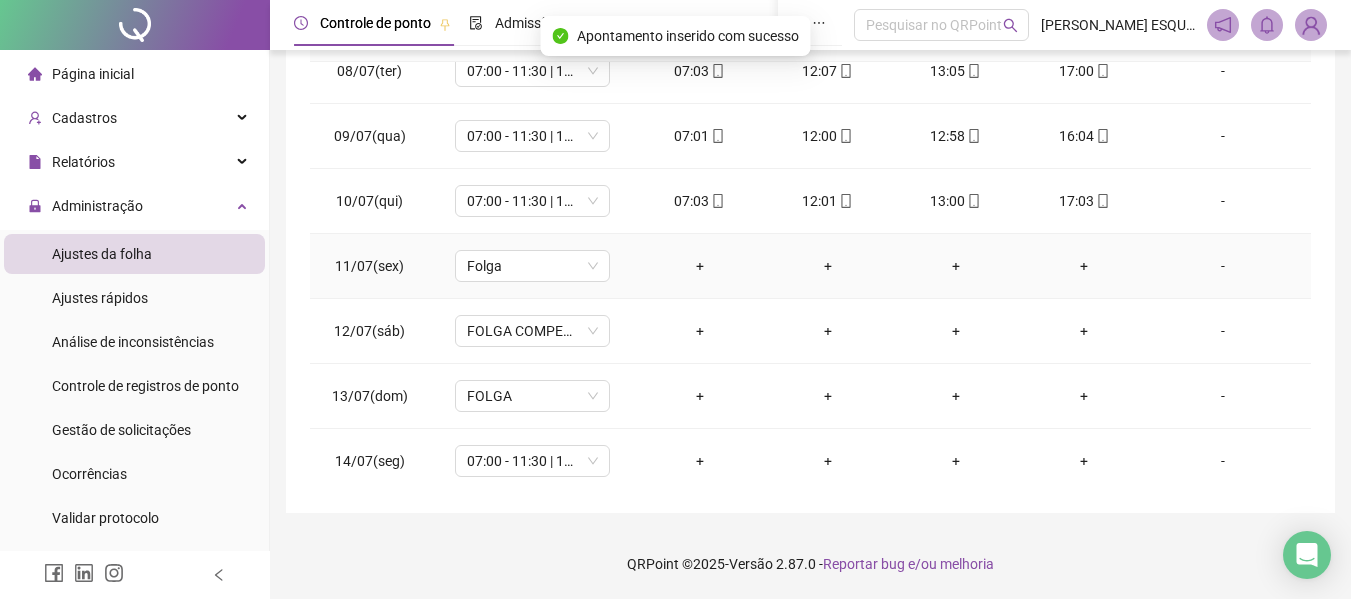 scroll, scrollTop: 378, scrollLeft: 0, axis: vertical 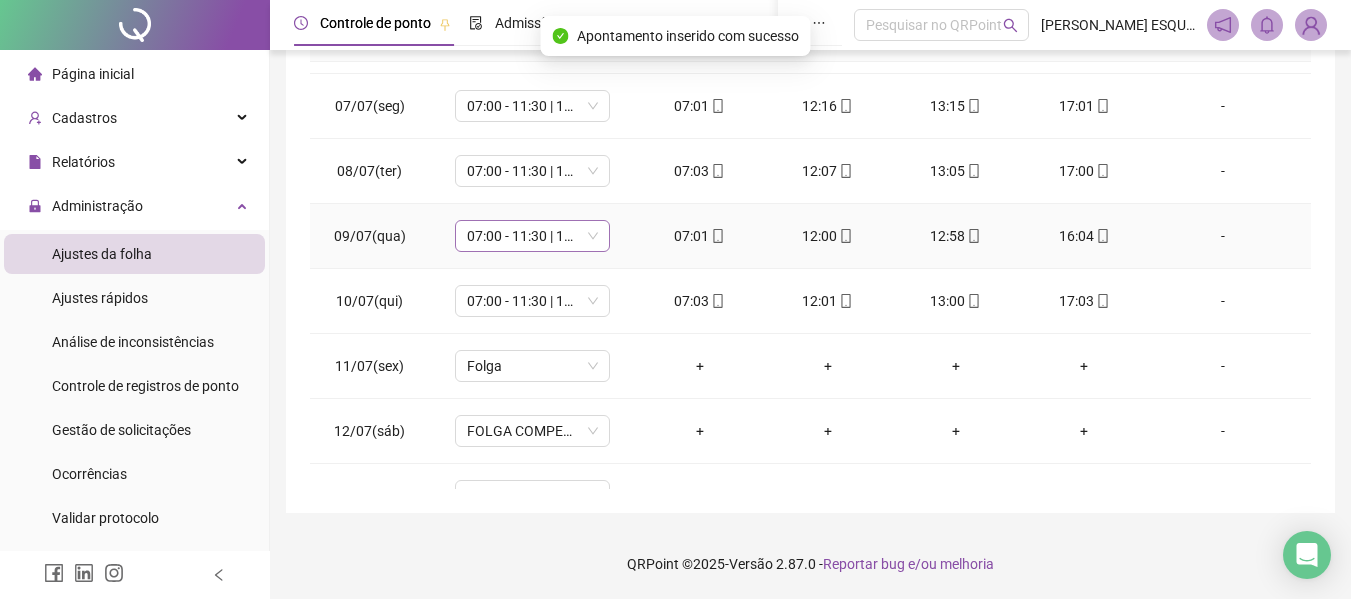 click on "07:00 - 11:30 | 12:30 - 17:00" at bounding box center (532, 236) 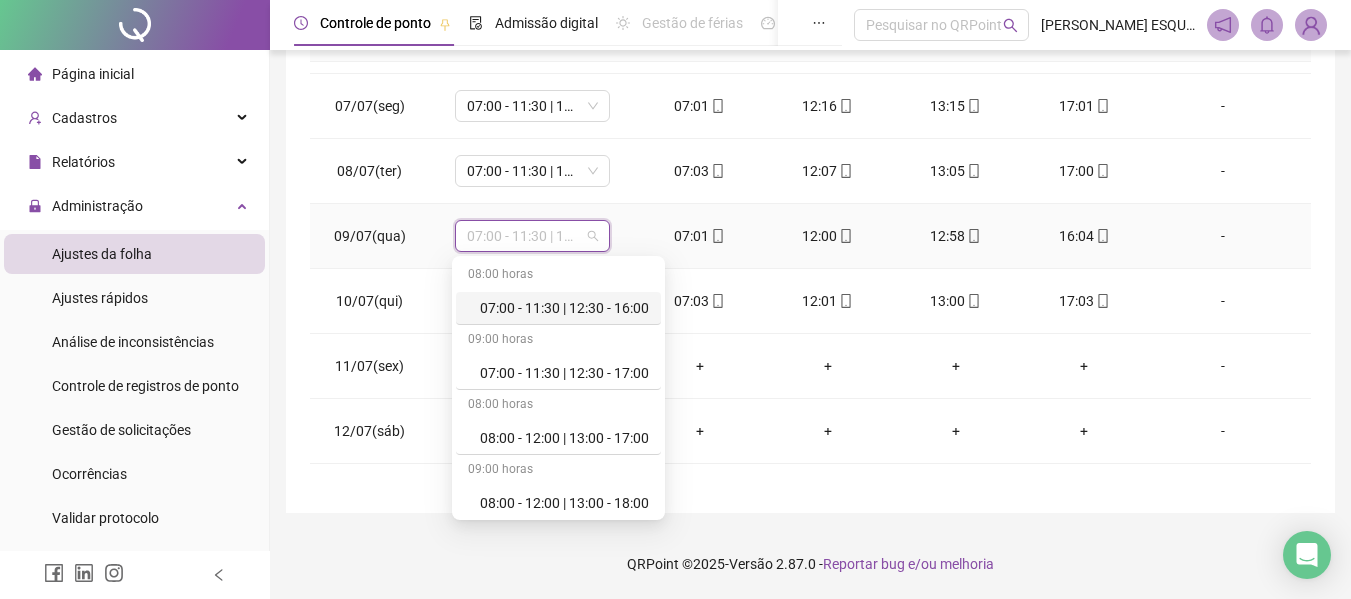 click on "07:00 - 11:30 | 12:30 - 16:00" at bounding box center [564, 308] 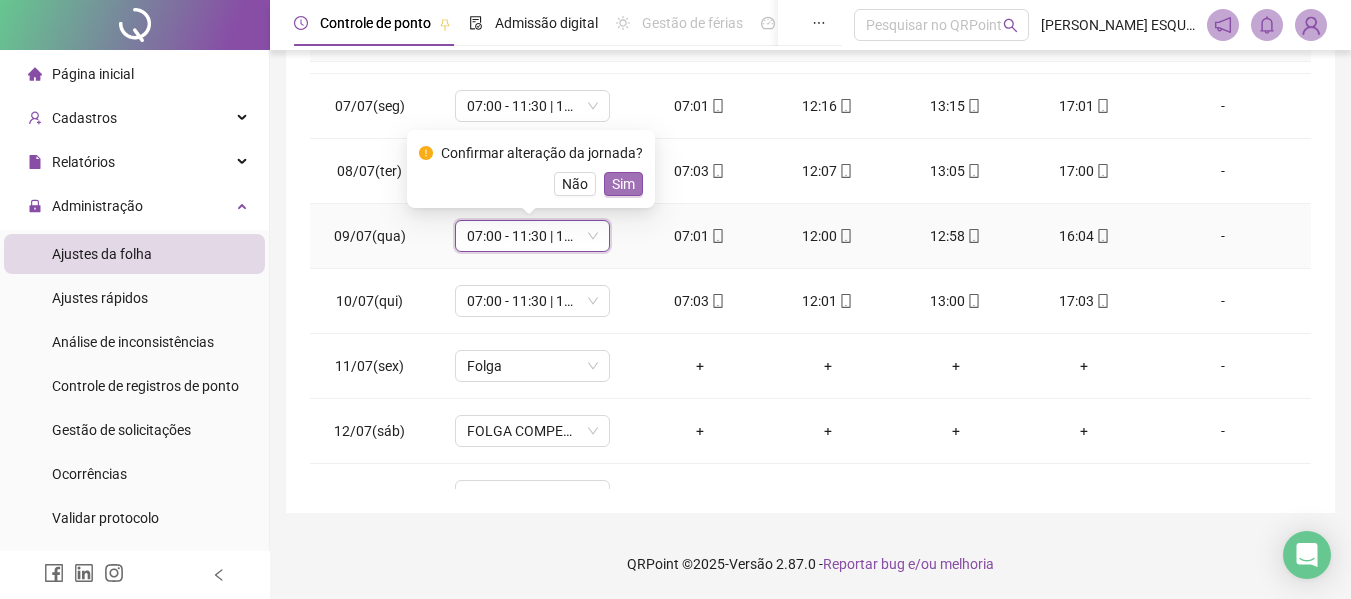 click on "Sim" at bounding box center [623, 184] 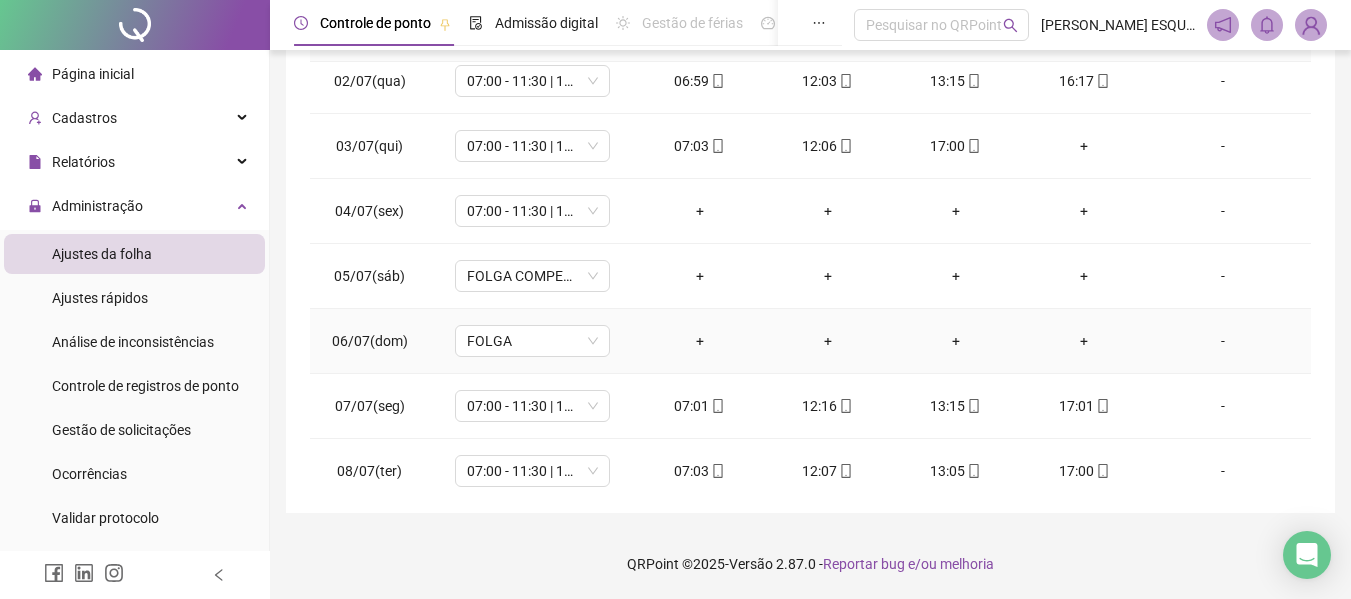 scroll, scrollTop: 0, scrollLeft: 0, axis: both 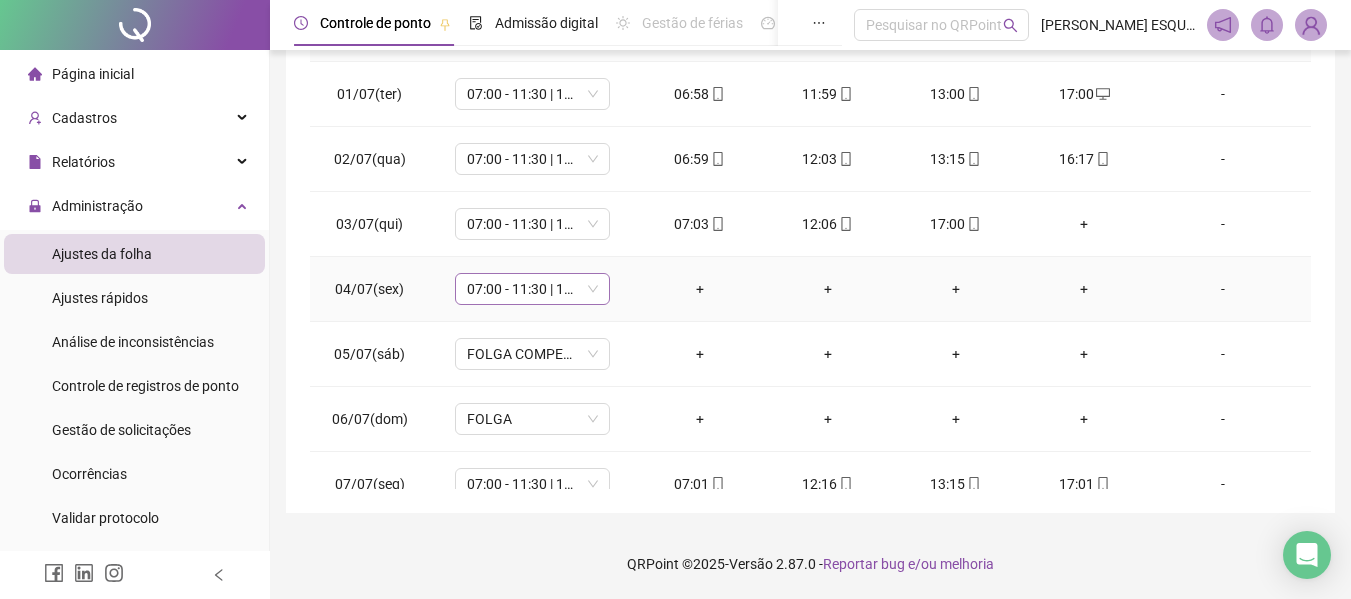 click on "07:00 - 11:30 | 12:30 - 16:00" at bounding box center [532, 289] 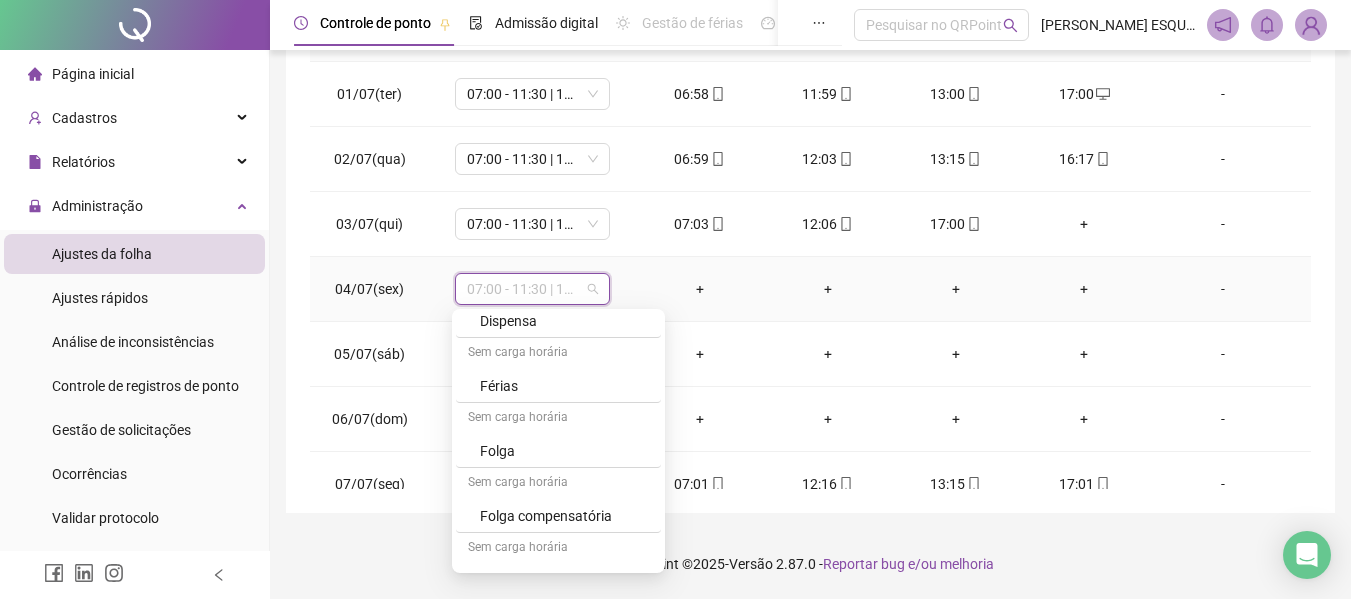 scroll, scrollTop: 329, scrollLeft: 0, axis: vertical 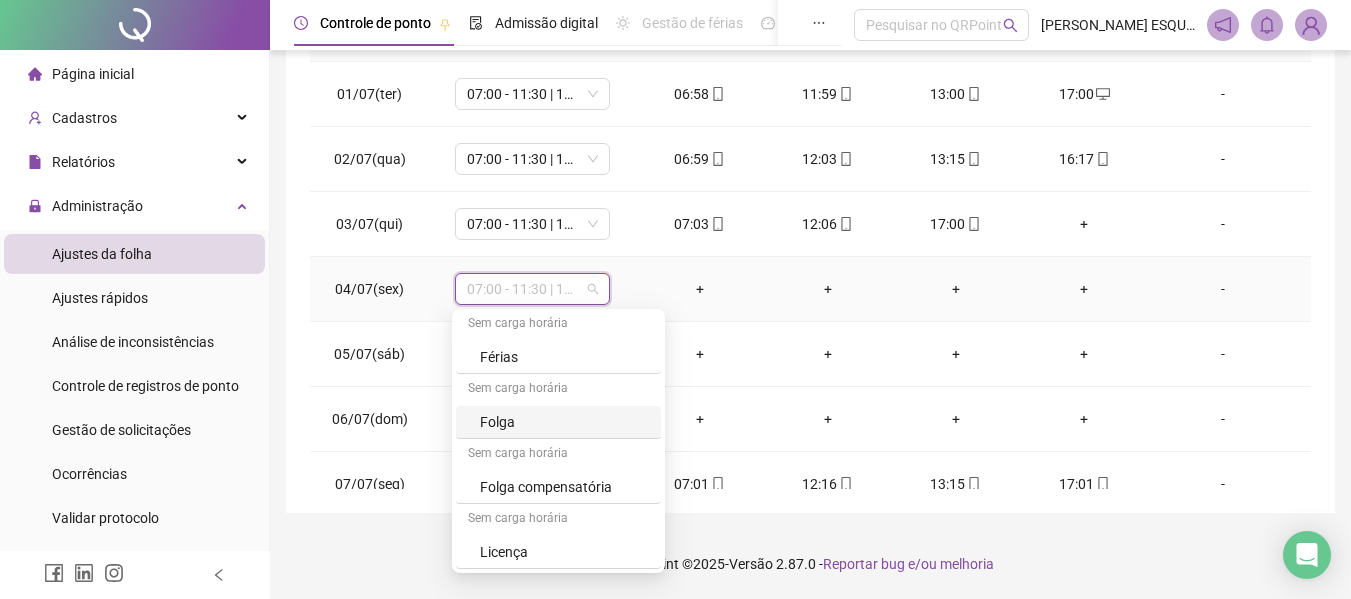 click on "Folga" at bounding box center [564, 422] 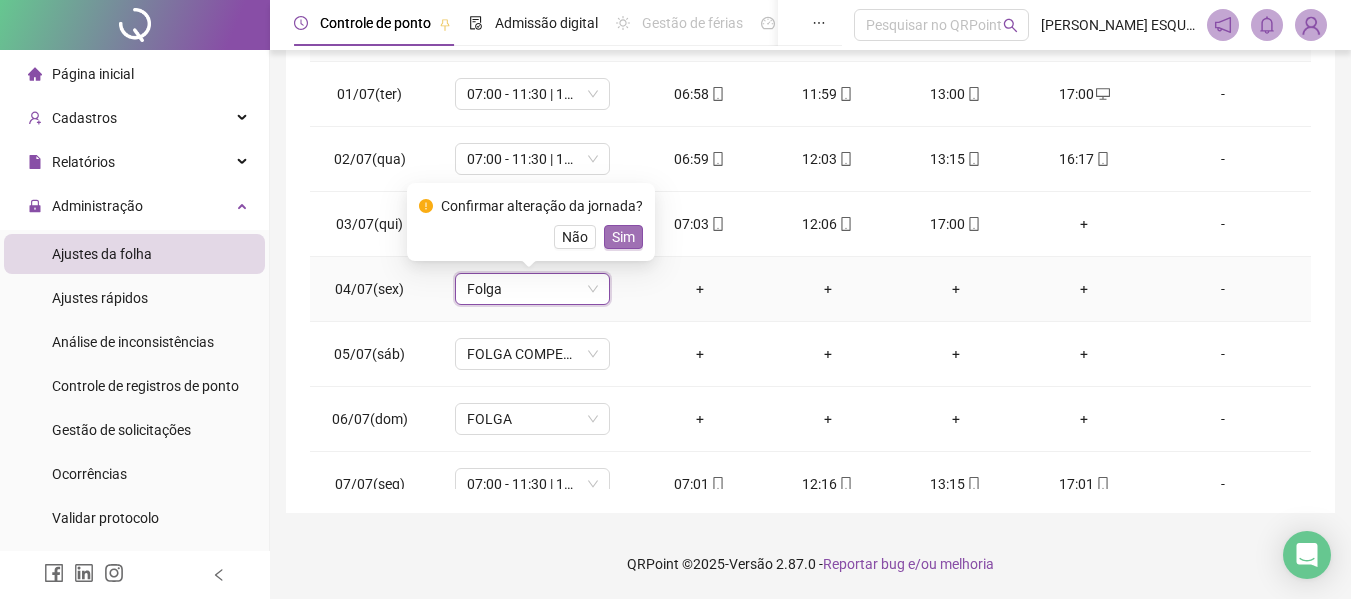 click on "Sim" at bounding box center [623, 237] 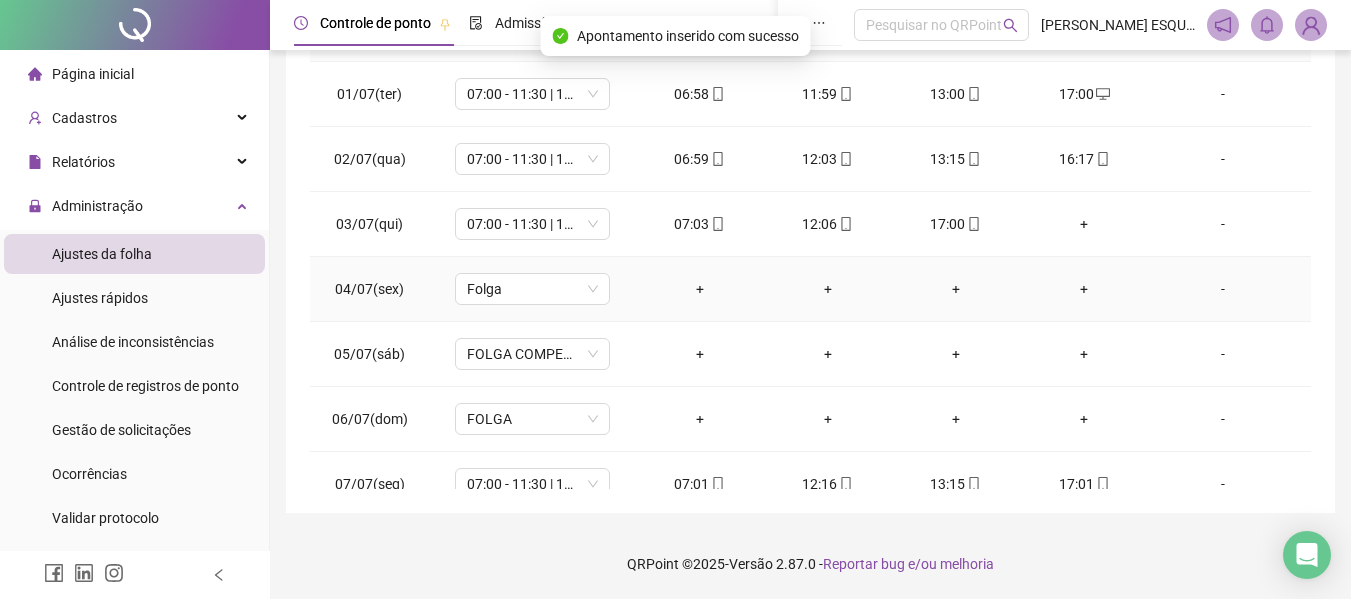 scroll, scrollTop: 299, scrollLeft: 0, axis: vertical 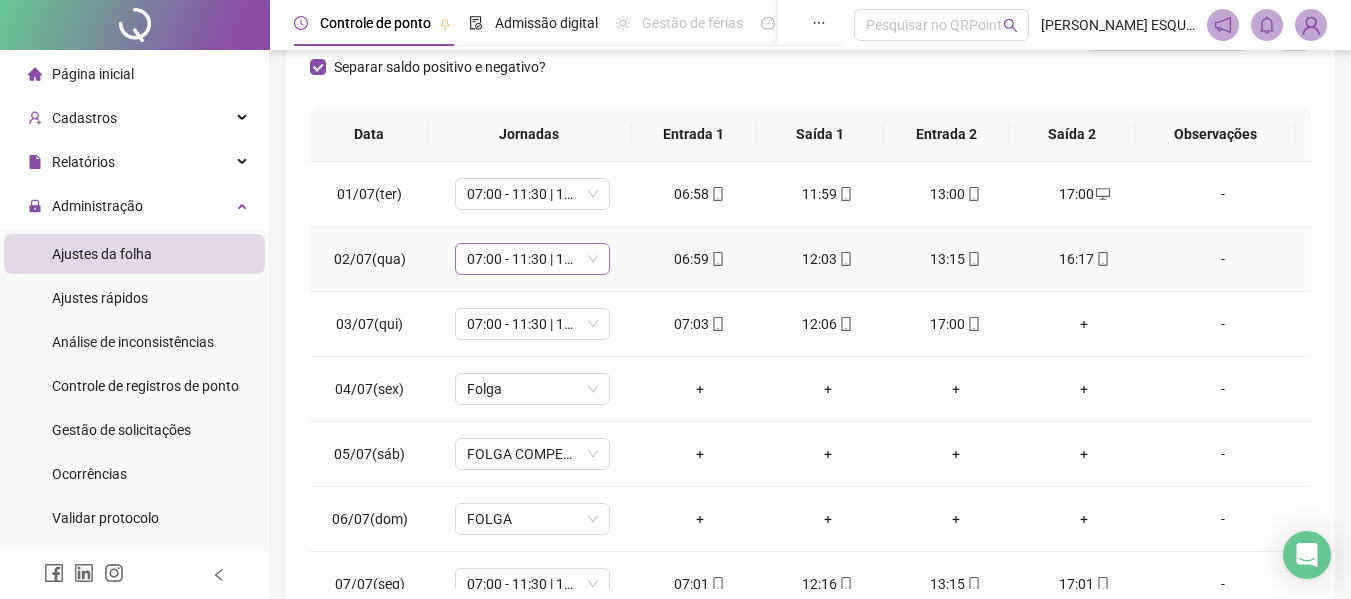 click on "07:00 - 11:30 | 12:30 - 17:00" at bounding box center (532, 259) 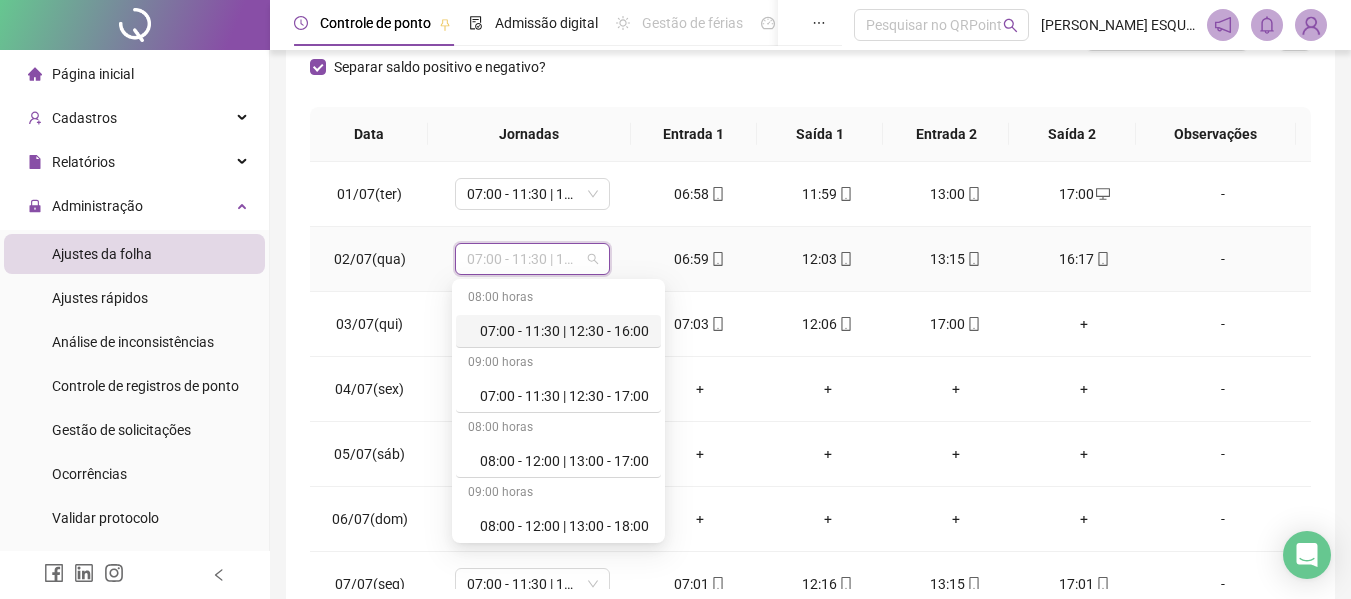 click on "07:00 - 11:30 | 12:30 - 16:00" at bounding box center (564, 331) 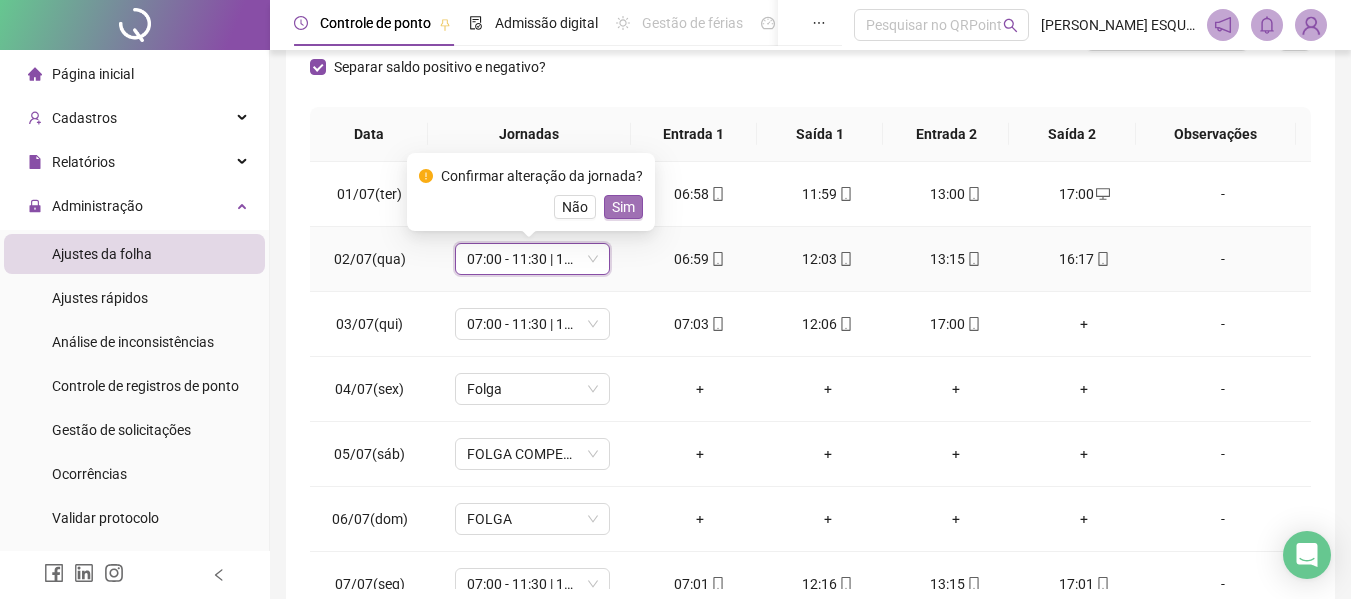 click on "Sim" at bounding box center [623, 207] 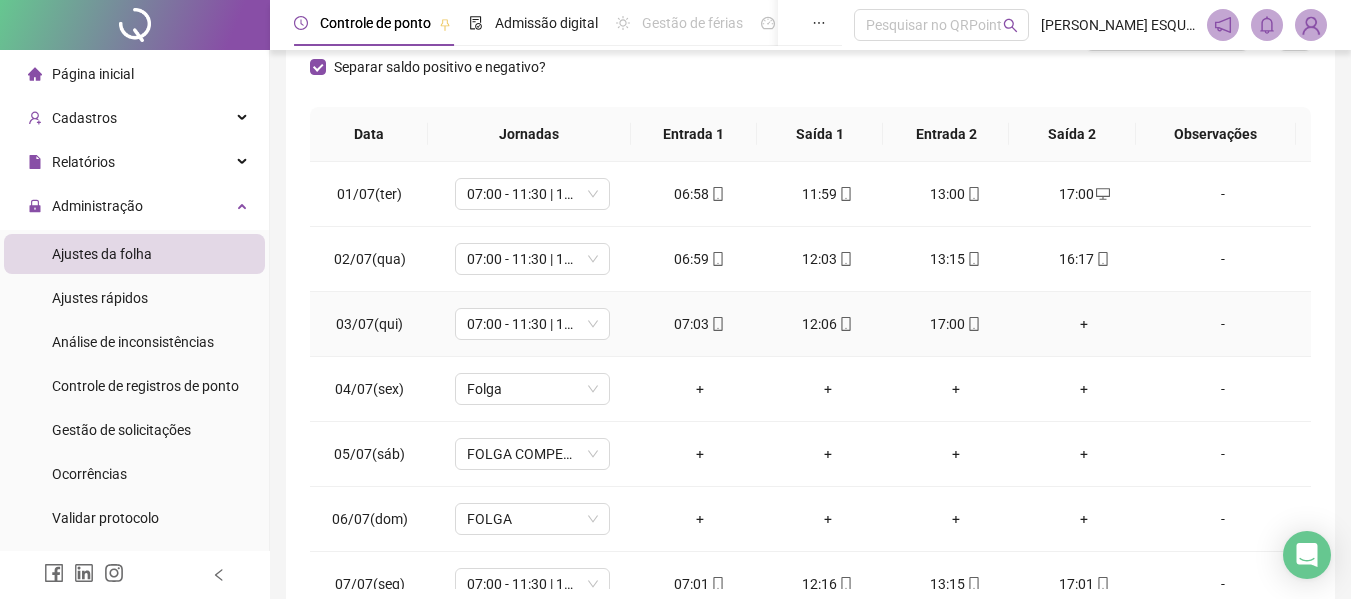 click on "+" at bounding box center [1084, 324] 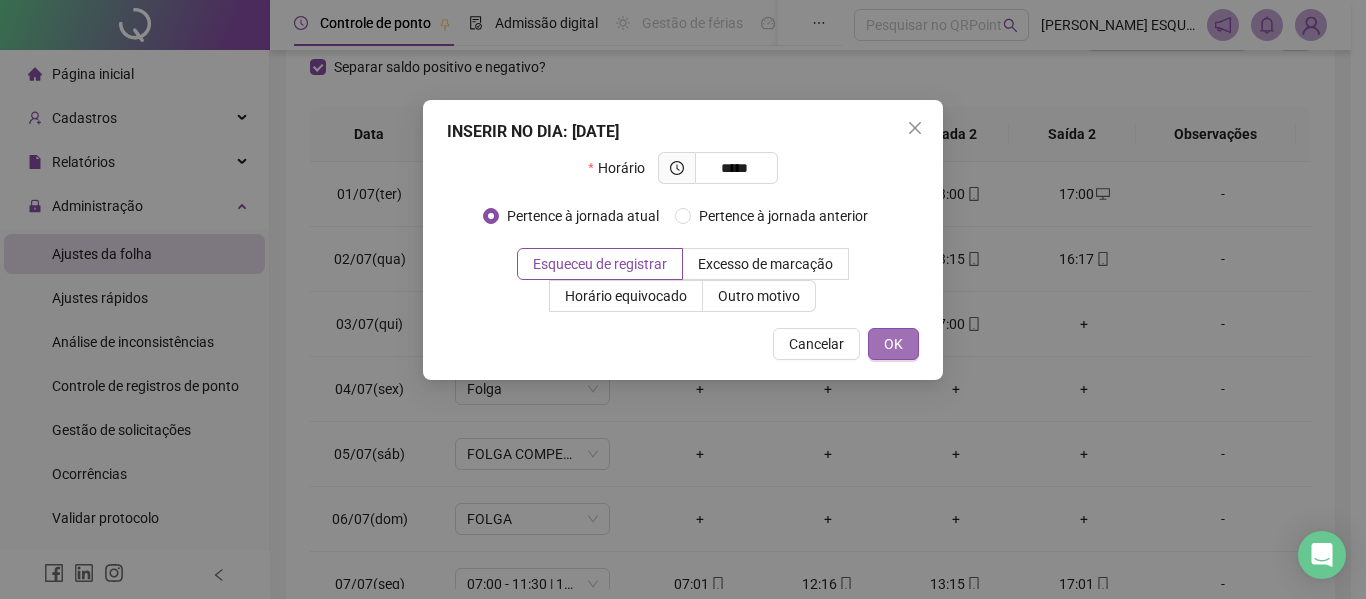 type on "*****" 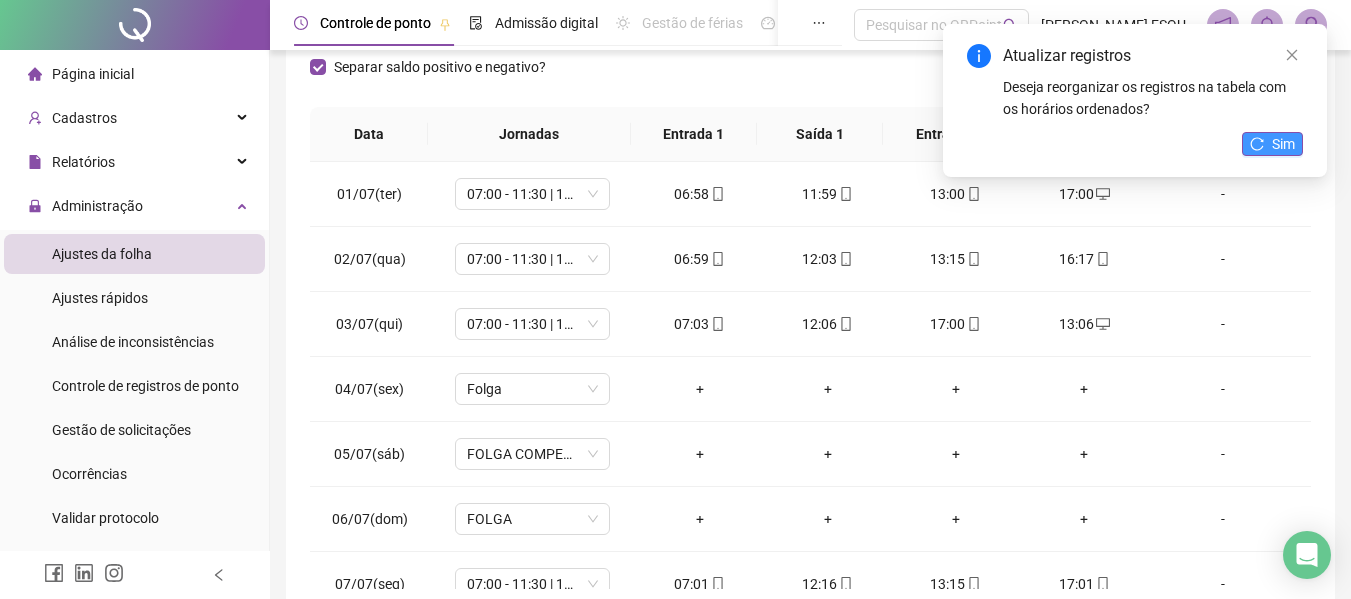 click 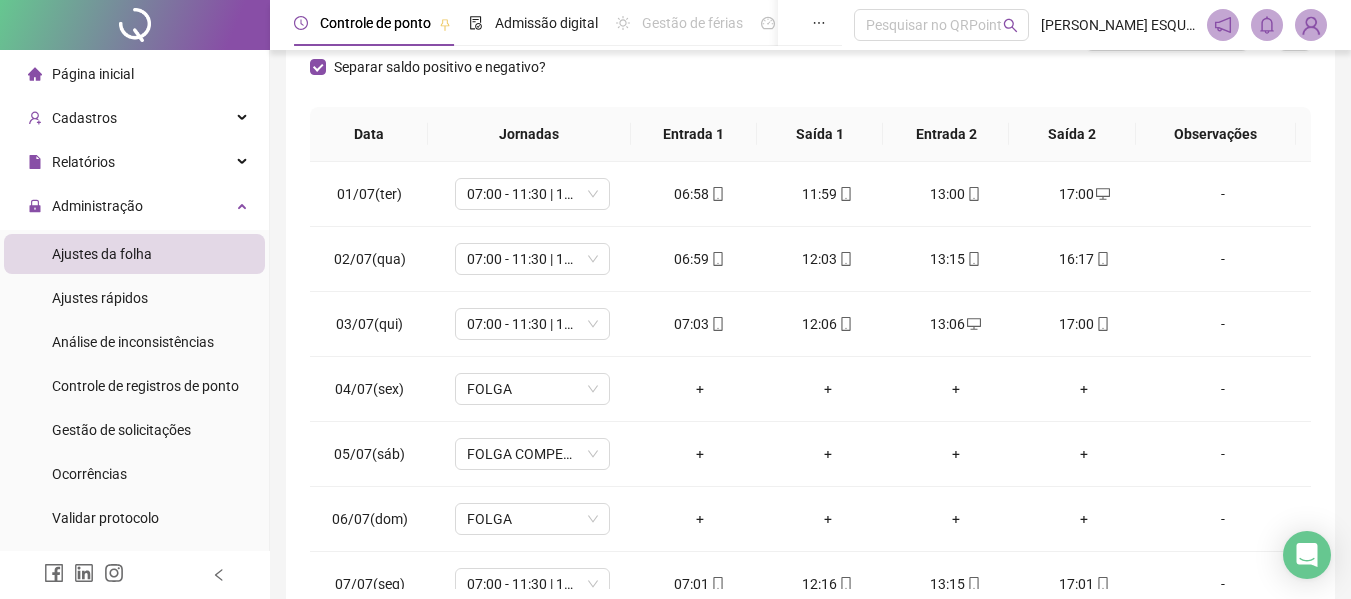 scroll, scrollTop: 399, scrollLeft: 0, axis: vertical 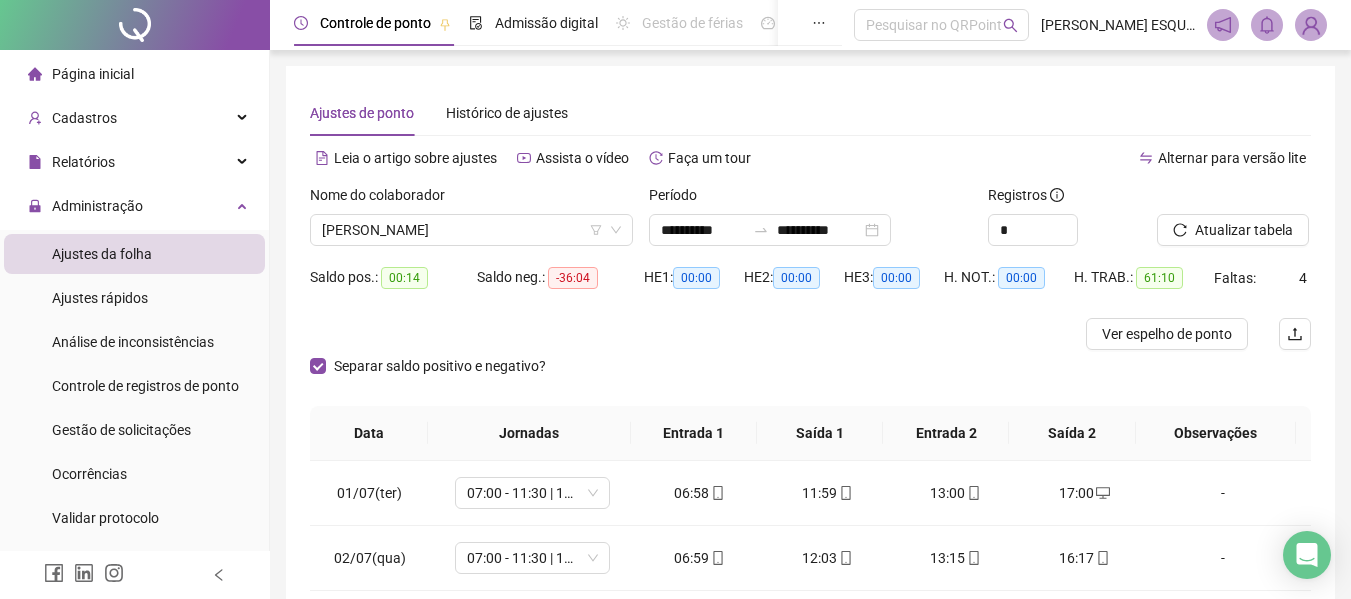 click on "Atualizar tabela" at bounding box center [1233, 230] 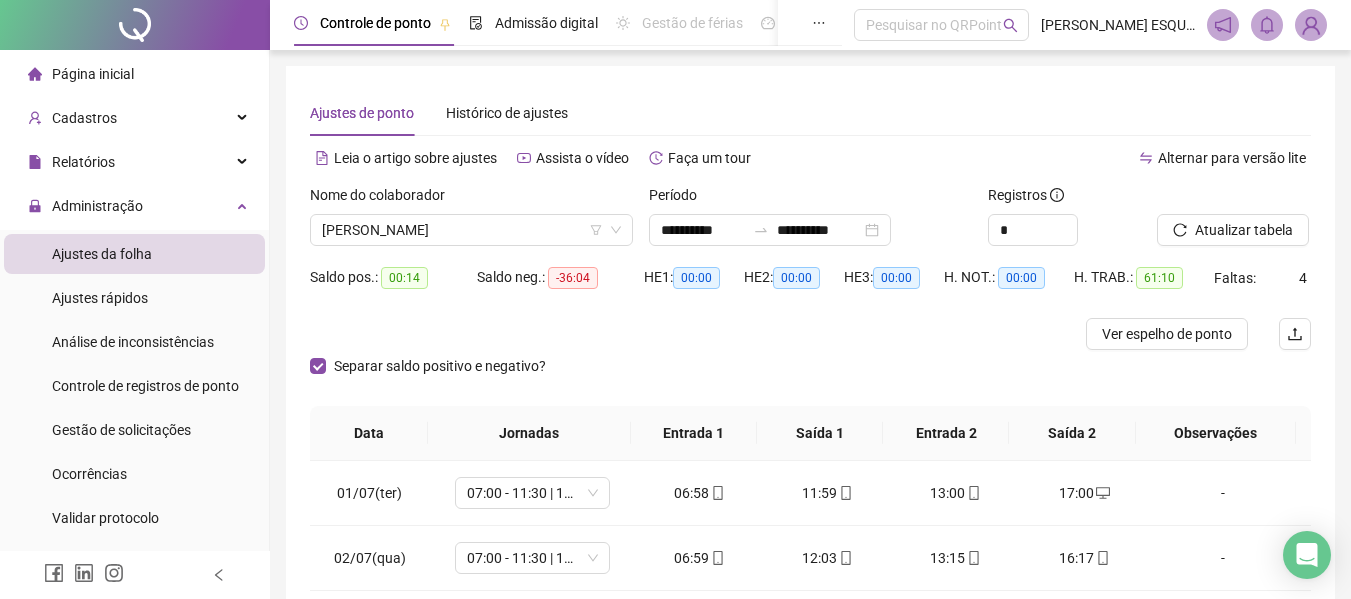 scroll, scrollTop: 399, scrollLeft: 0, axis: vertical 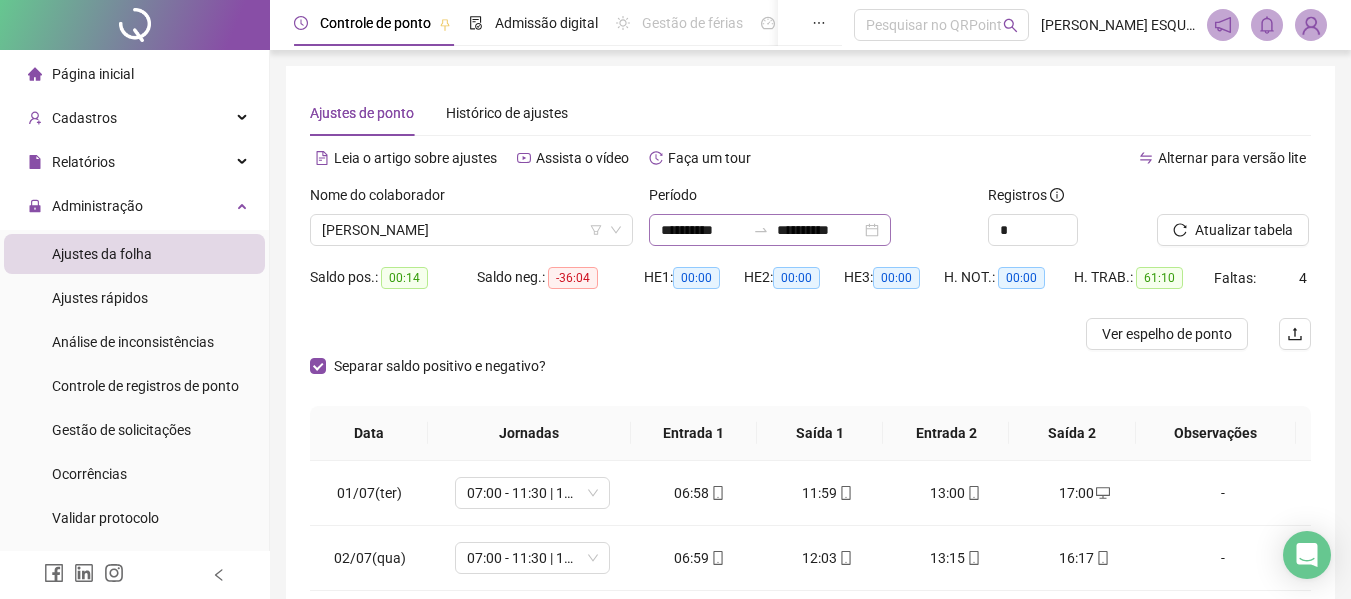 click on "**********" at bounding box center (770, 230) 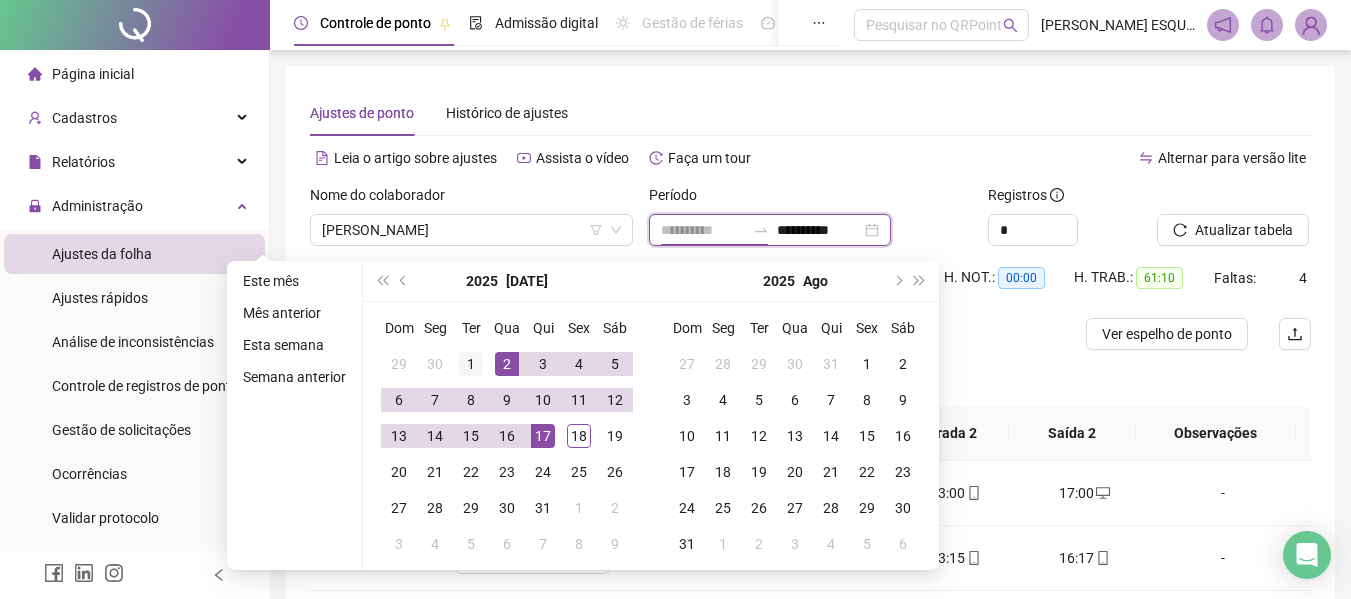 type on "**********" 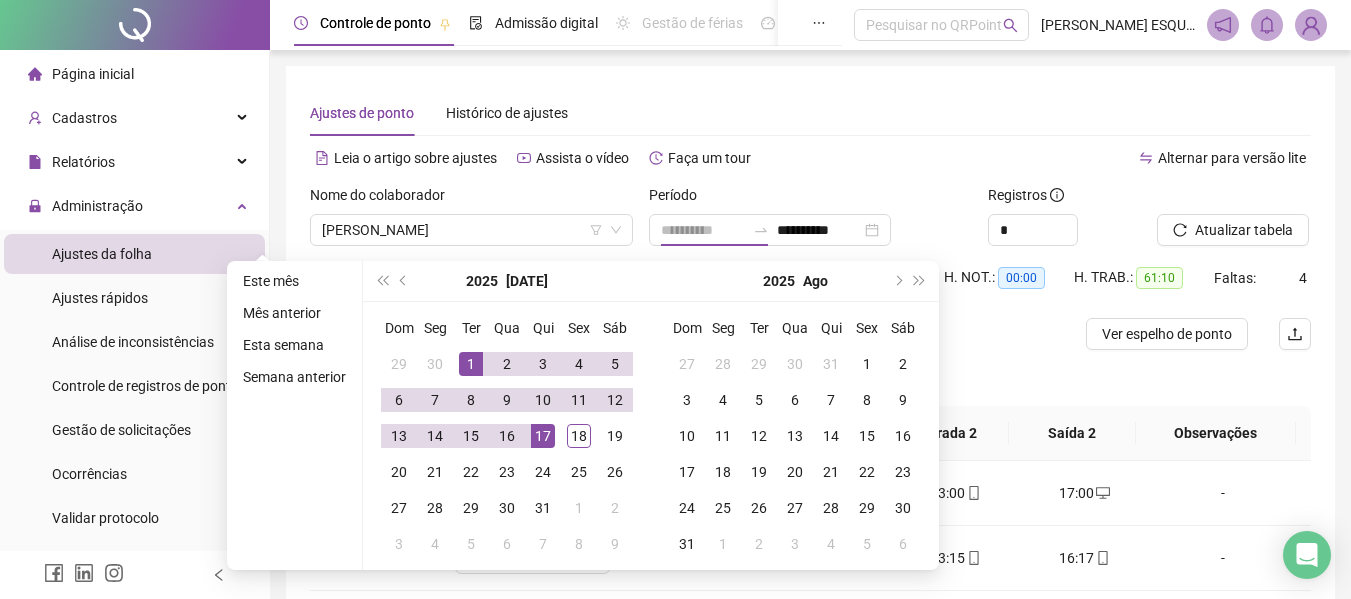 click on "1" at bounding box center [471, 364] 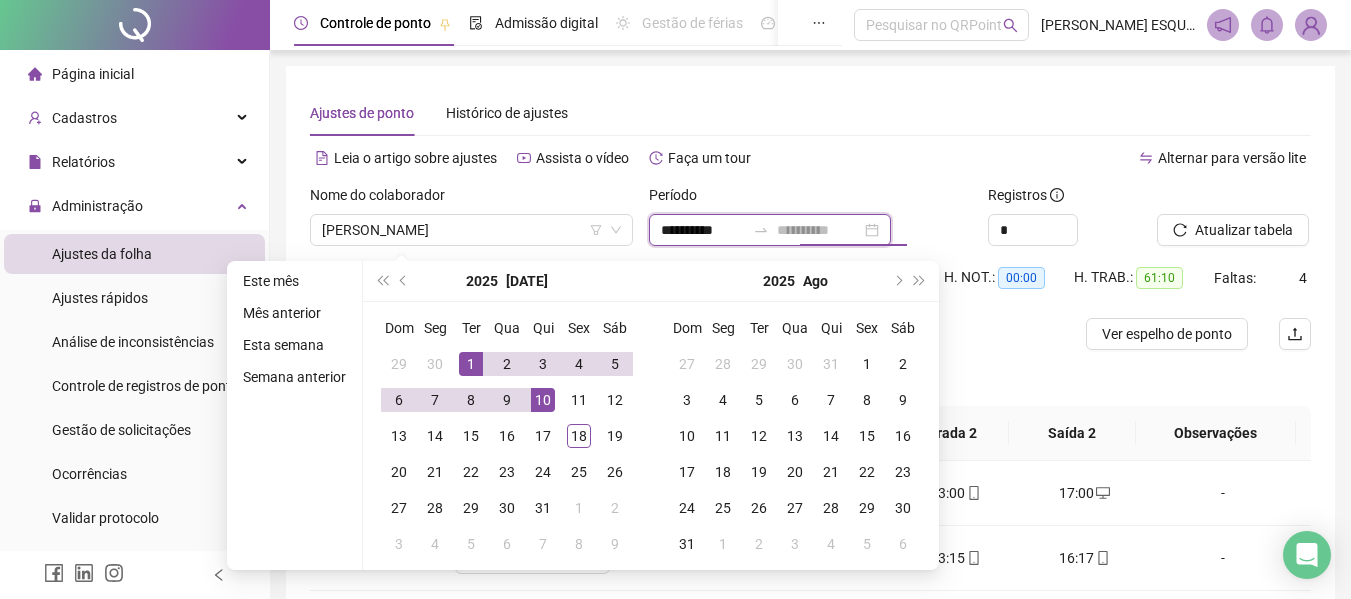 type on "**********" 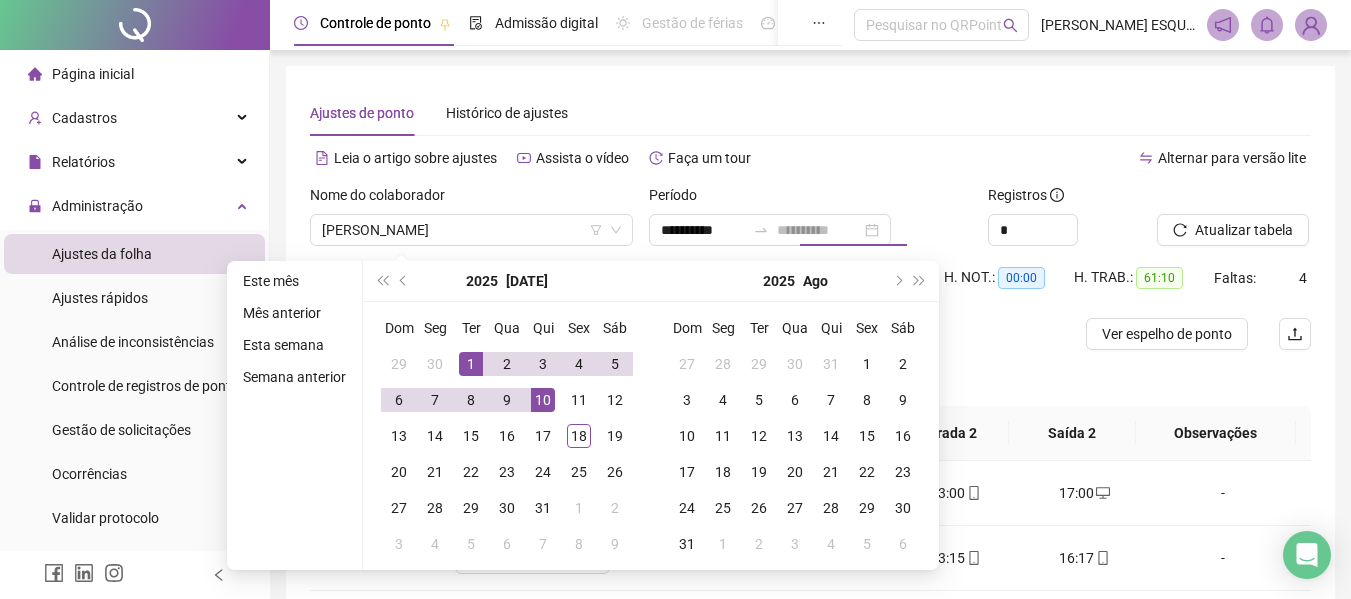 click on "10" at bounding box center (543, 400) 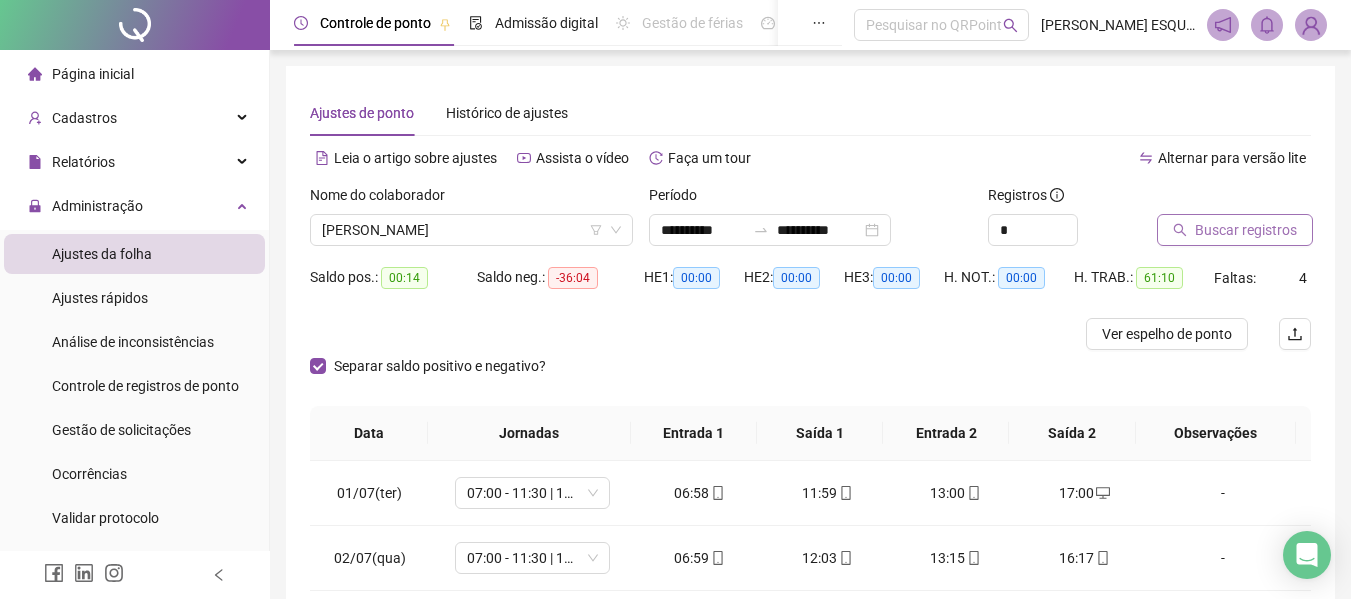 click on "Buscar registros" at bounding box center (1246, 230) 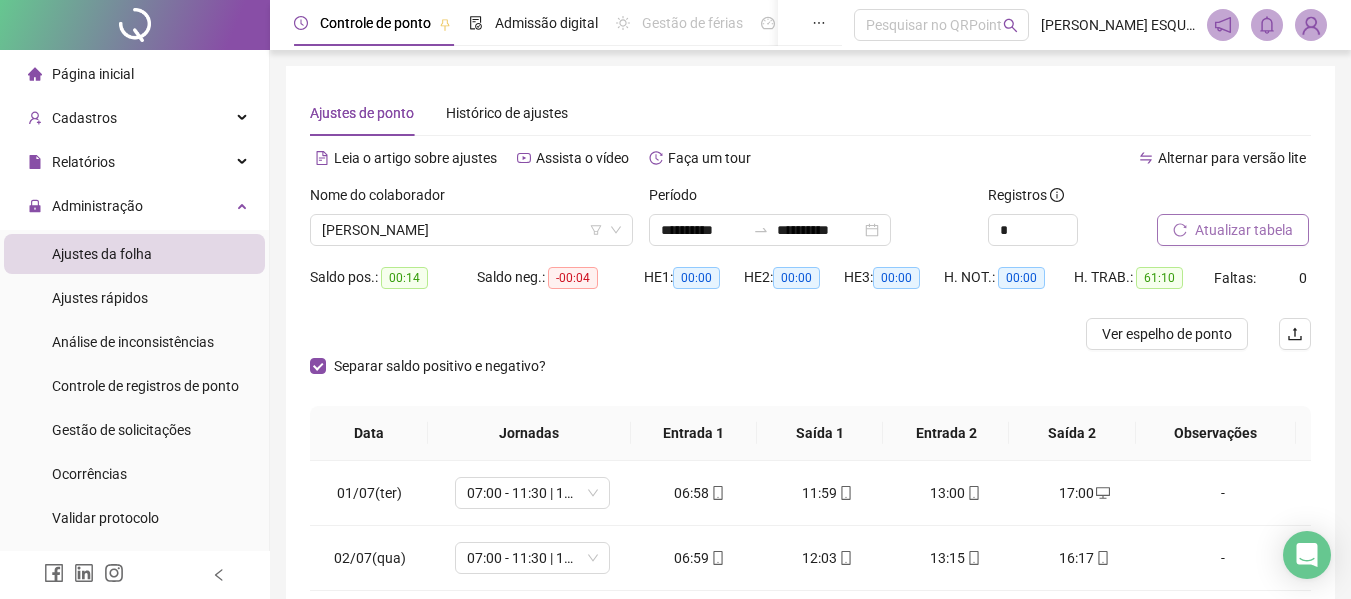 scroll, scrollTop: 300, scrollLeft: 0, axis: vertical 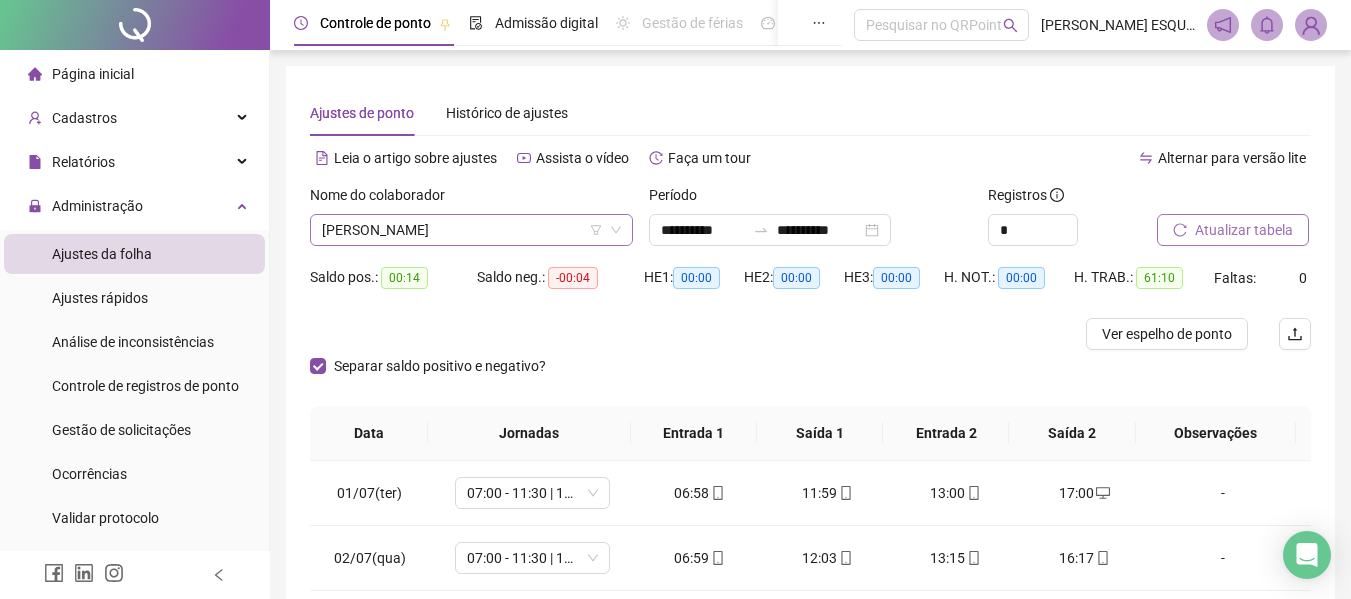 click on "[PERSON_NAME]" at bounding box center [471, 230] 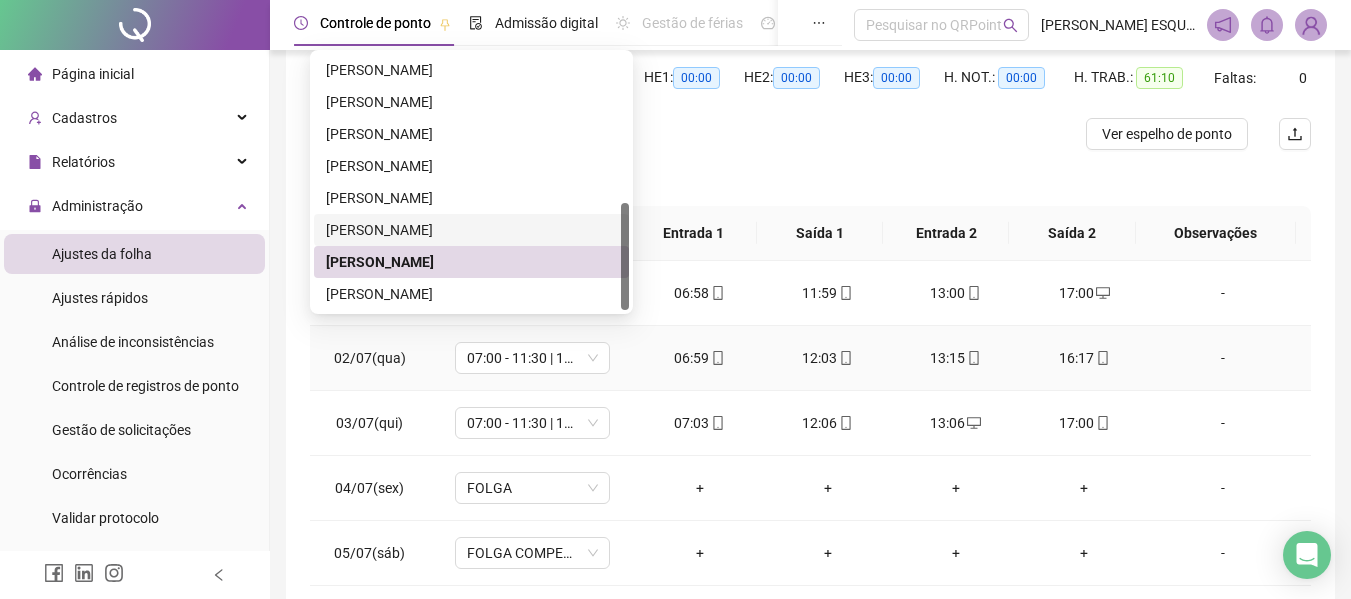 scroll, scrollTop: 300, scrollLeft: 0, axis: vertical 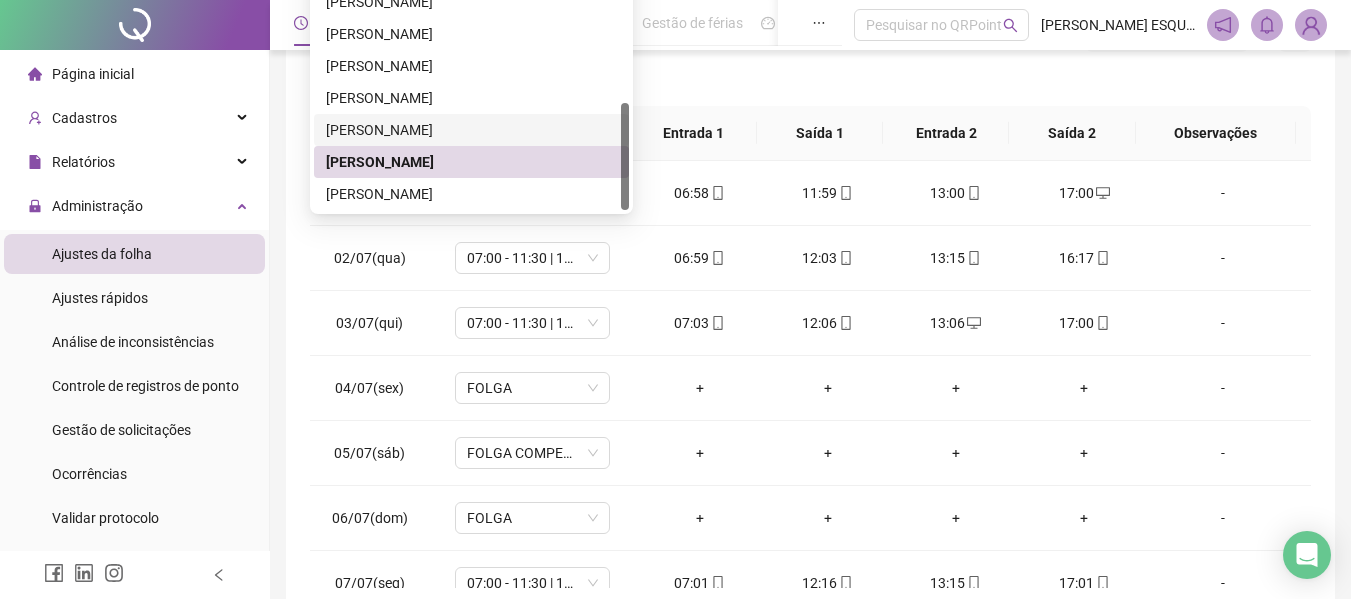 click on "[PERSON_NAME]" at bounding box center (471, 130) 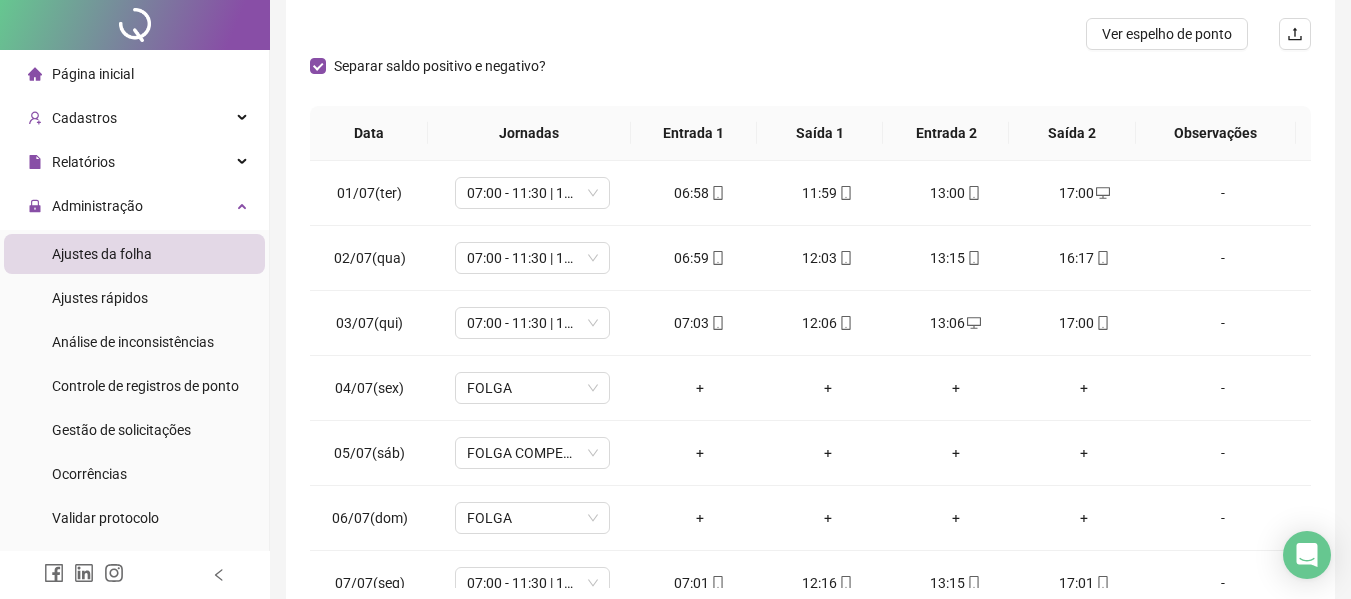 scroll, scrollTop: 0, scrollLeft: 0, axis: both 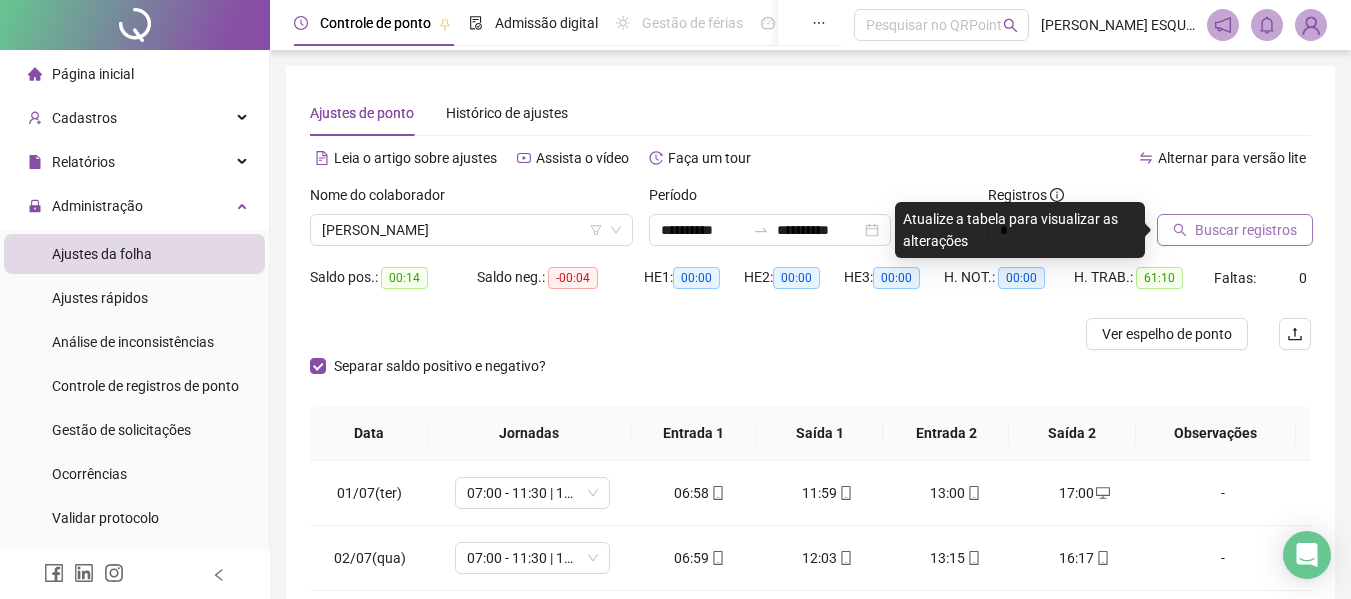 click on "Buscar registros" at bounding box center (1246, 230) 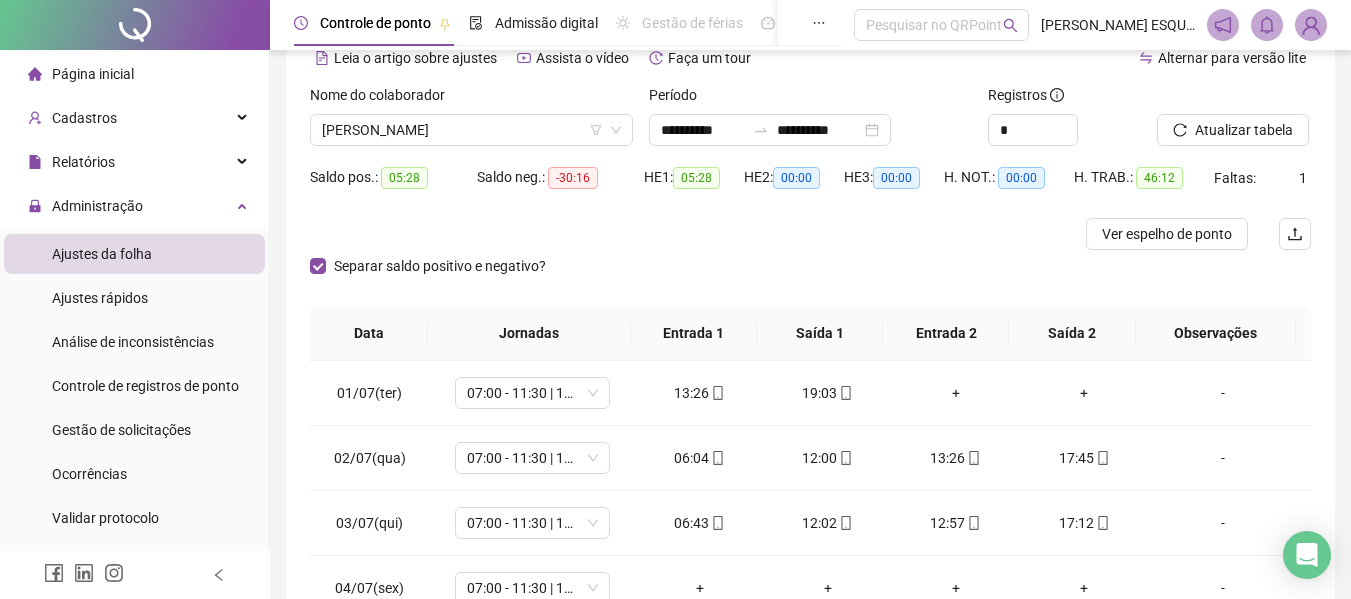 scroll, scrollTop: 300, scrollLeft: 0, axis: vertical 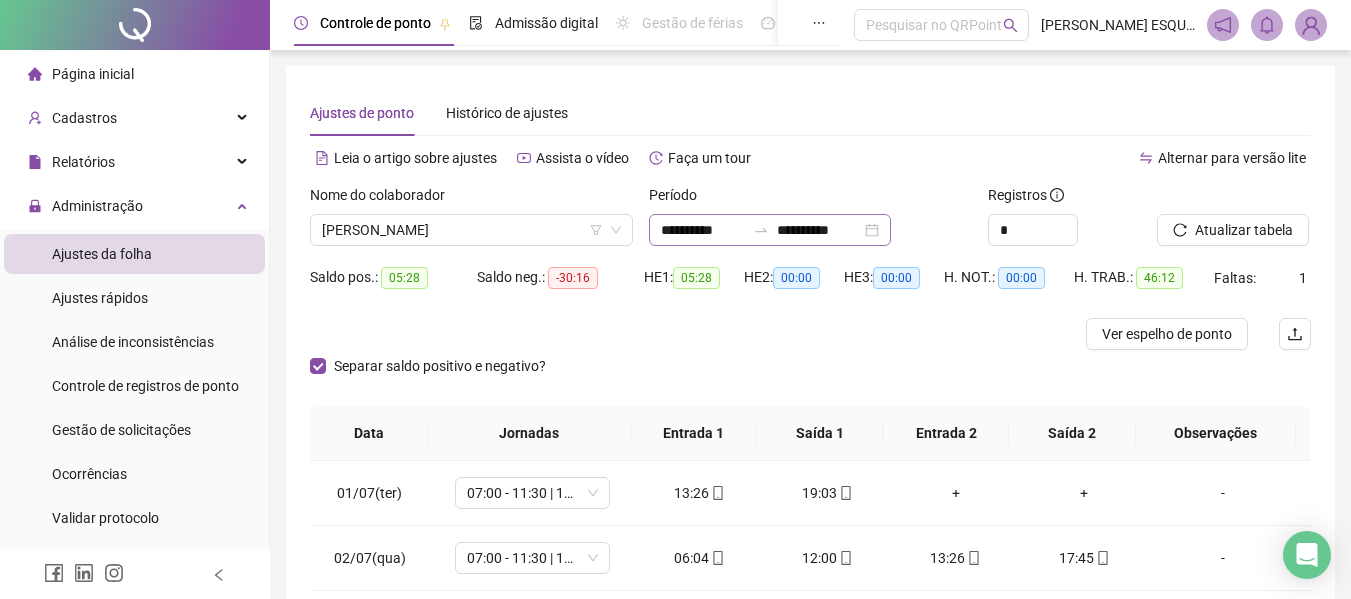 click on "**********" at bounding box center [770, 230] 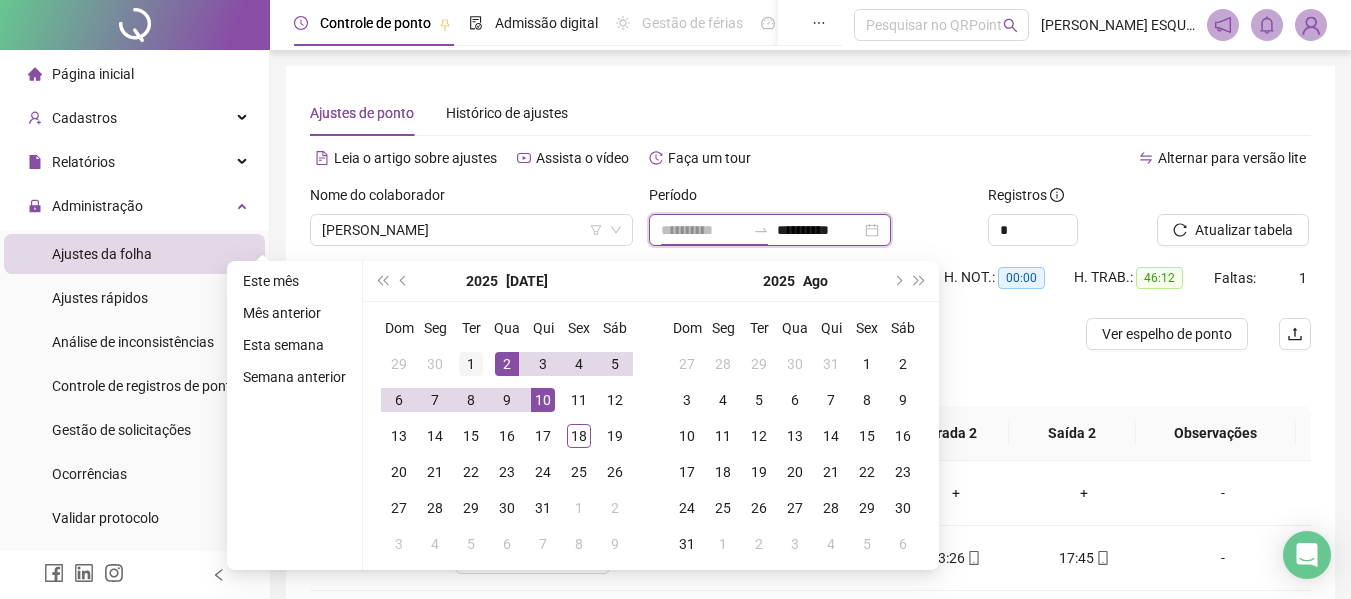 type on "**********" 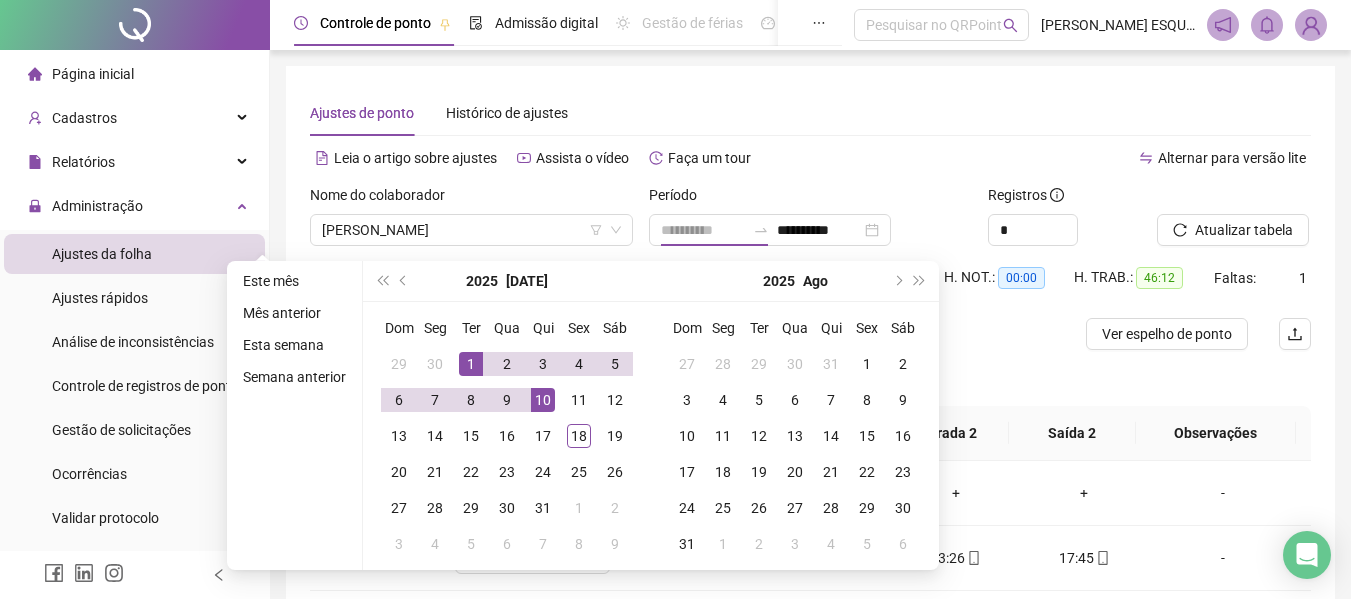 click on "1" at bounding box center (471, 364) 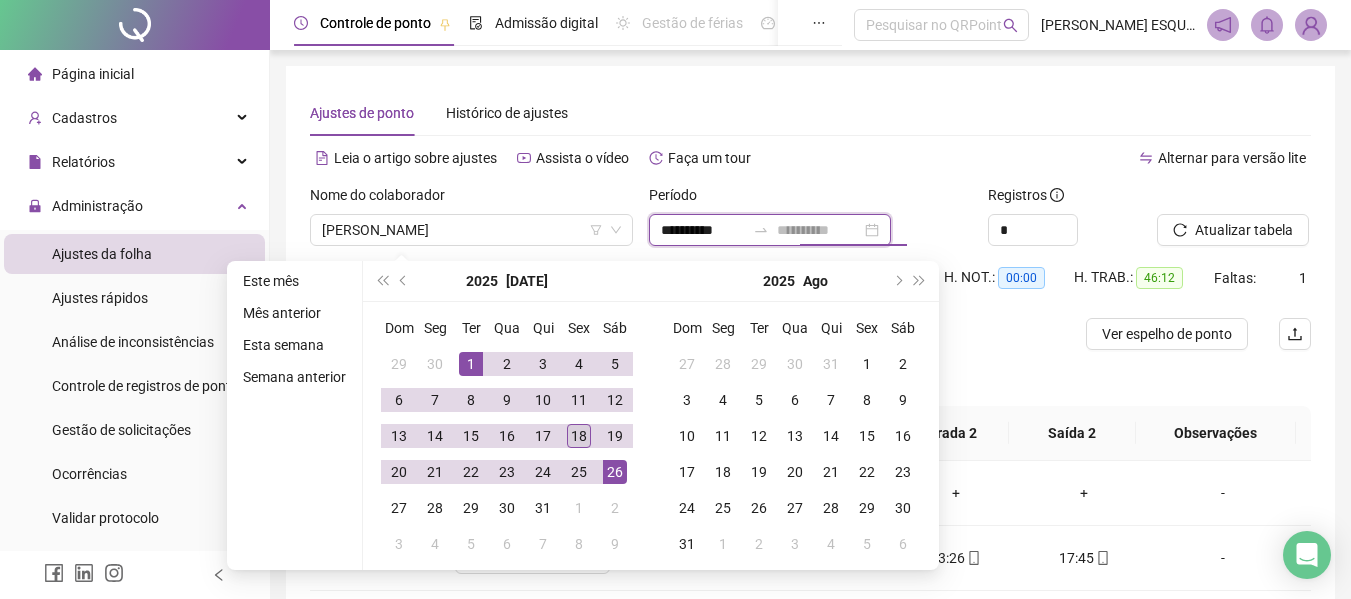 type on "**********" 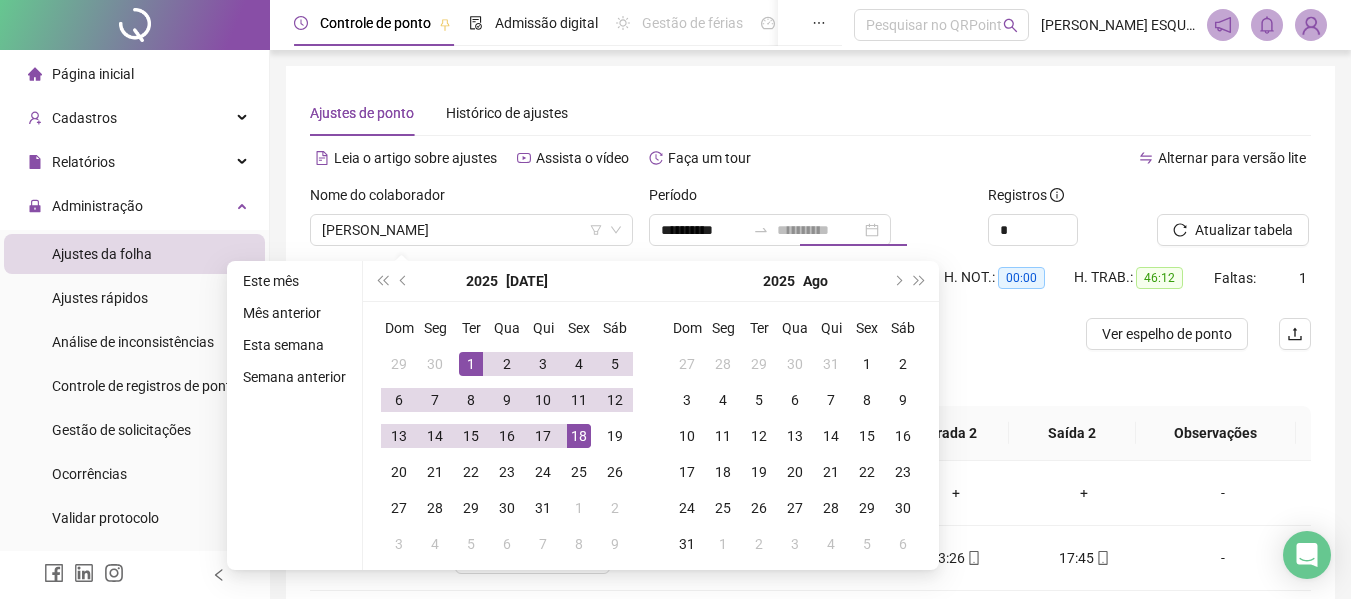 click on "18" at bounding box center [579, 436] 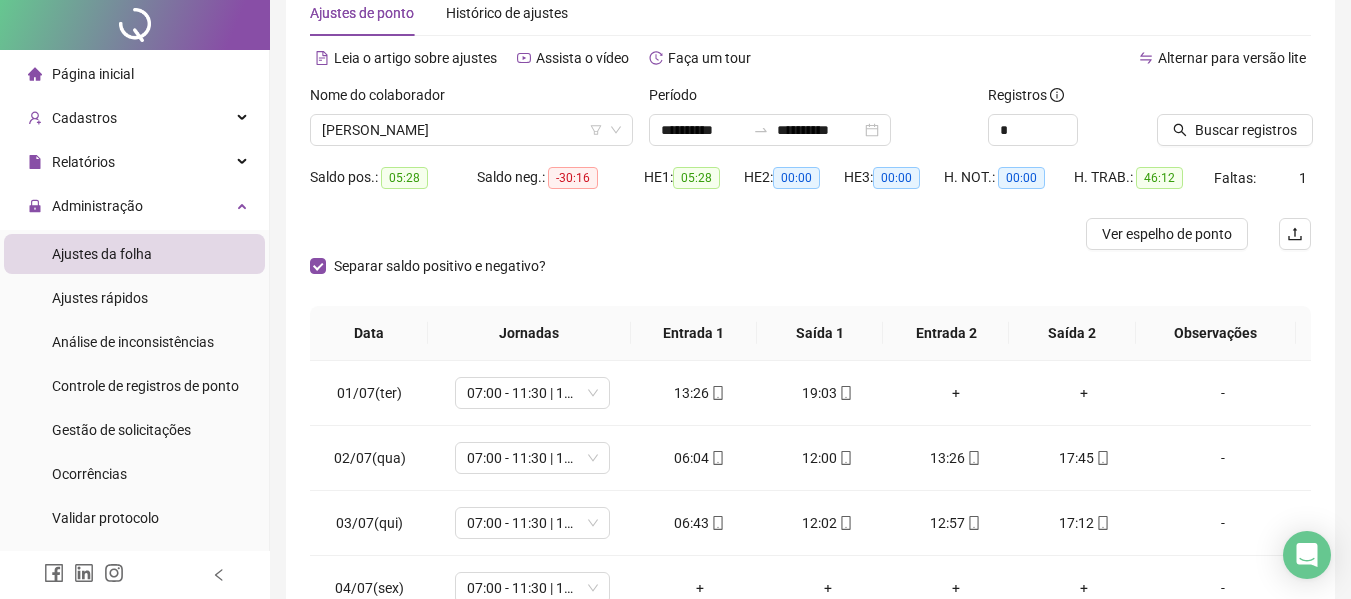 scroll, scrollTop: 200, scrollLeft: 0, axis: vertical 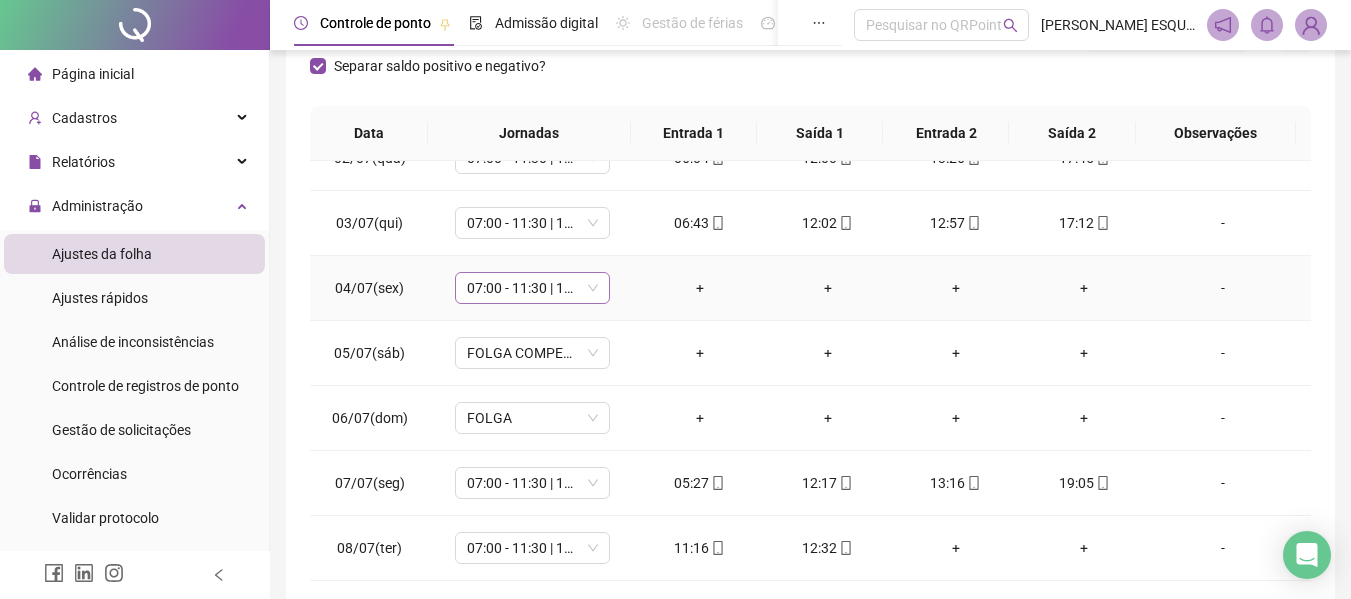 click on "07:00 - 11:30 | 12:30 - 16:00" at bounding box center (532, 288) 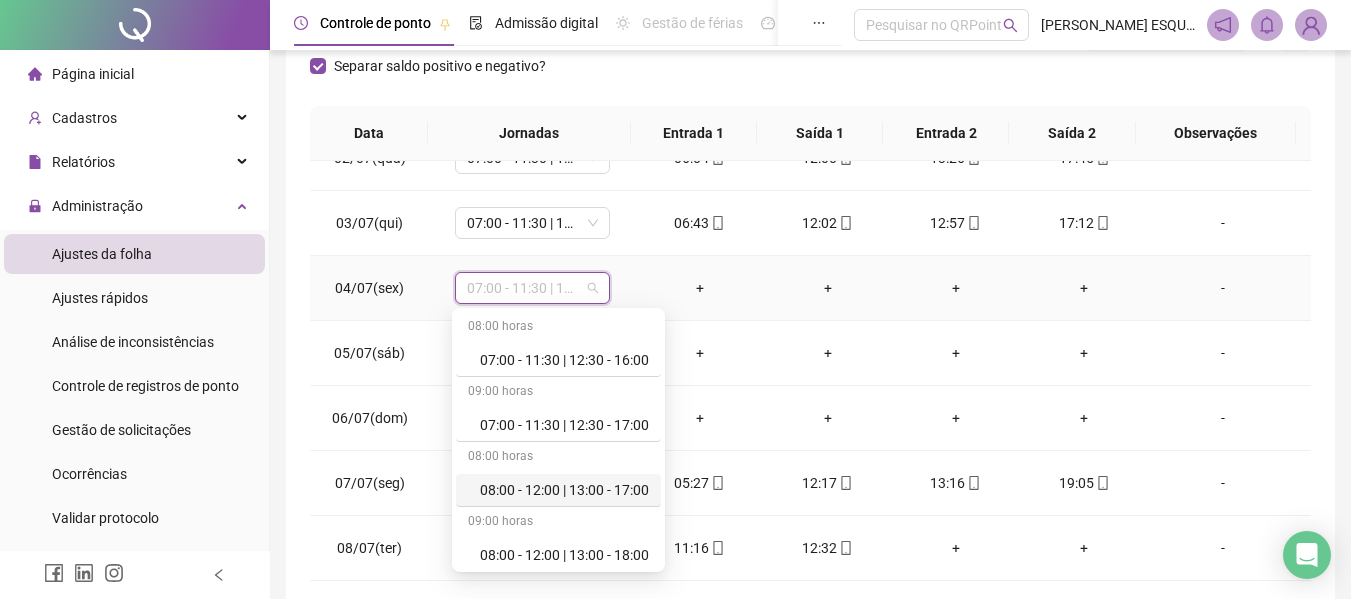 scroll, scrollTop: 200, scrollLeft: 0, axis: vertical 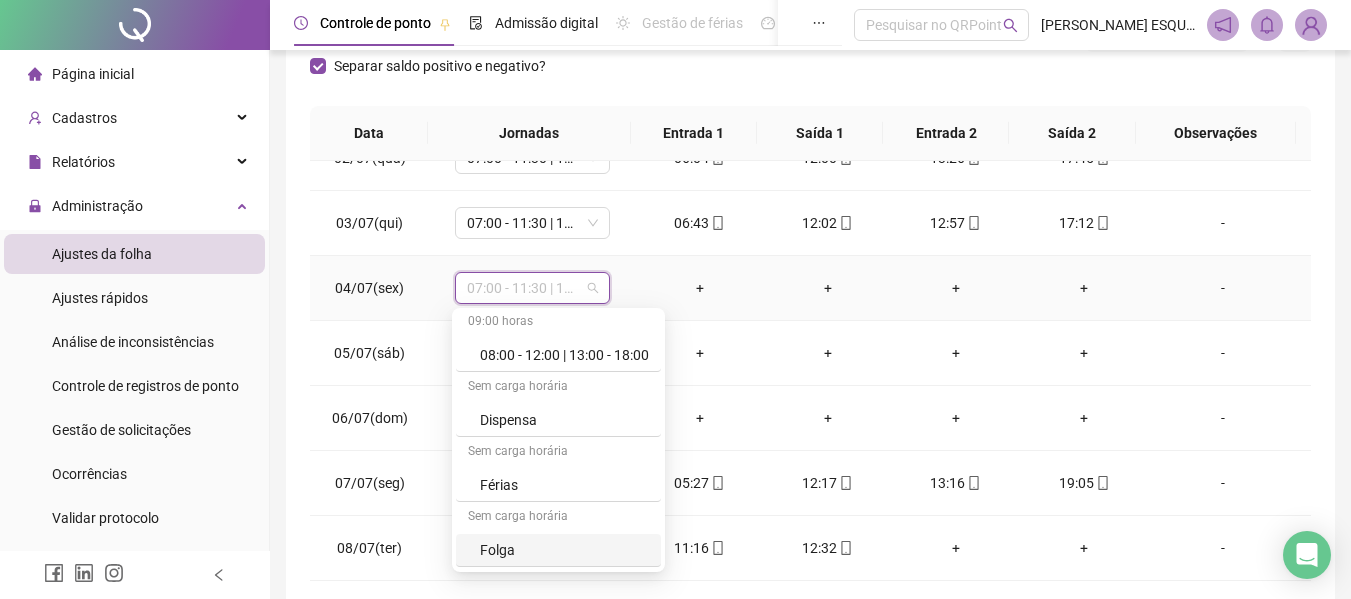 click on "Folga" at bounding box center [564, 550] 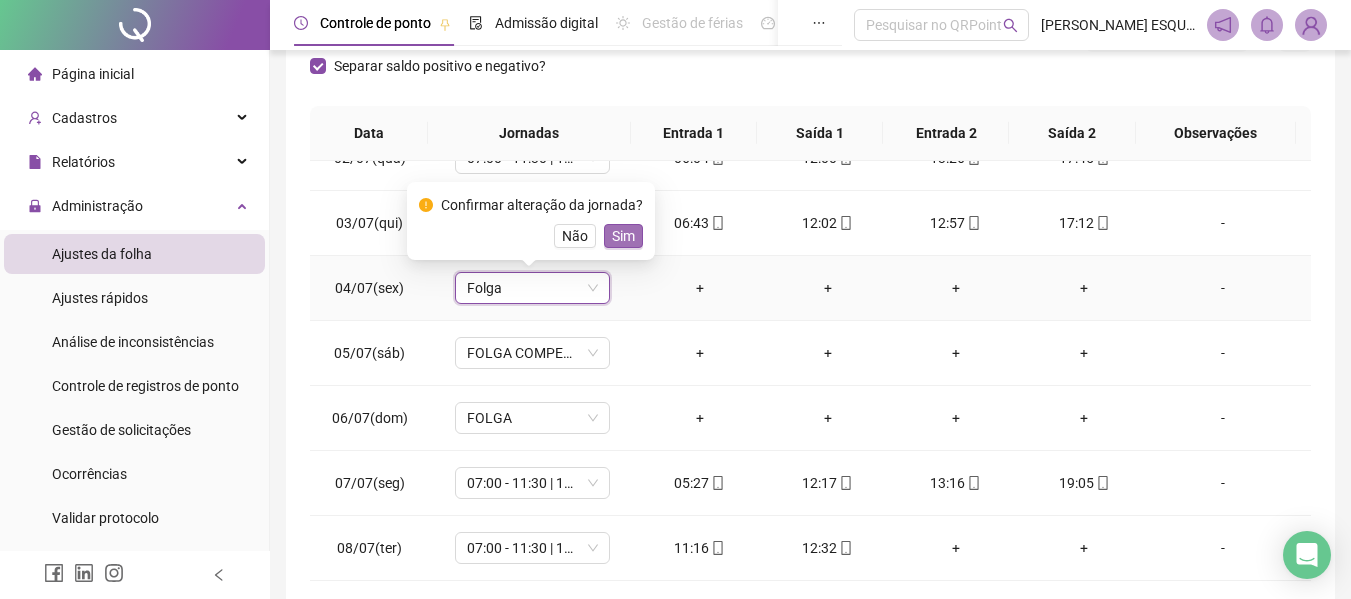 click on "Sim" at bounding box center (623, 236) 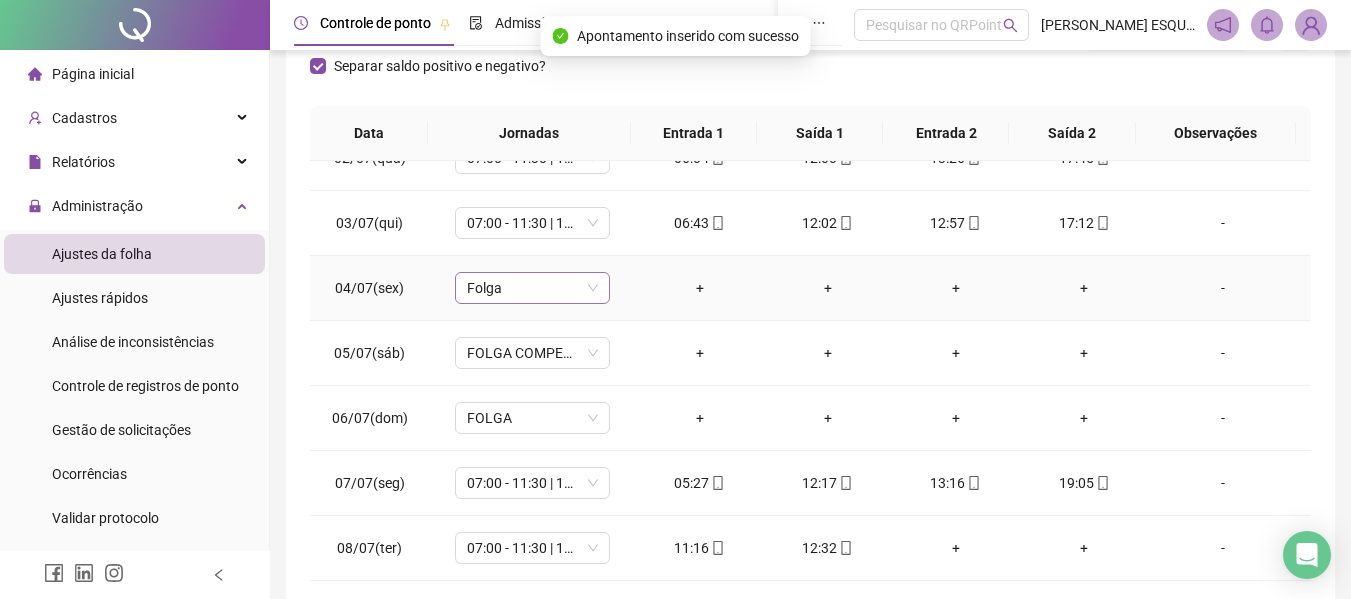 scroll, scrollTop: 0, scrollLeft: 0, axis: both 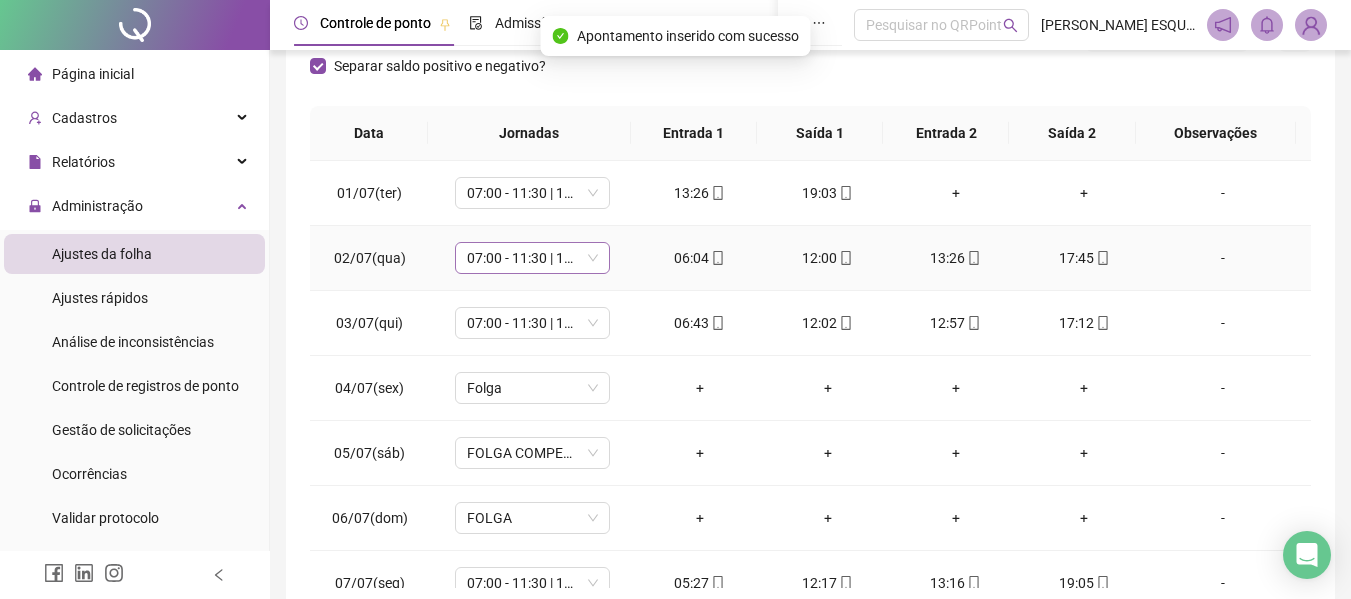 click on "07:00 - 11:30 | 12:30 - 17:00" at bounding box center (532, 258) 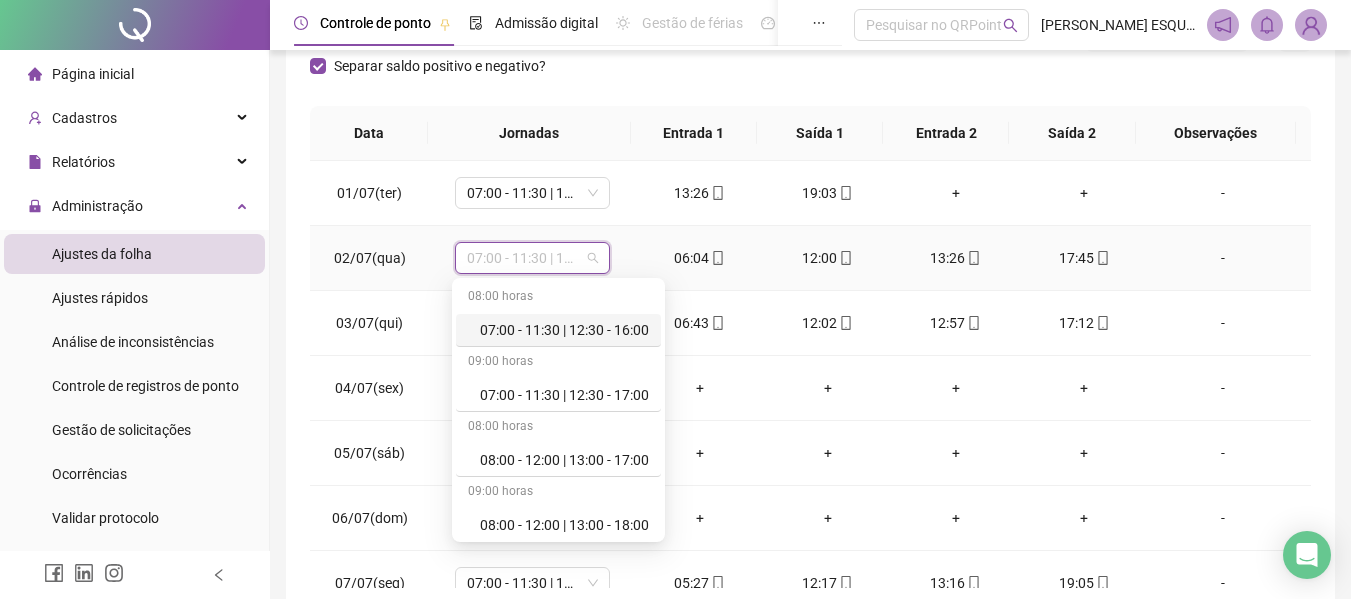 click on "07:00 - 11:30 | 12:30 - 16:00" at bounding box center [564, 330] 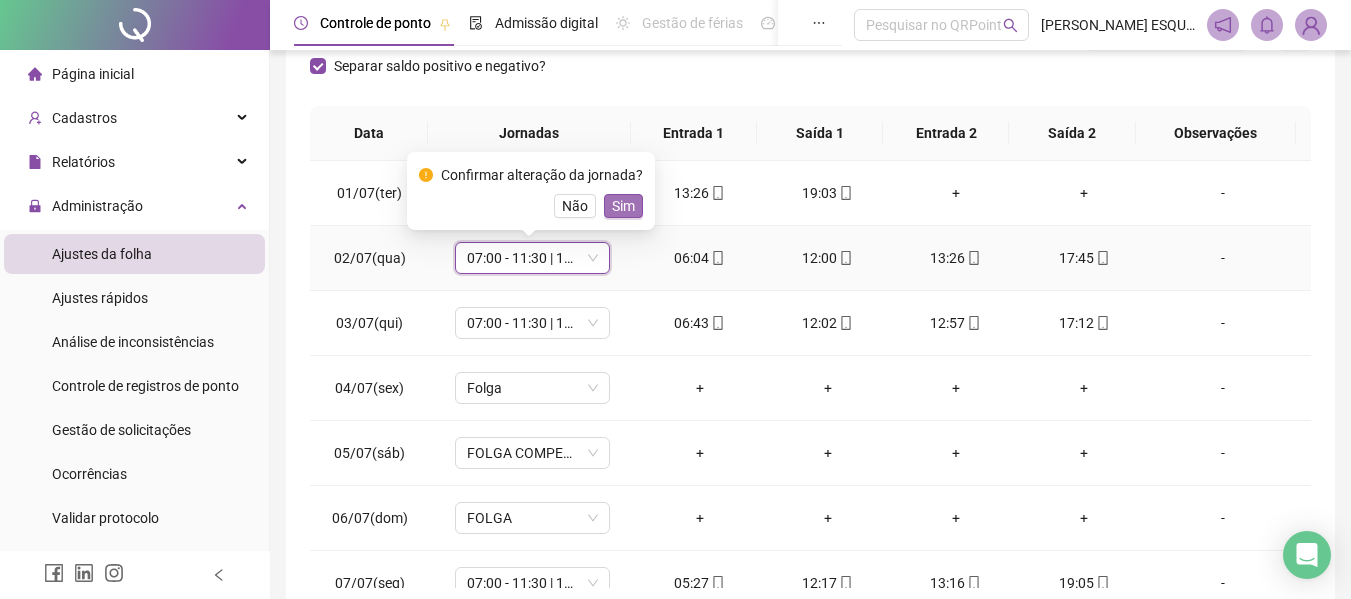click on "Sim" at bounding box center (623, 206) 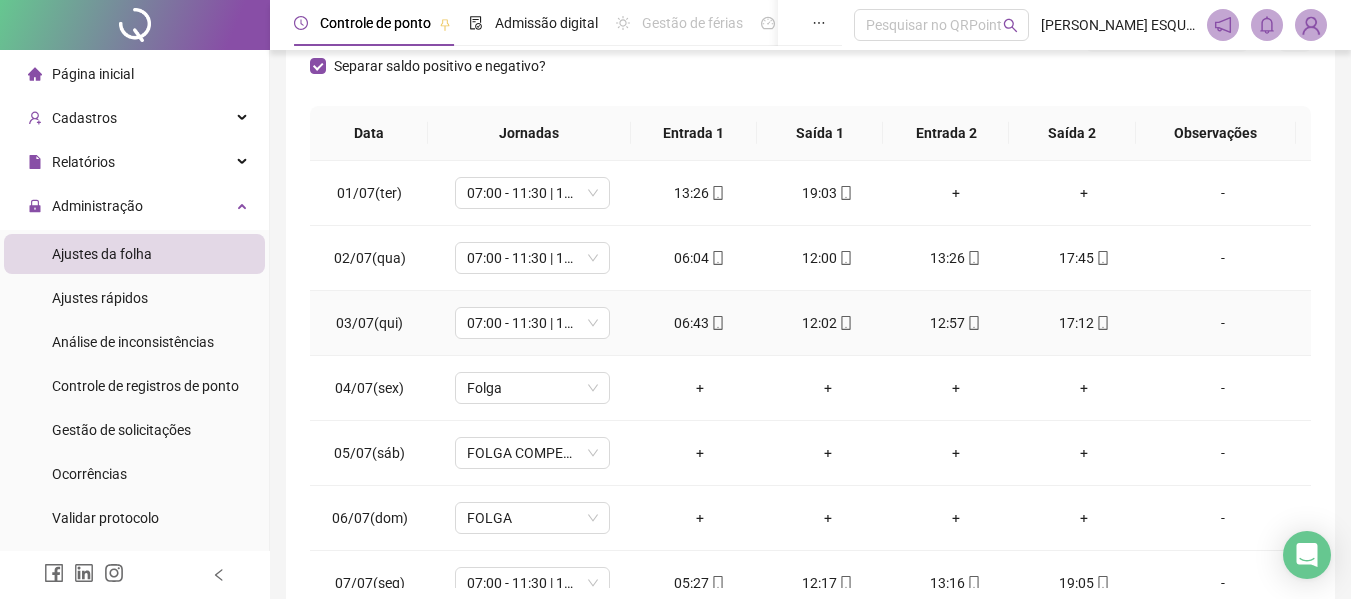 scroll, scrollTop: 200, scrollLeft: 0, axis: vertical 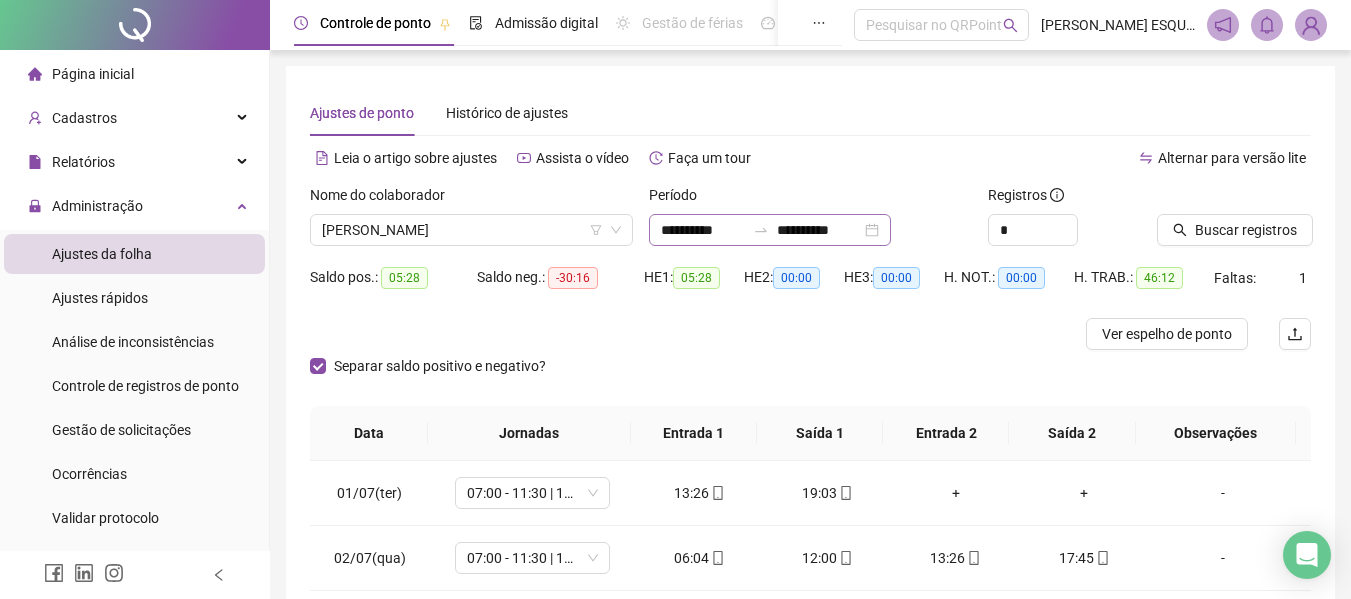 click on "**********" at bounding box center (770, 230) 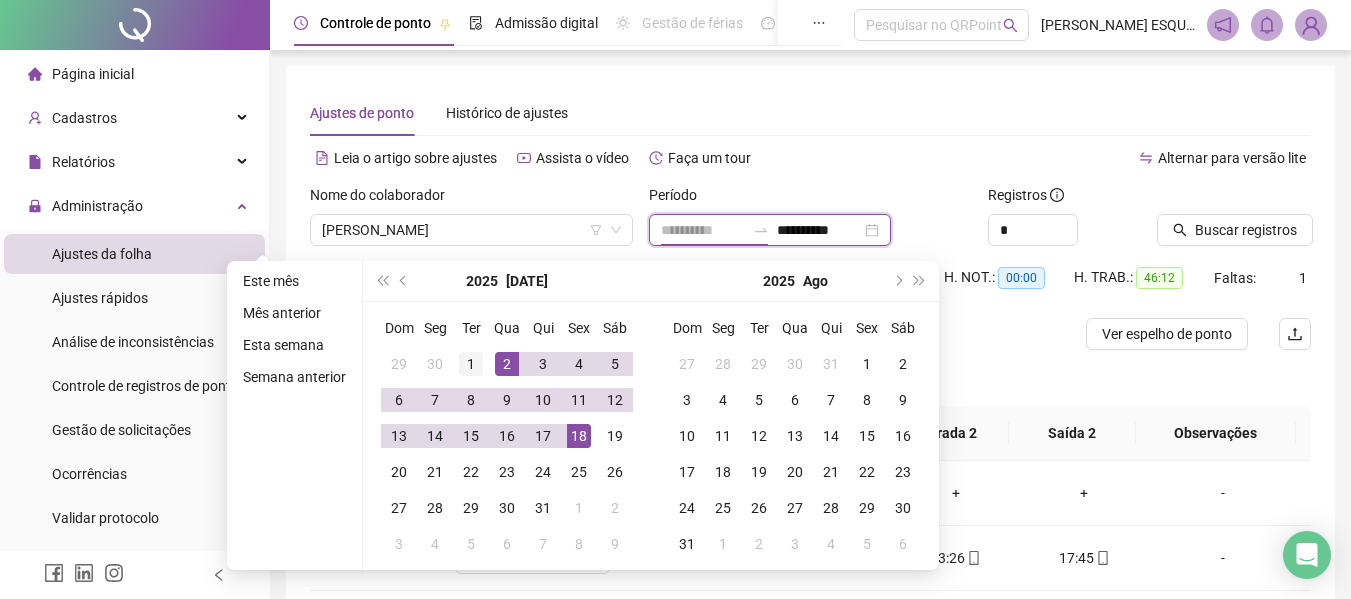 type on "**********" 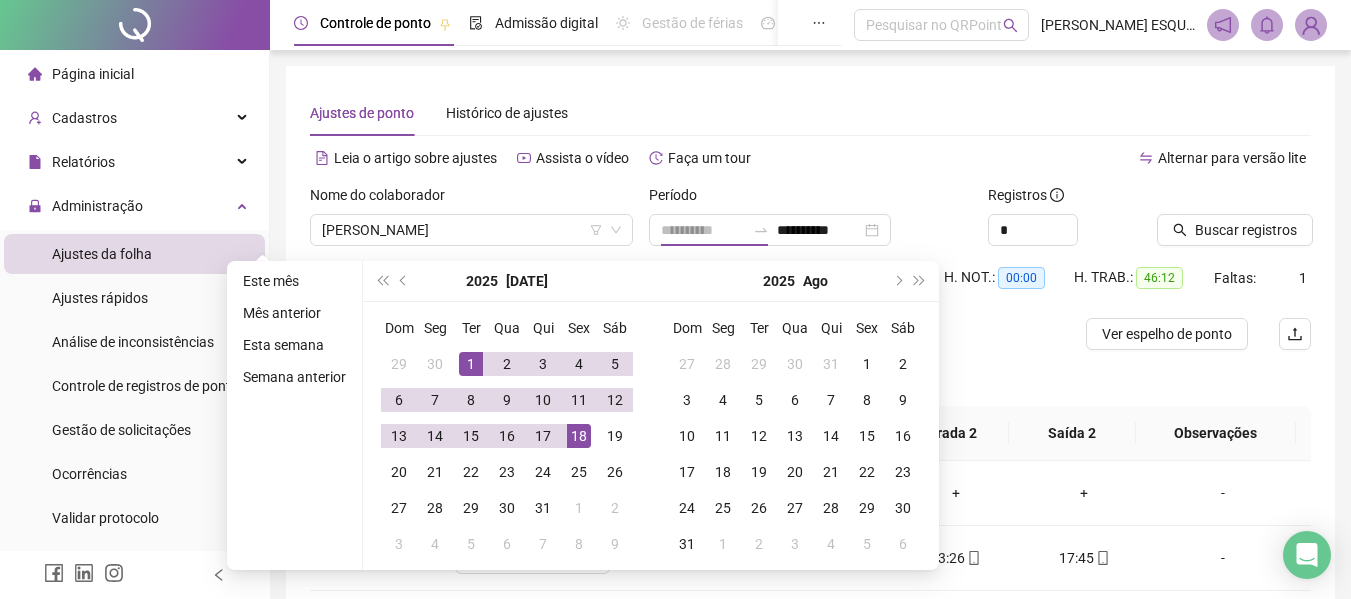 click on "1" at bounding box center [471, 364] 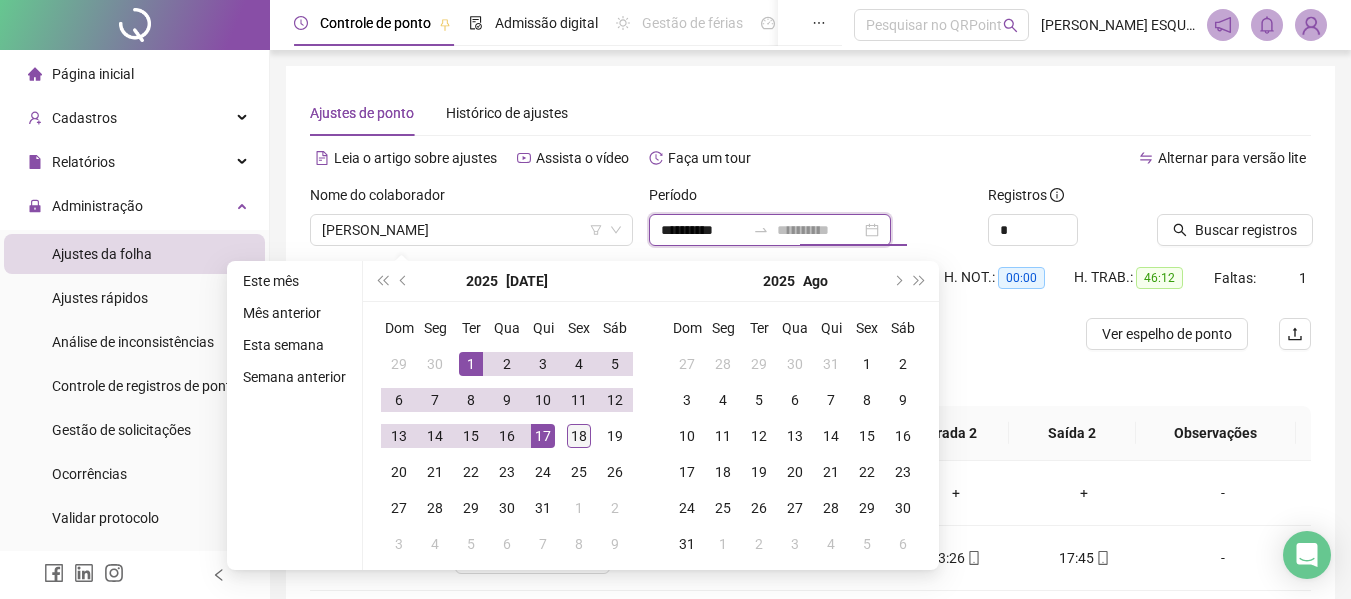 type on "**********" 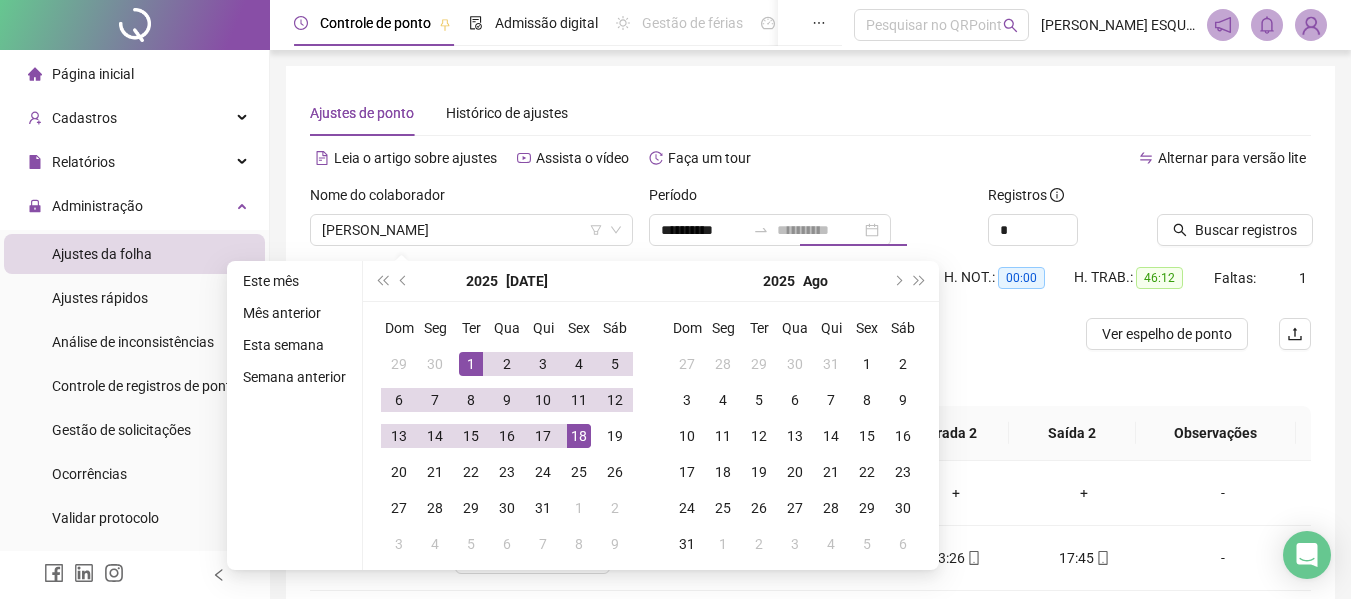 click on "18" at bounding box center (579, 436) 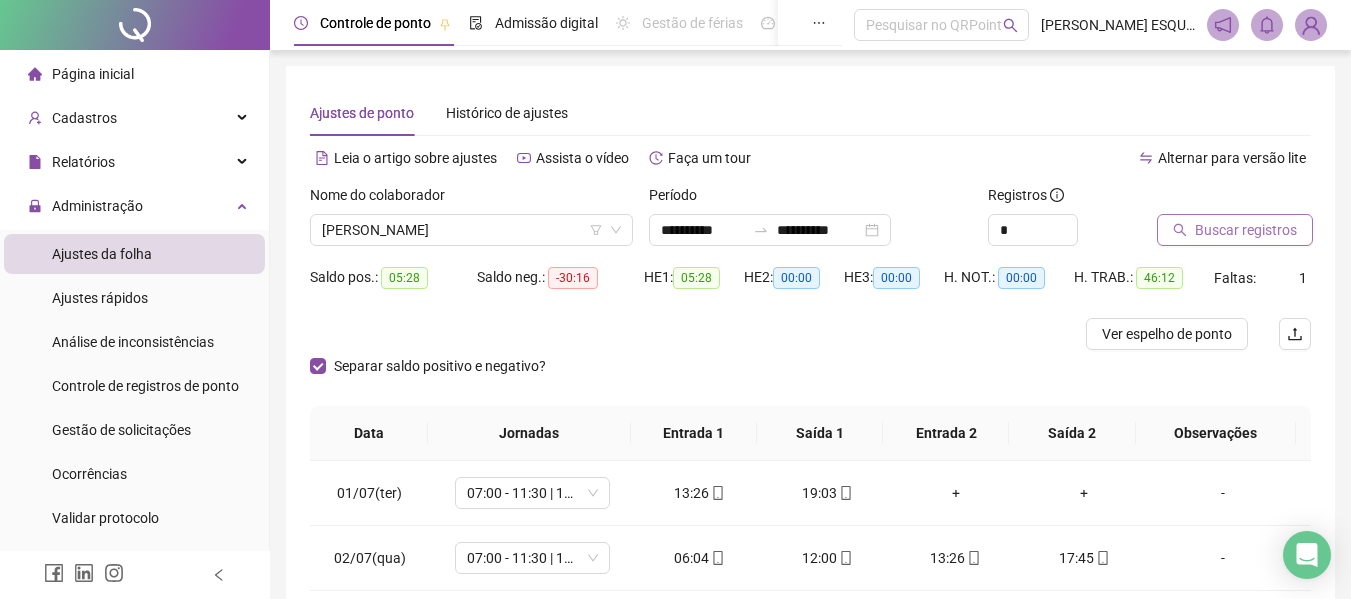 click on "Buscar registros" at bounding box center [1235, 230] 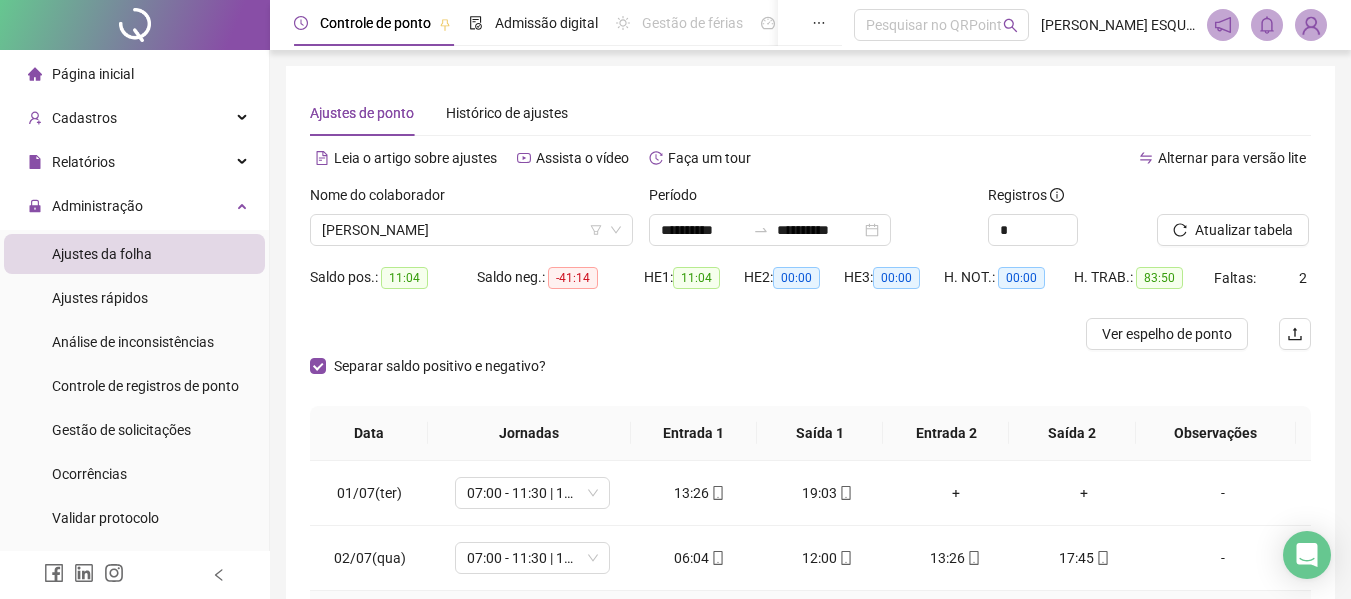 scroll, scrollTop: 399, scrollLeft: 0, axis: vertical 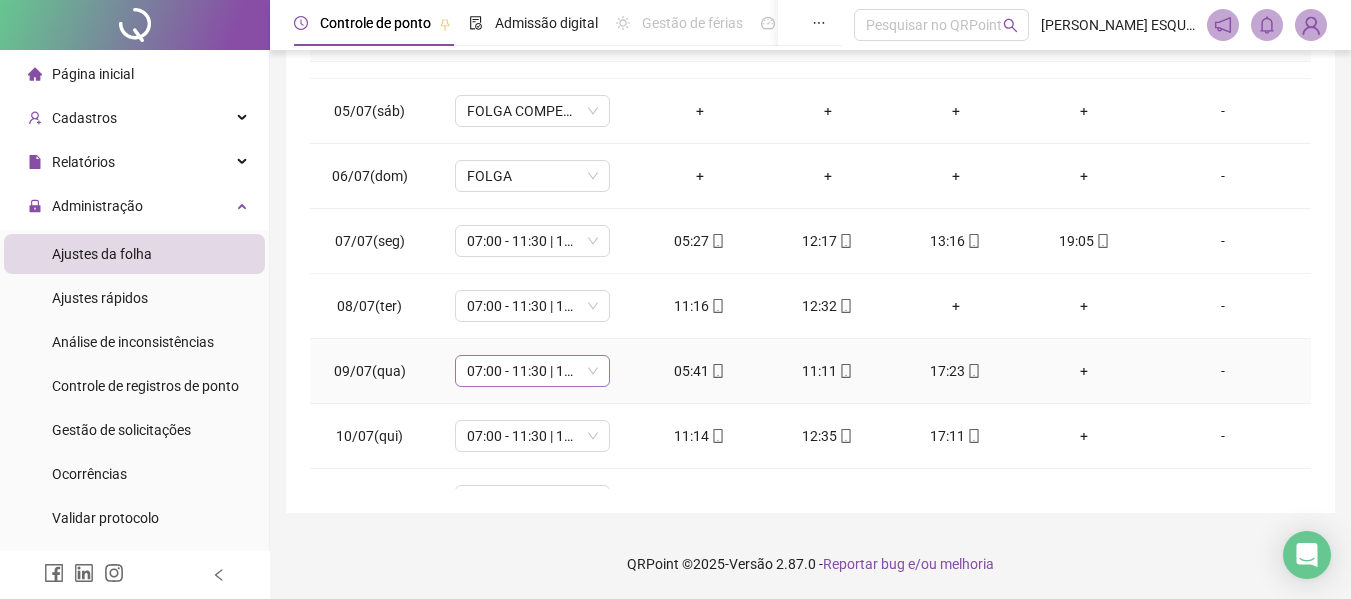 click on "07:00 - 11:30 | 12:30 - 17:00" at bounding box center [532, 371] 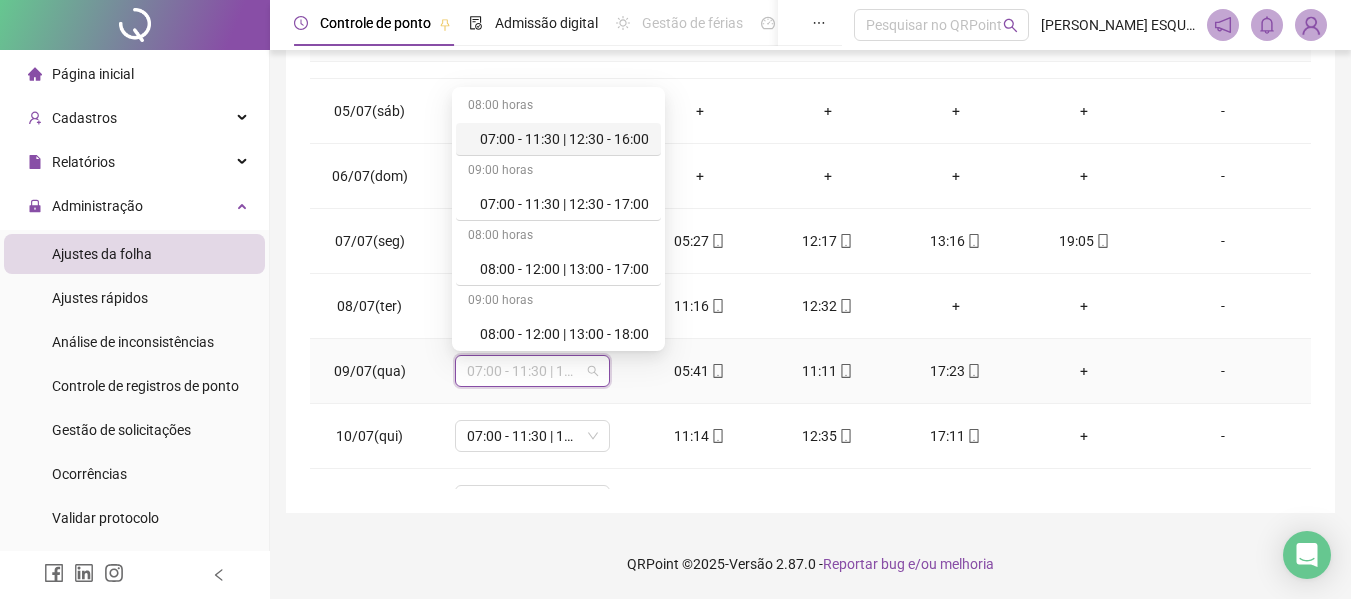 click on "07:00 - 11:30 | 12:30 - 16:00" at bounding box center (564, 139) 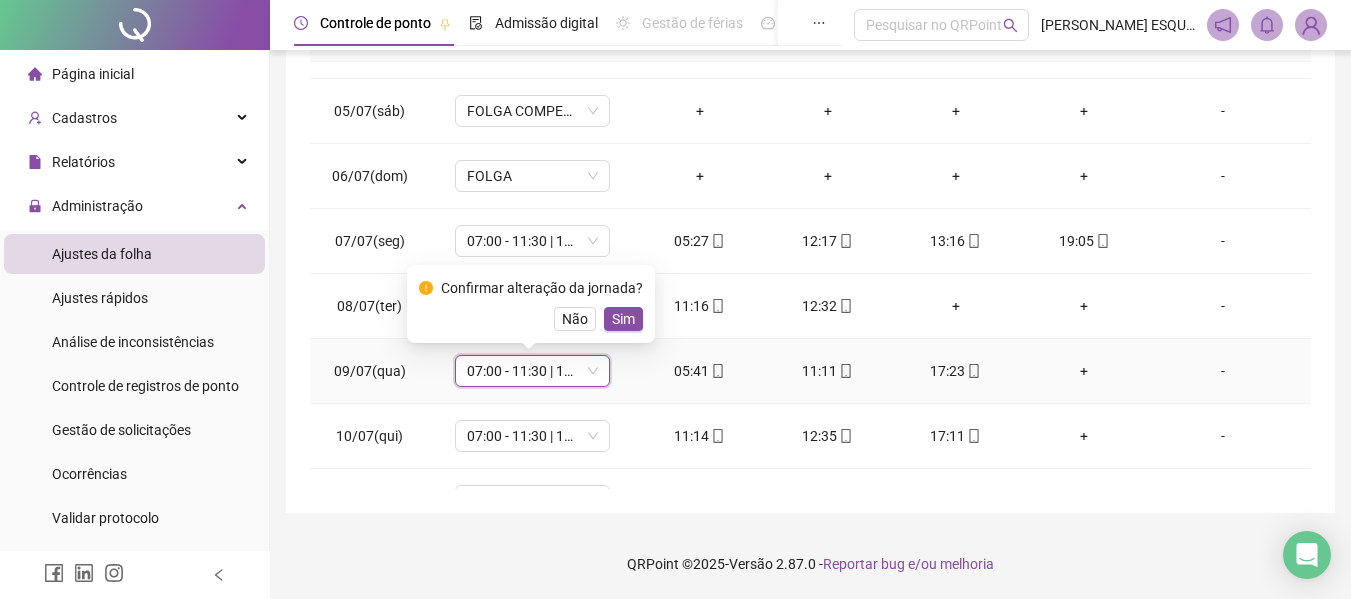 click on "Sim" at bounding box center (623, 319) 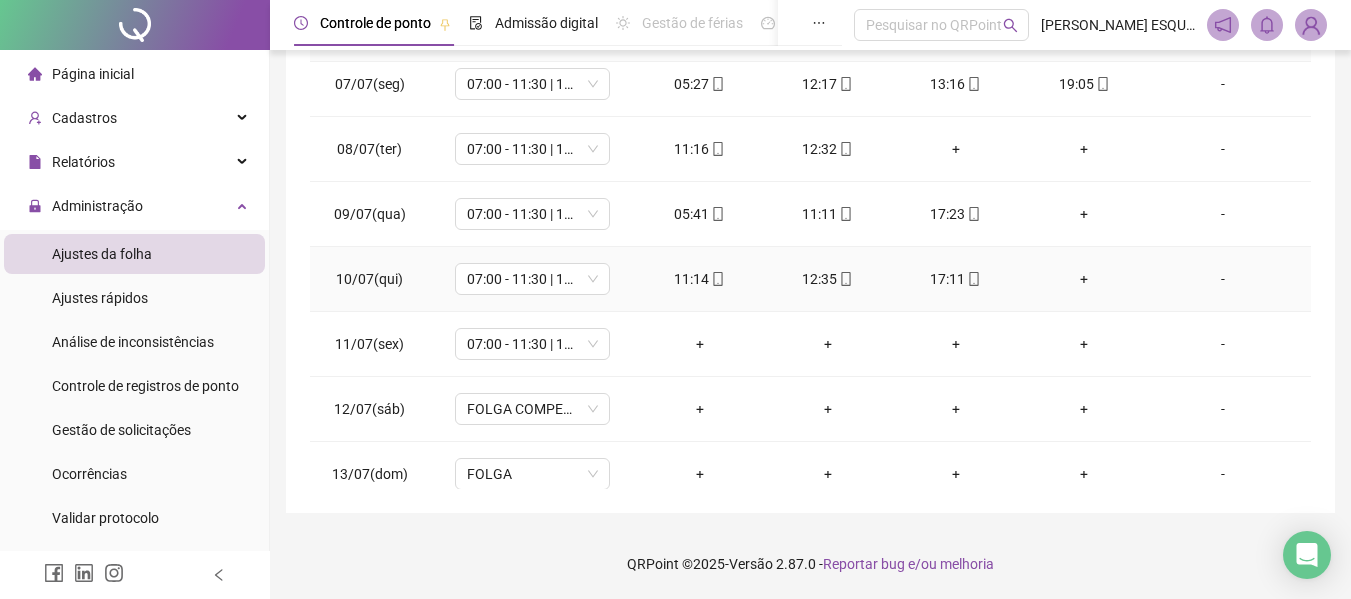 scroll, scrollTop: 300, scrollLeft: 0, axis: vertical 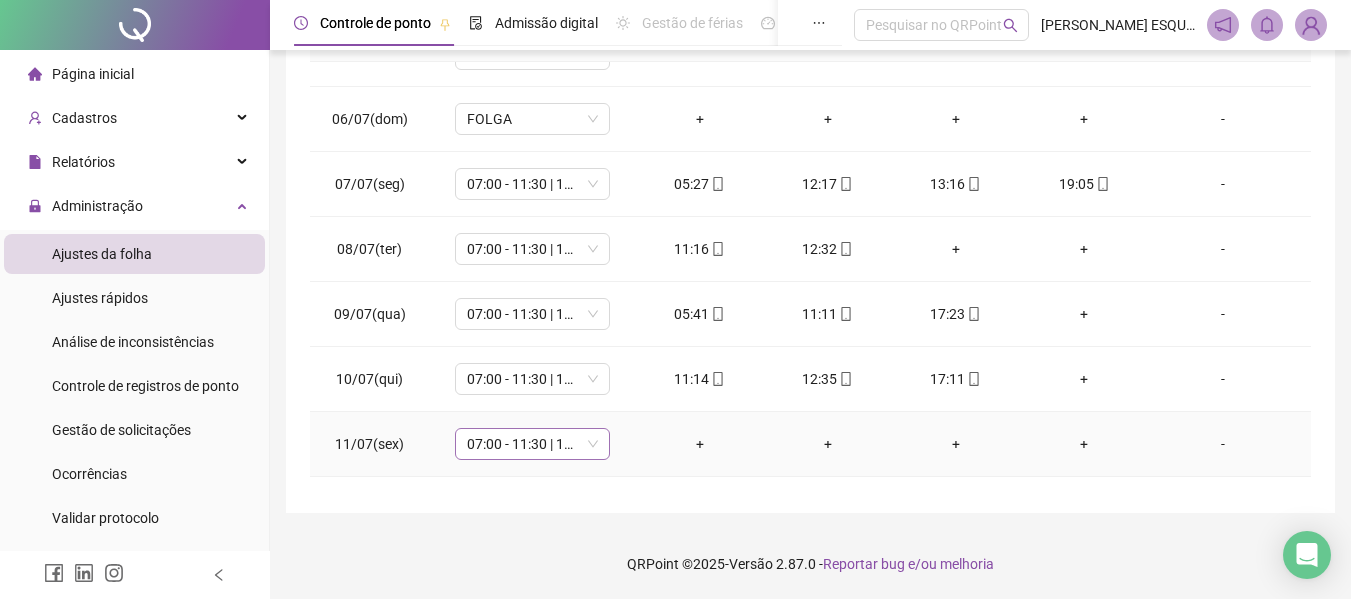 click on "07:00 - 11:30 | 12:30 - 16:00" at bounding box center (532, 444) 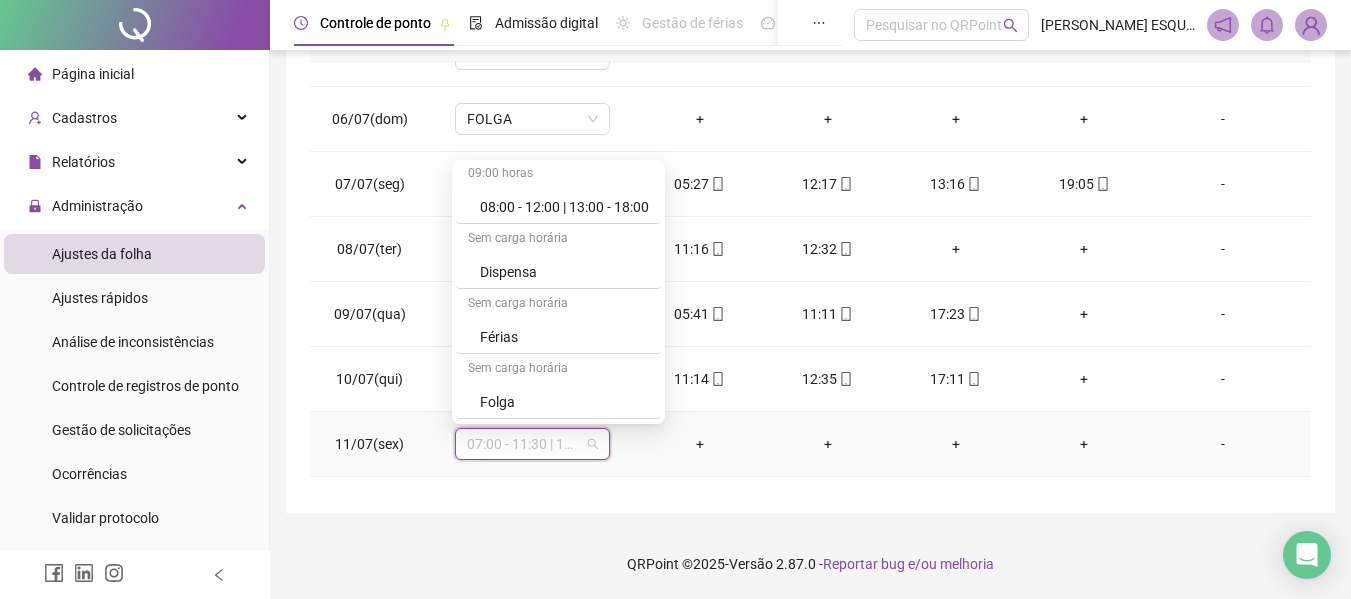 scroll, scrollTop: 300, scrollLeft: 0, axis: vertical 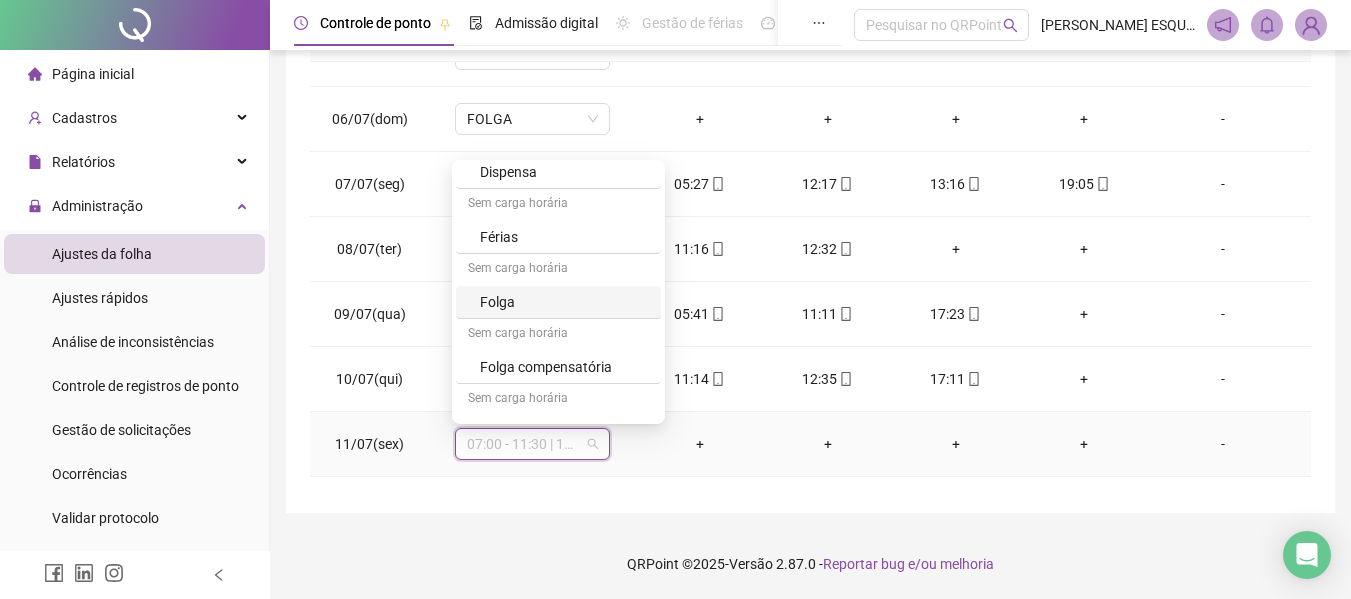 click on "Folga" at bounding box center (564, 302) 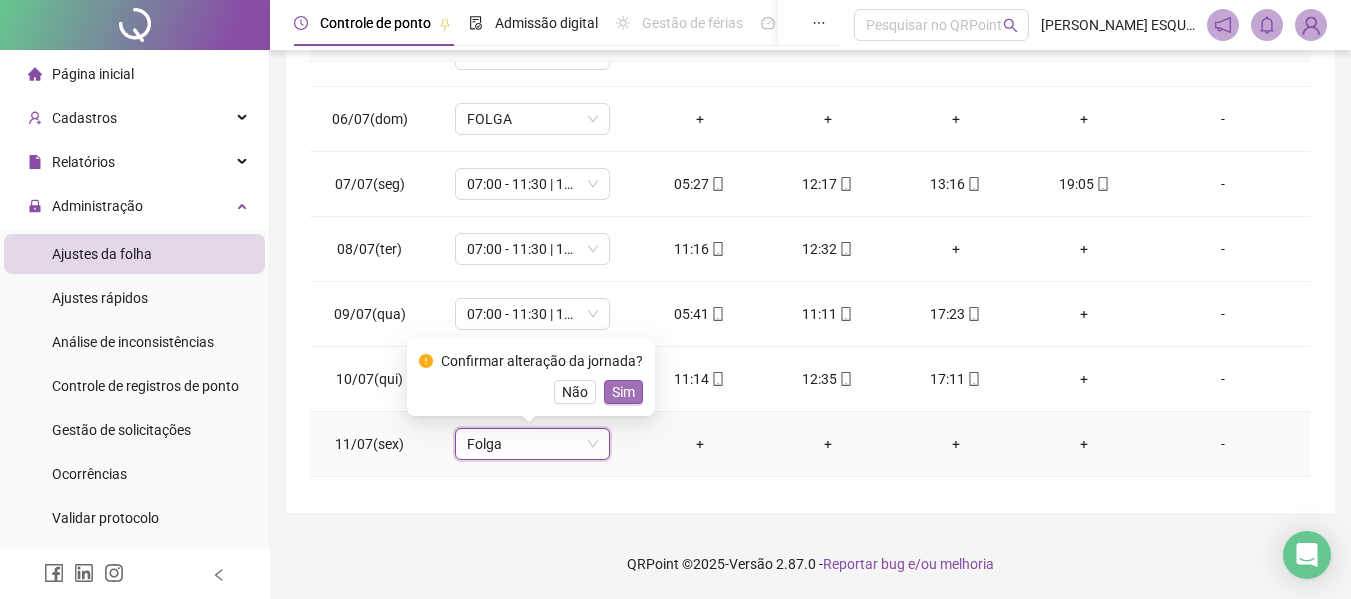 click on "Sim" at bounding box center (623, 392) 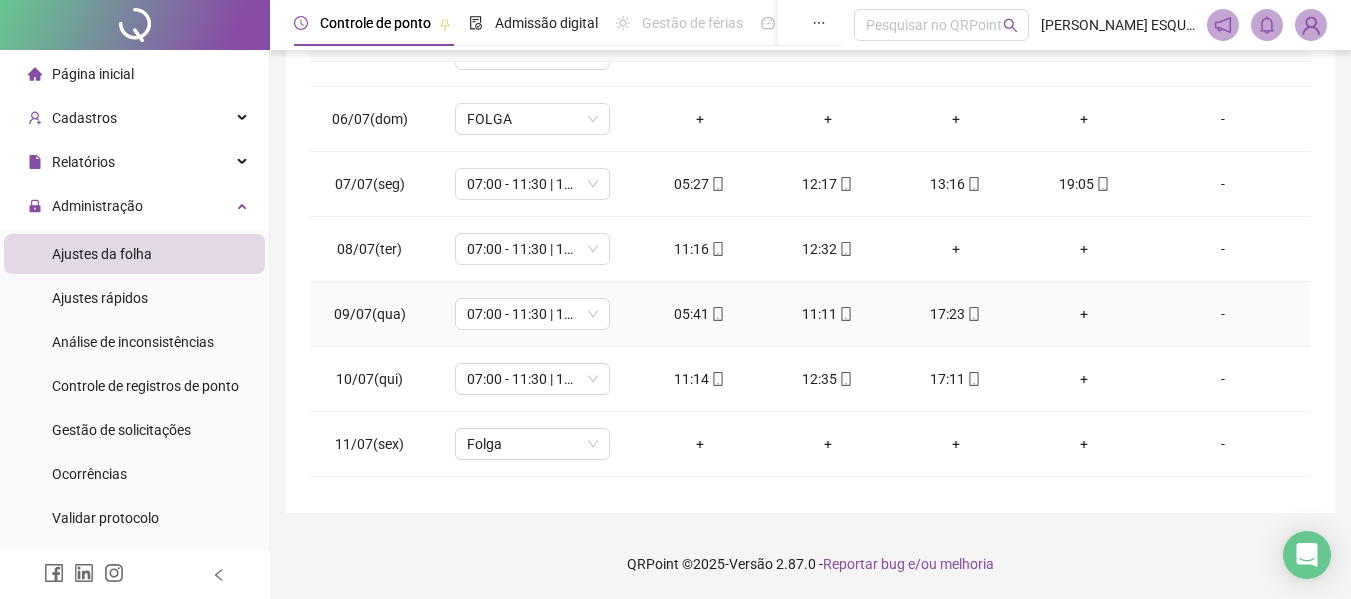 click on "+" at bounding box center (1084, 314) 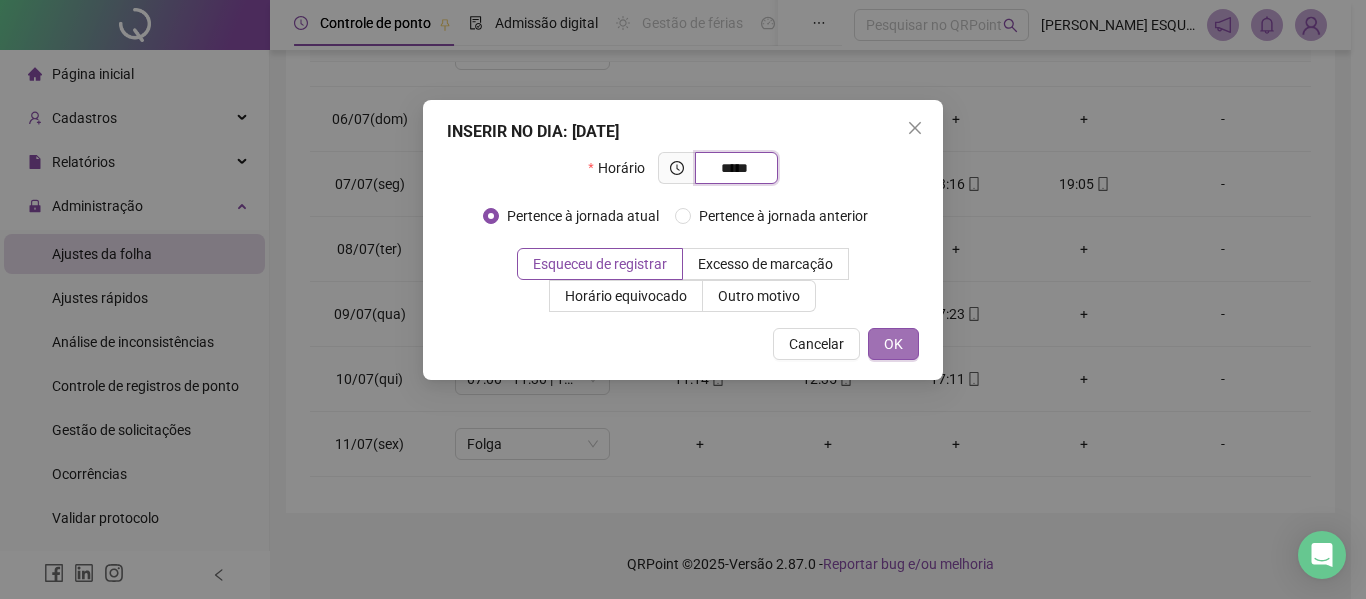 type on "*****" 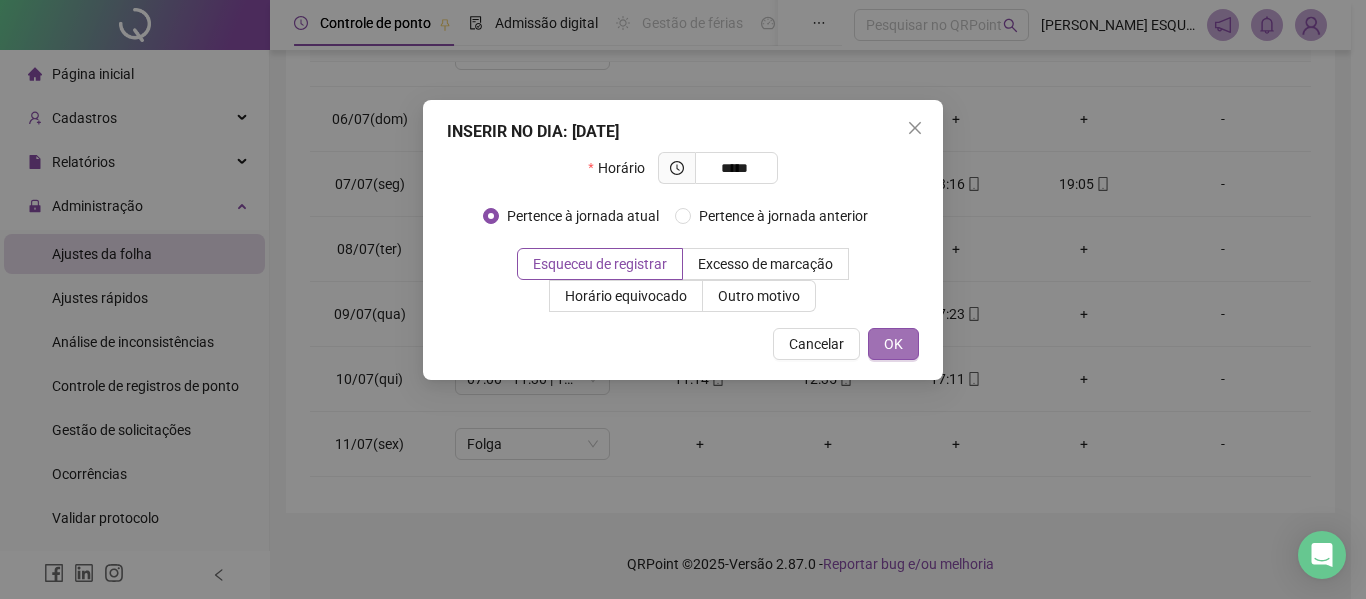 click on "OK" at bounding box center (893, 344) 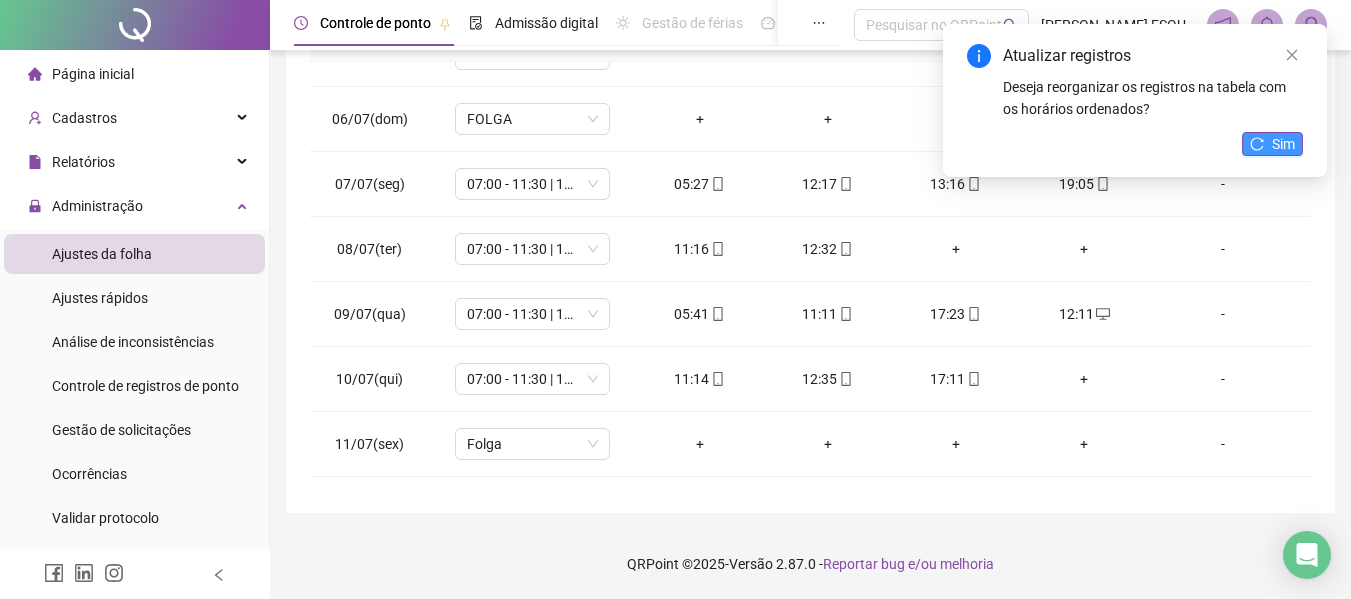 click 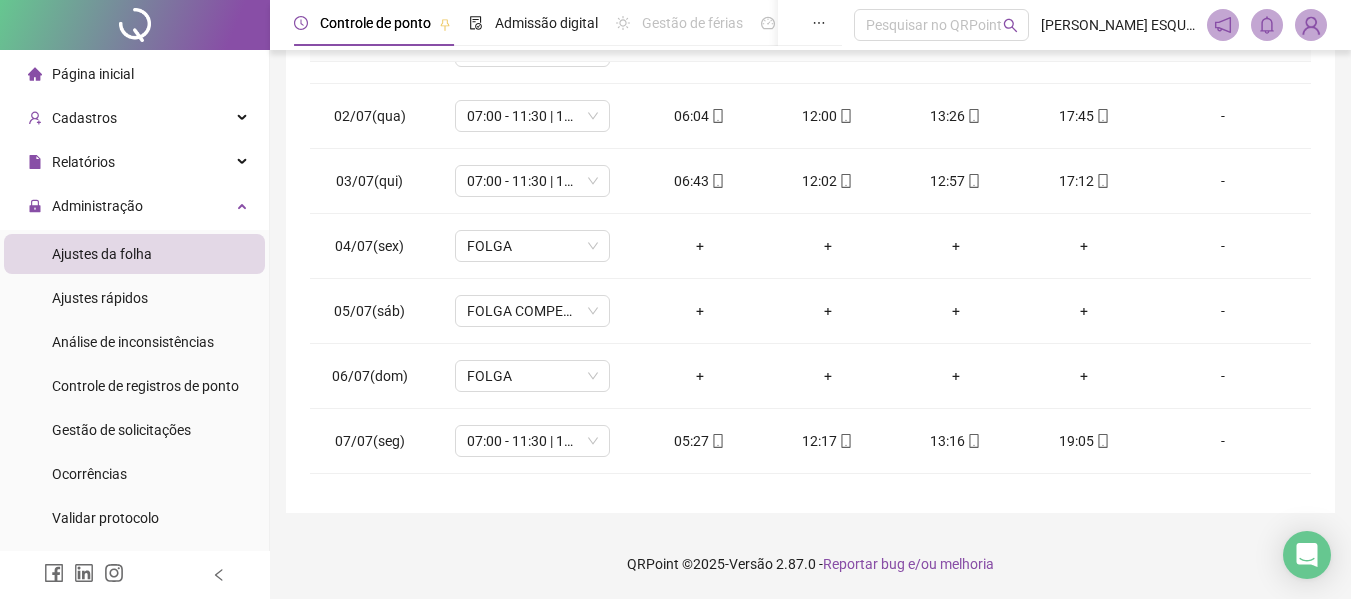 scroll, scrollTop: 0, scrollLeft: 0, axis: both 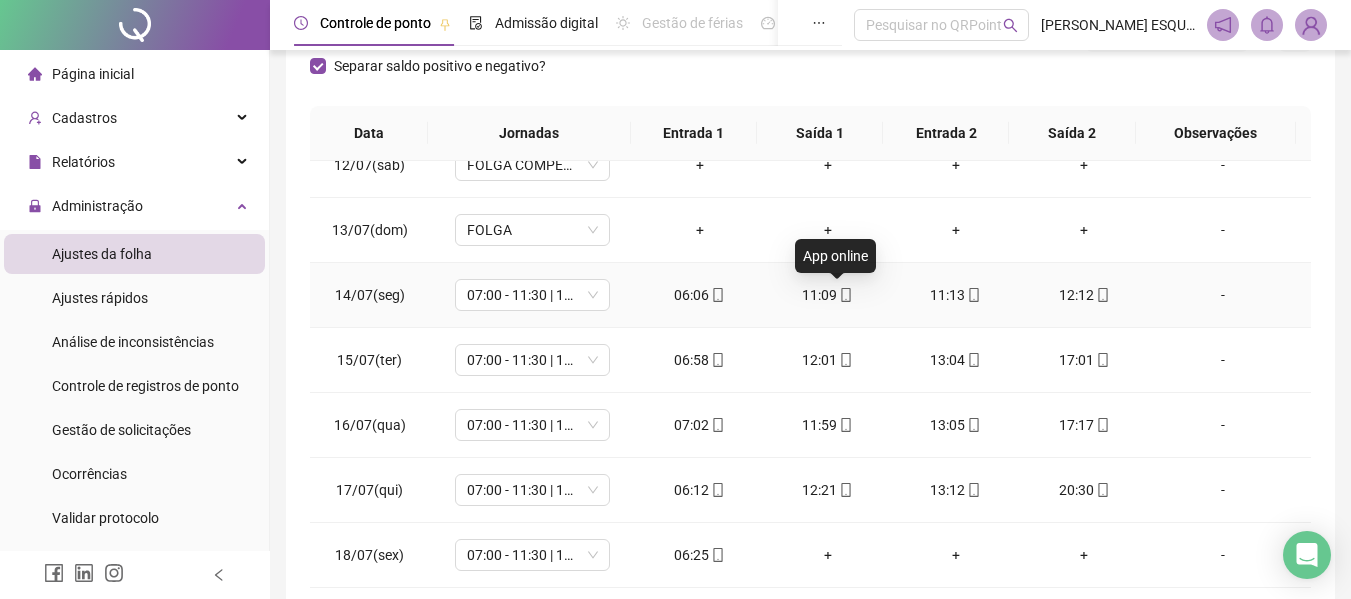 click 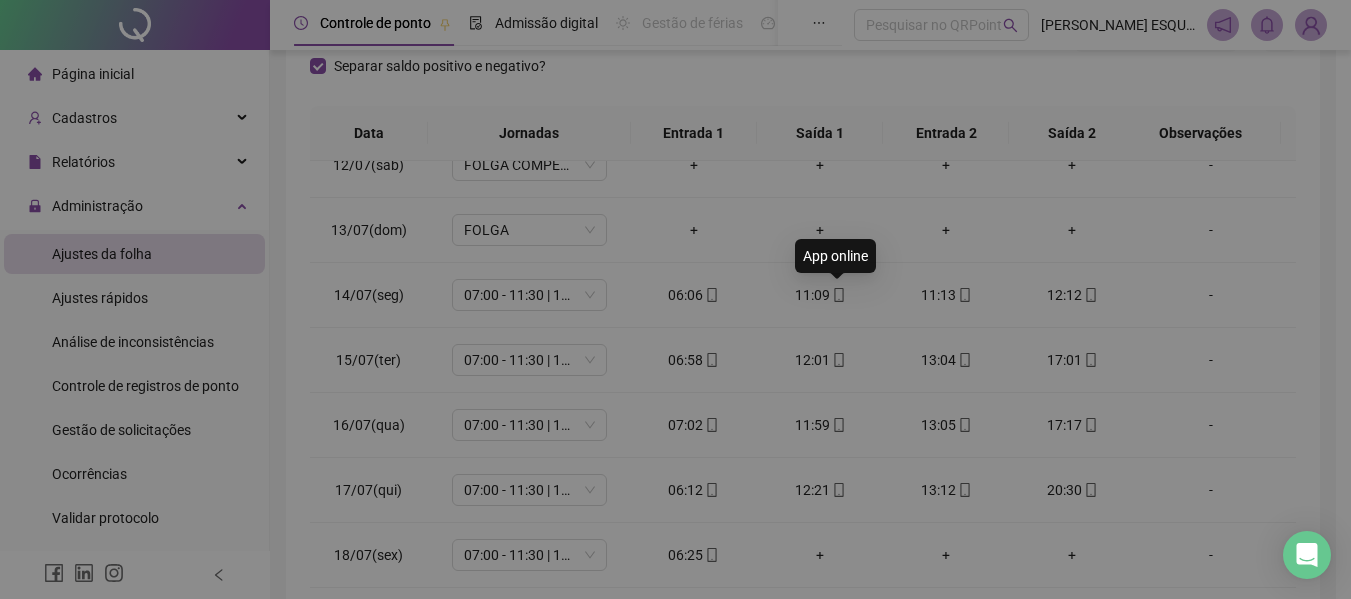 type on "**********" 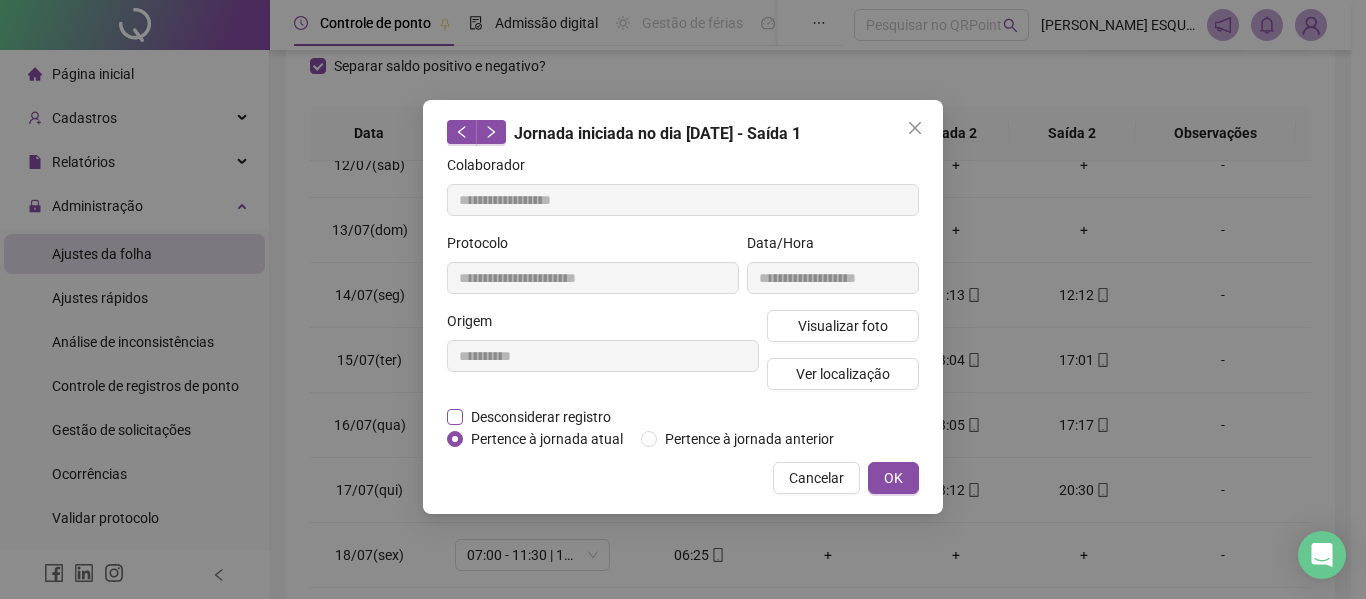 click on "Desconsiderar registro" at bounding box center (541, 417) 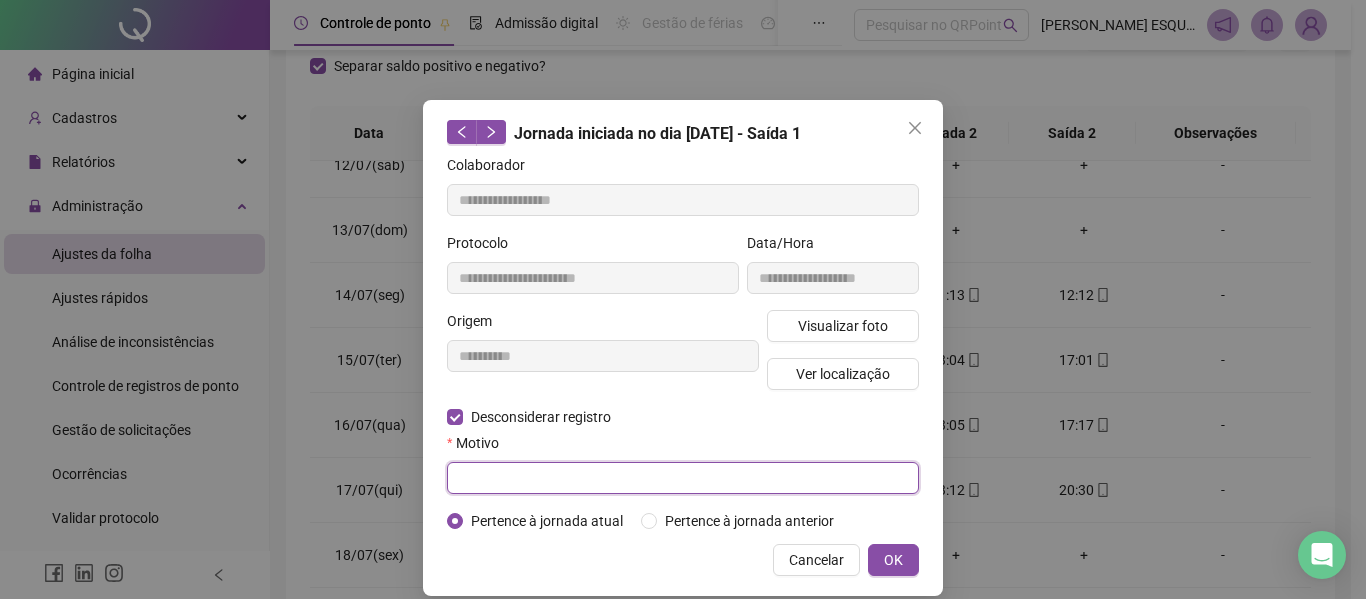 click at bounding box center (683, 478) 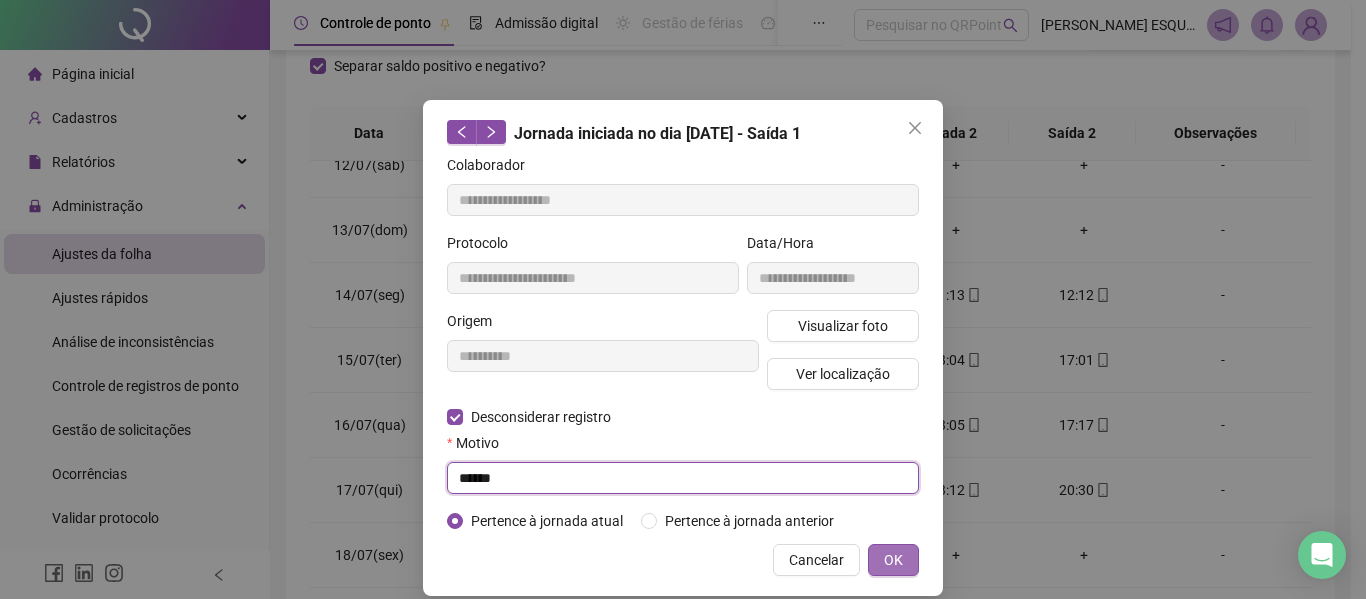 type on "******" 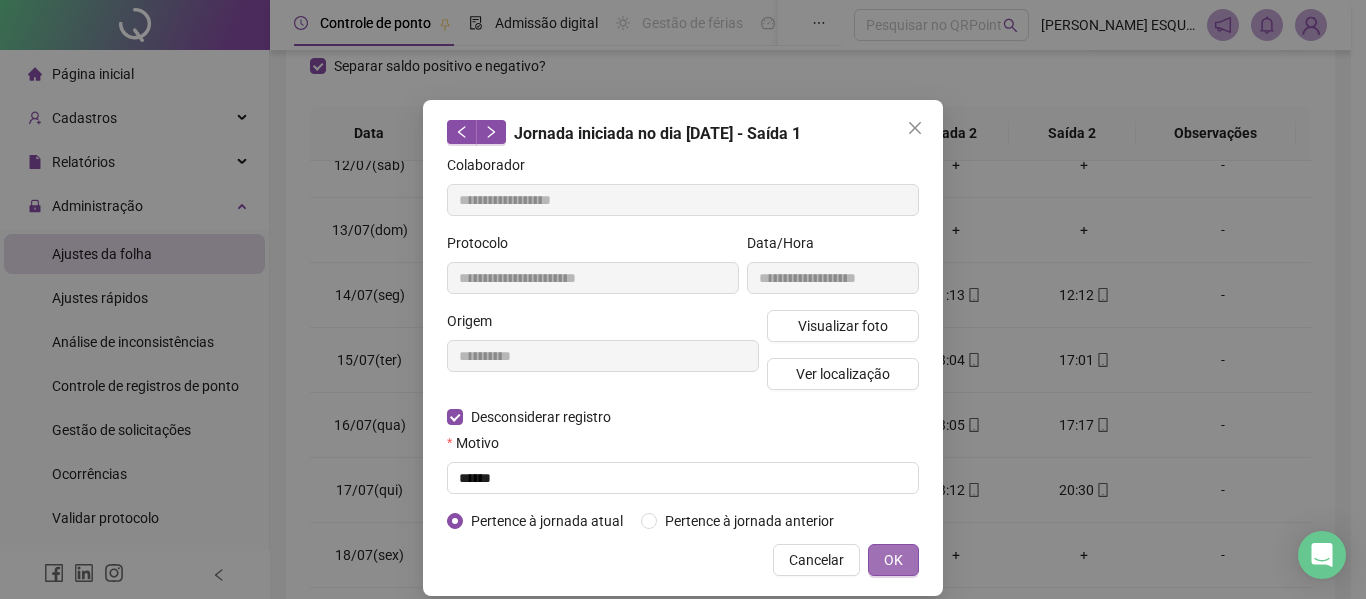 click on "OK" at bounding box center (893, 560) 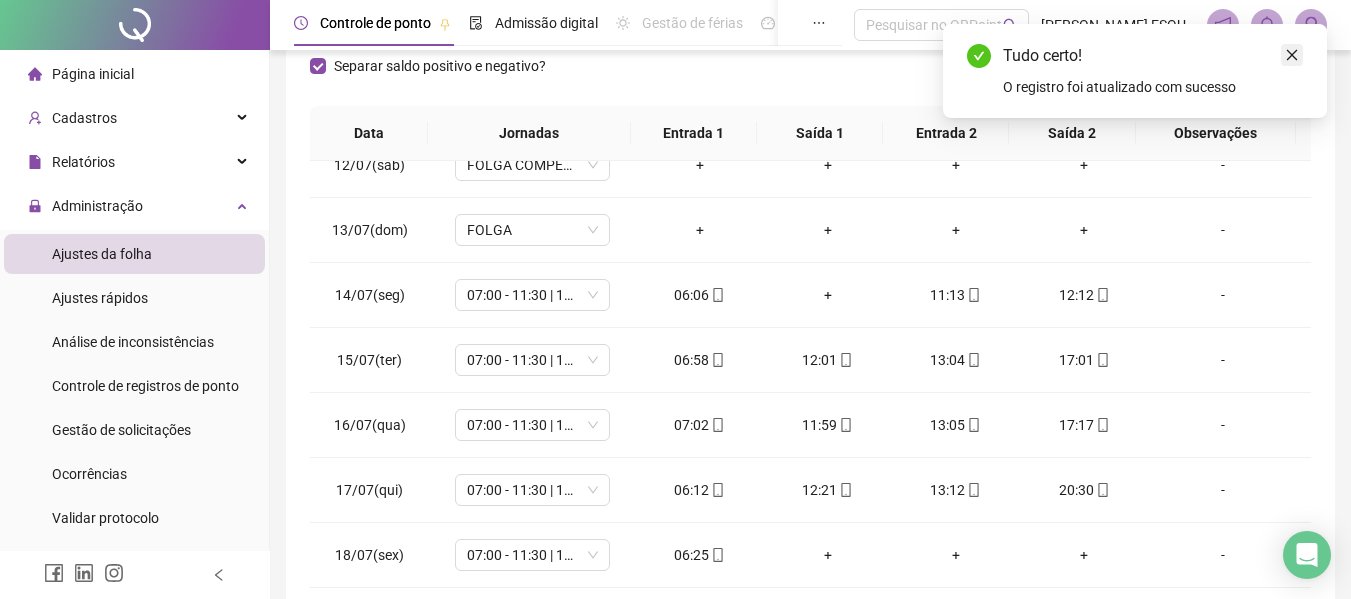click at bounding box center (1292, 55) 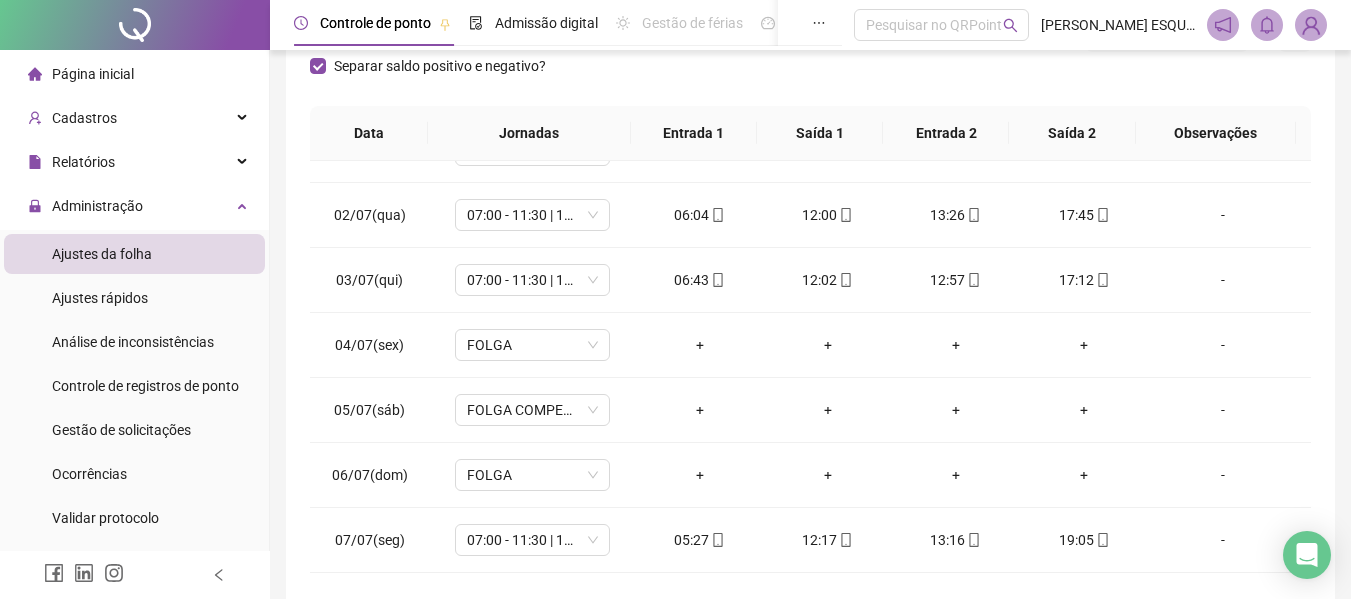 scroll, scrollTop: 0, scrollLeft: 0, axis: both 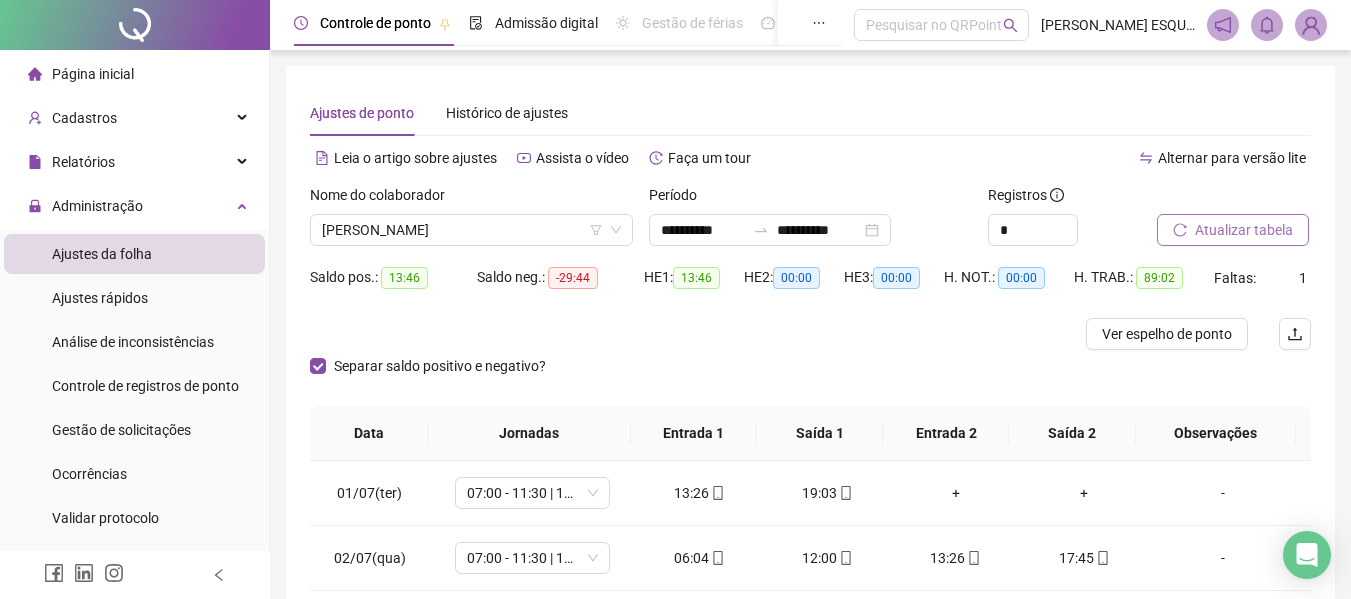 click on "Atualizar tabela" at bounding box center [1244, 230] 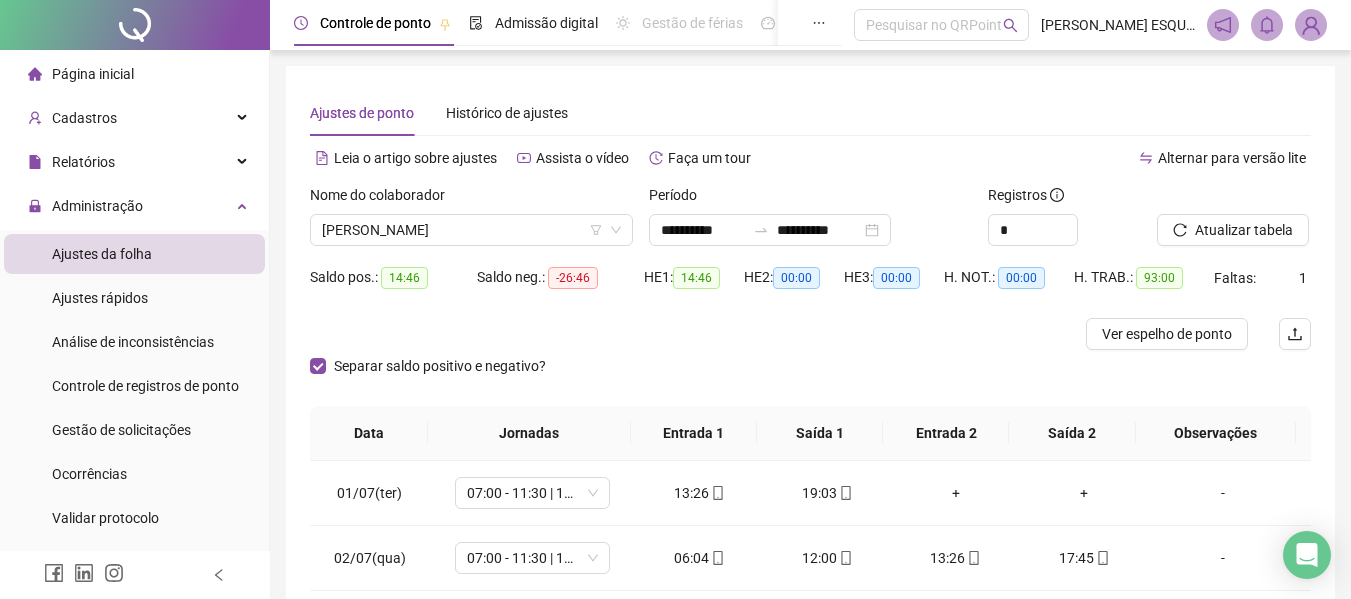 scroll, scrollTop: 399, scrollLeft: 0, axis: vertical 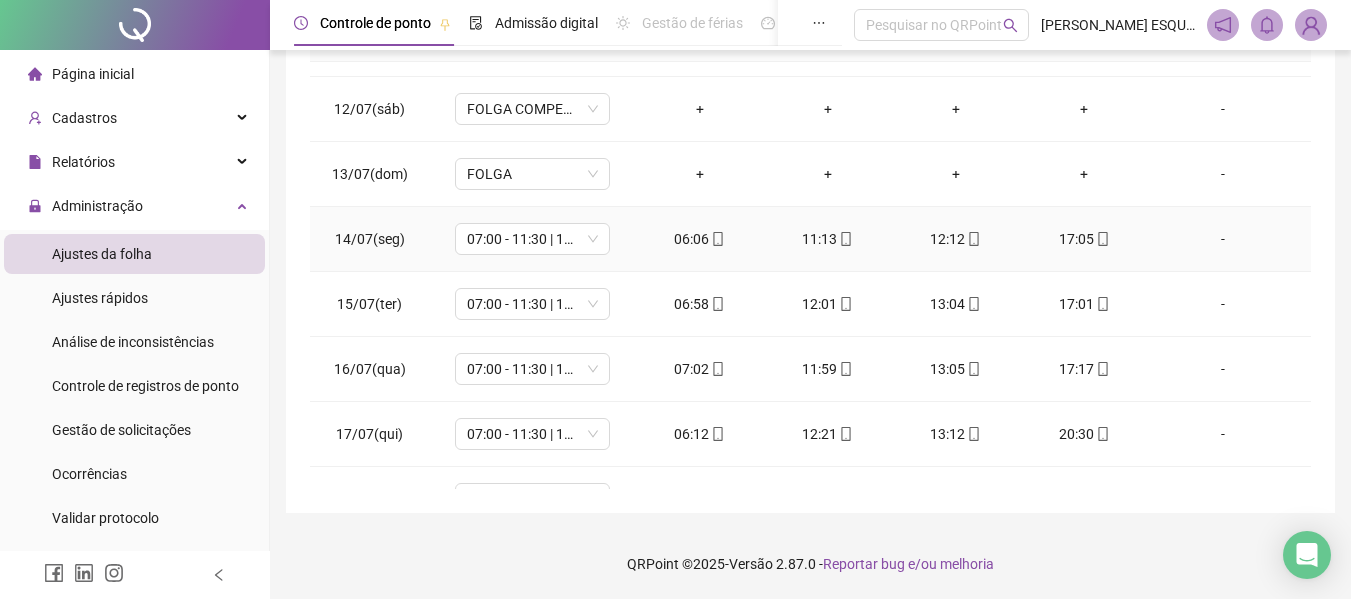 click on "17:05" at bounding box center [1084, 239] 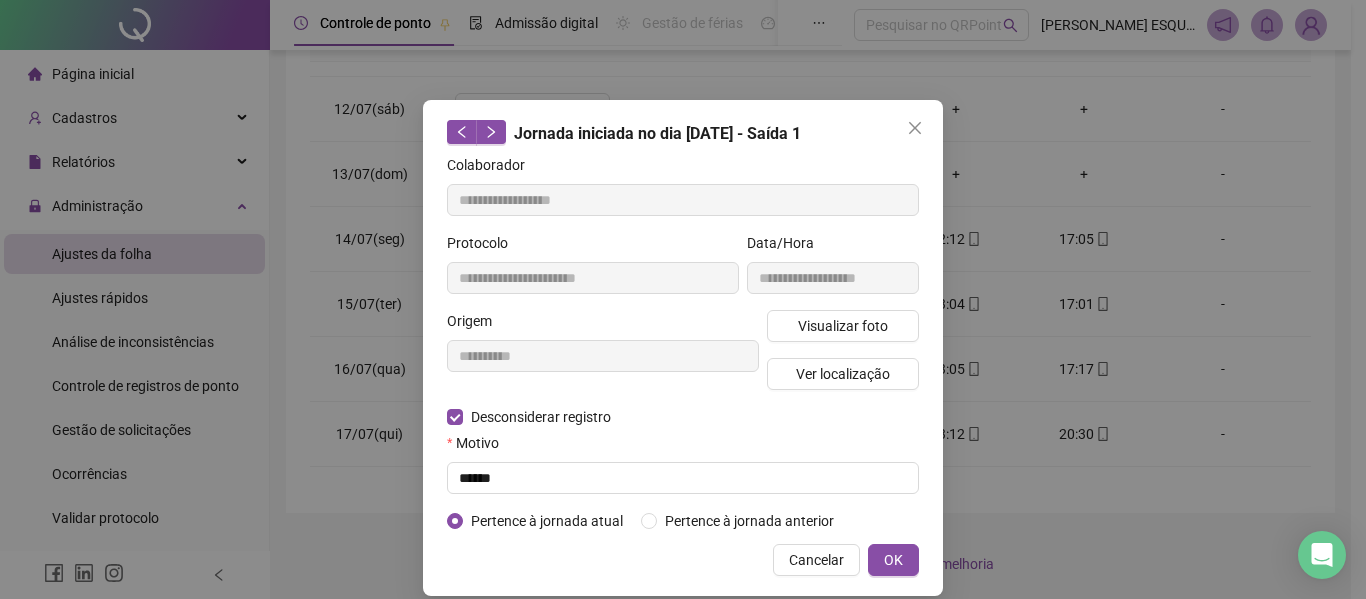type on "**********" 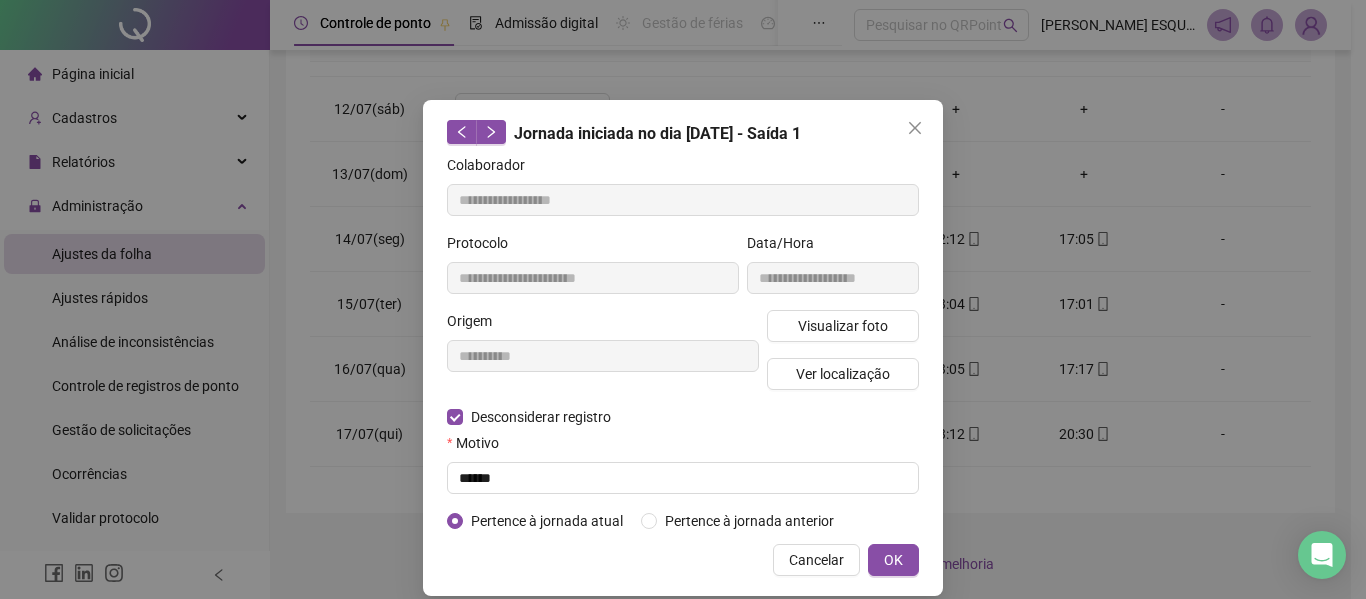type on "**********" 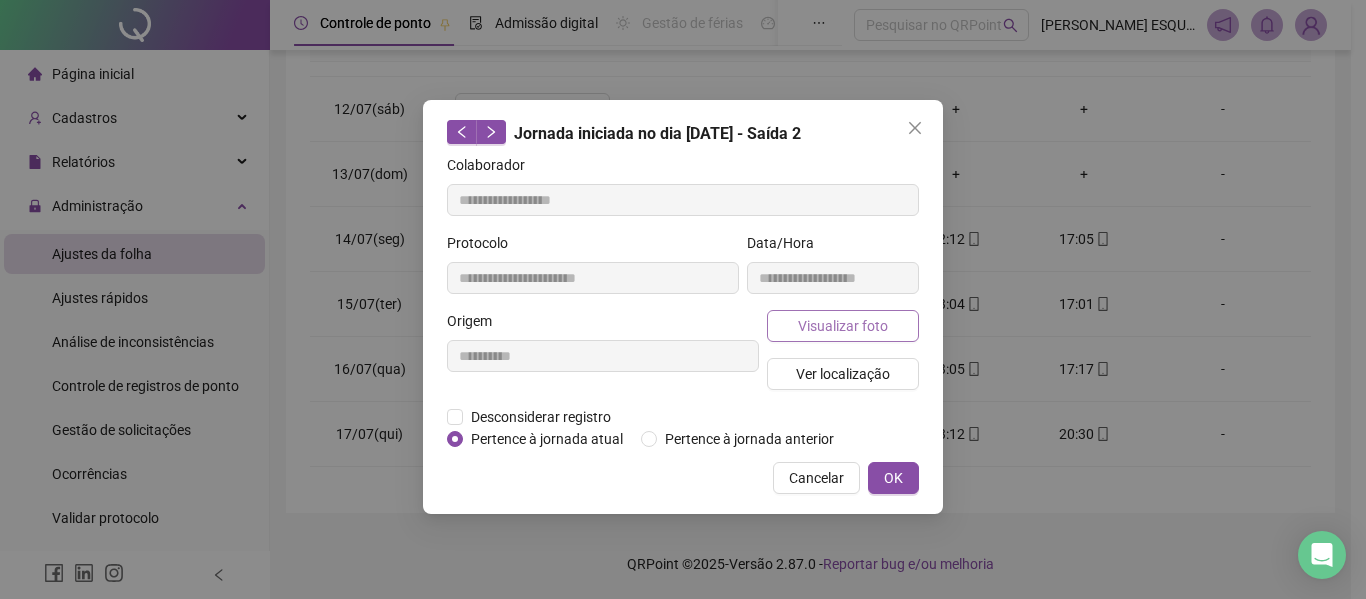 click on "Visualizar foto" at bounding box center [843, 326] 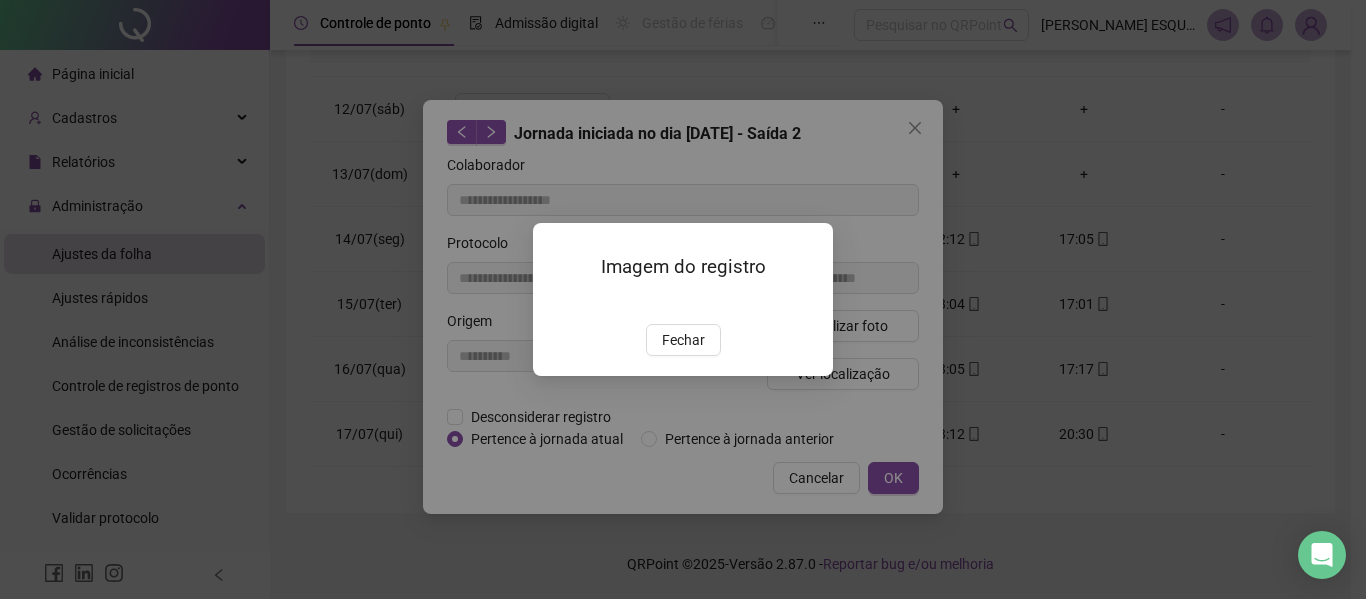 click on "Imagem do registro Fechar" at bounding box center (683, 299) 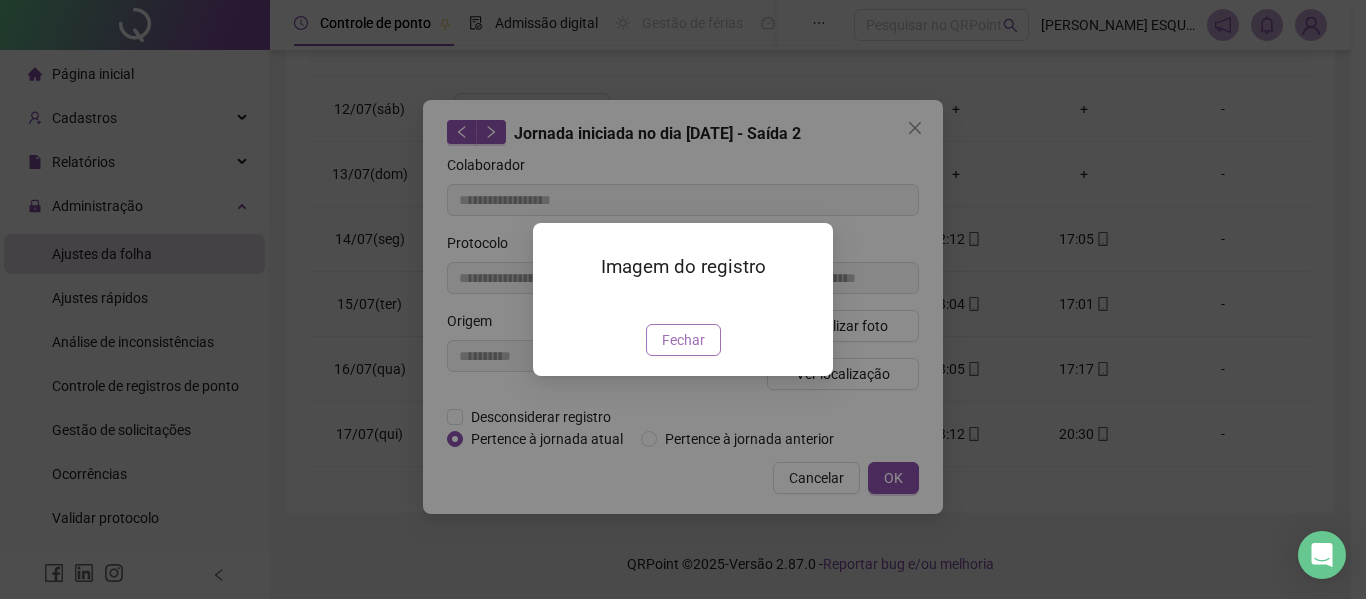 click on "Fechar" at bounding box center (683, 340) 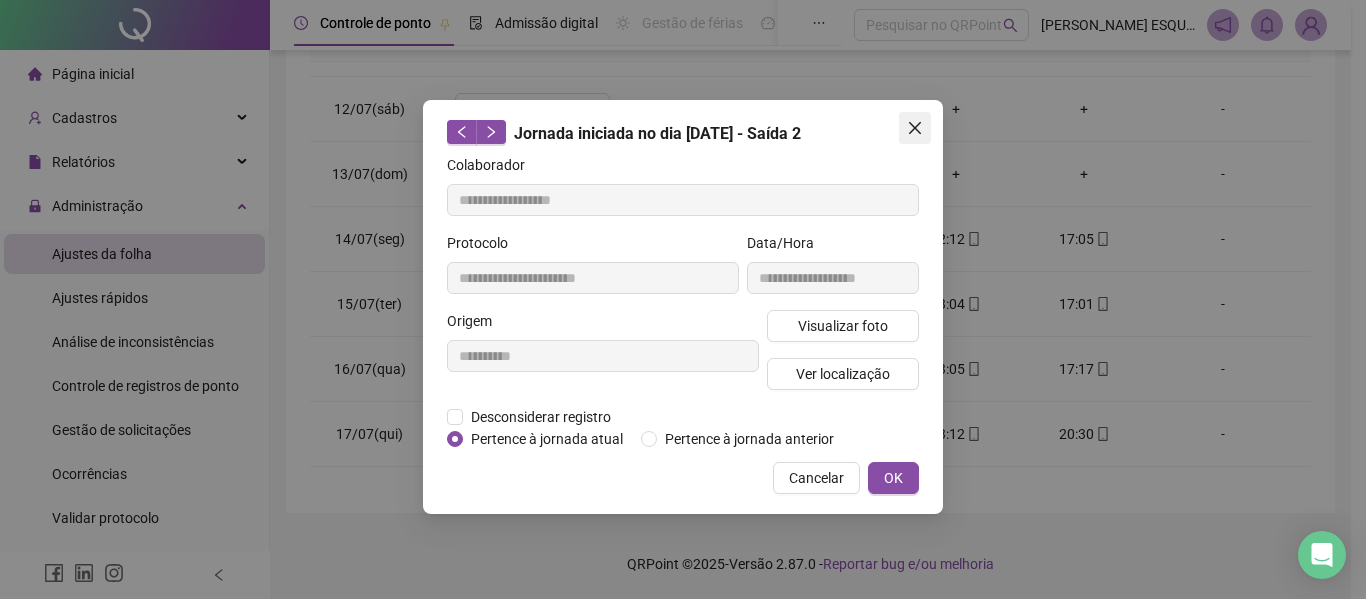 click 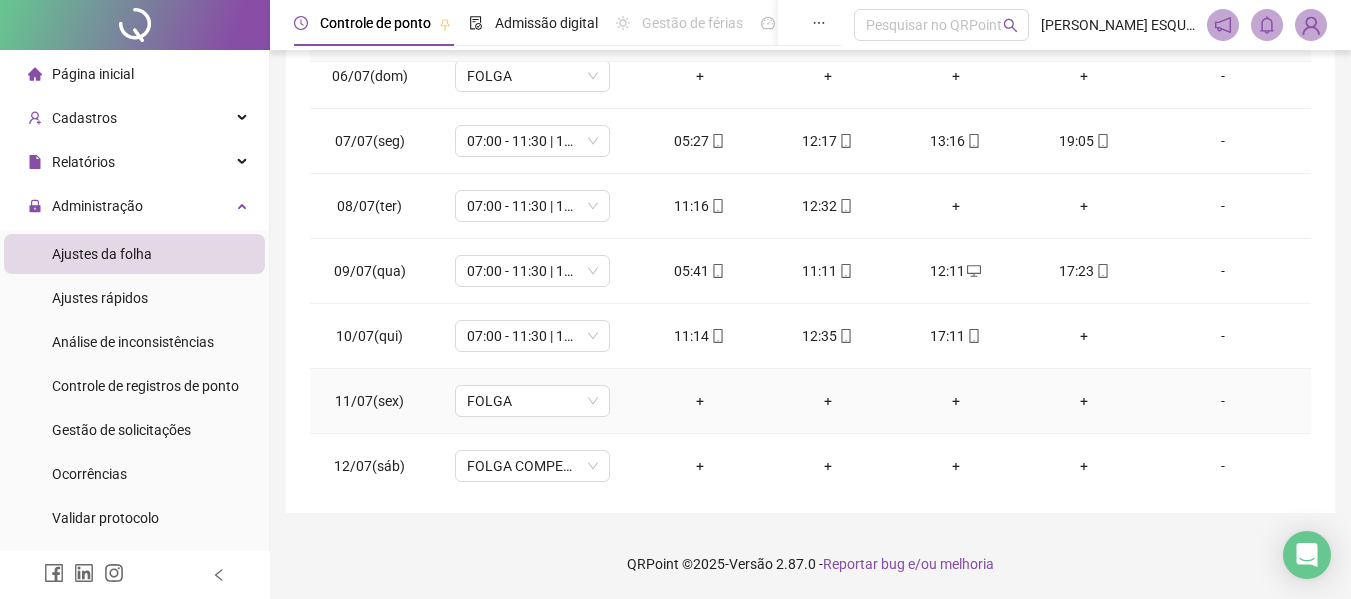 scroll, scrollTop: 243, scrollLeft: 0, axis: vertical 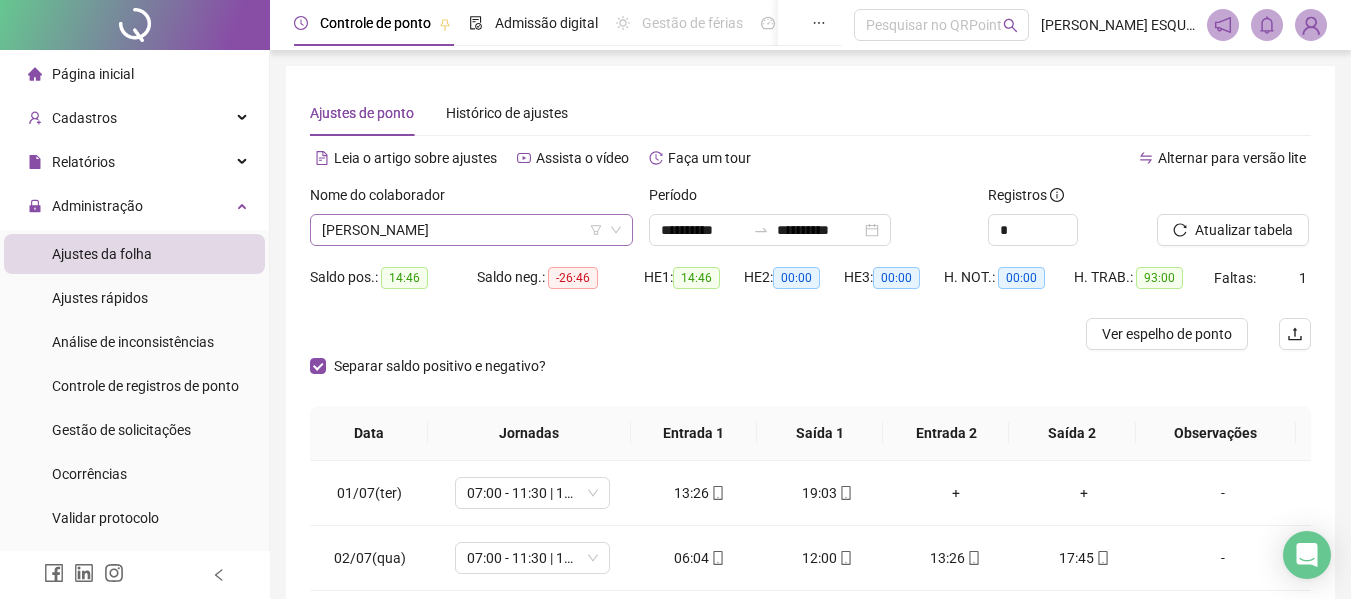 click on "[PERSON_NAME]" at bounding box center [471, 230] 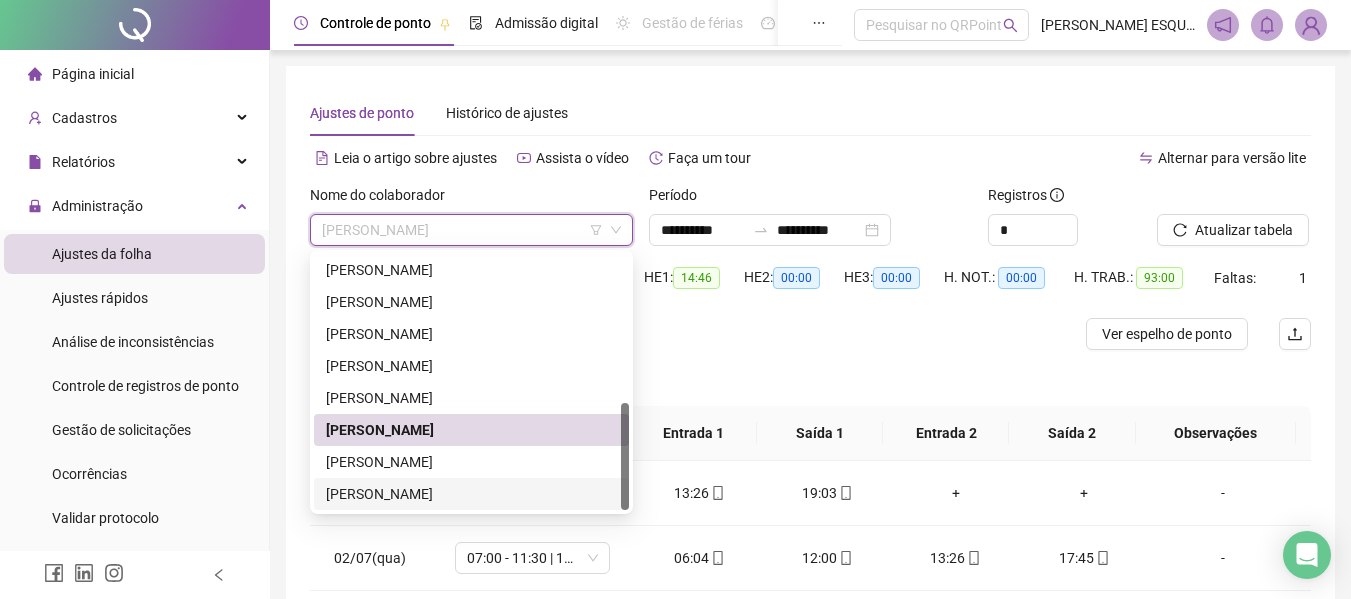 click on "[PERSON_NAME]" at bounding box center [471, 494] 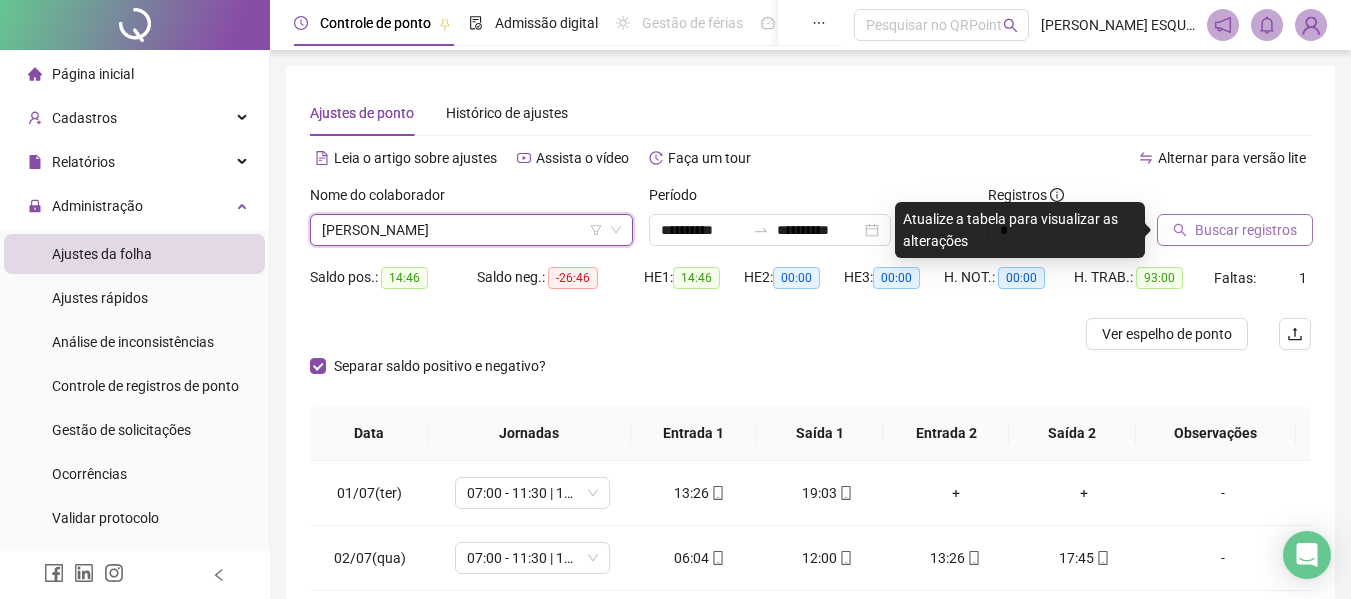 click on "Buscar registros" at bounding box center (1235, 230) 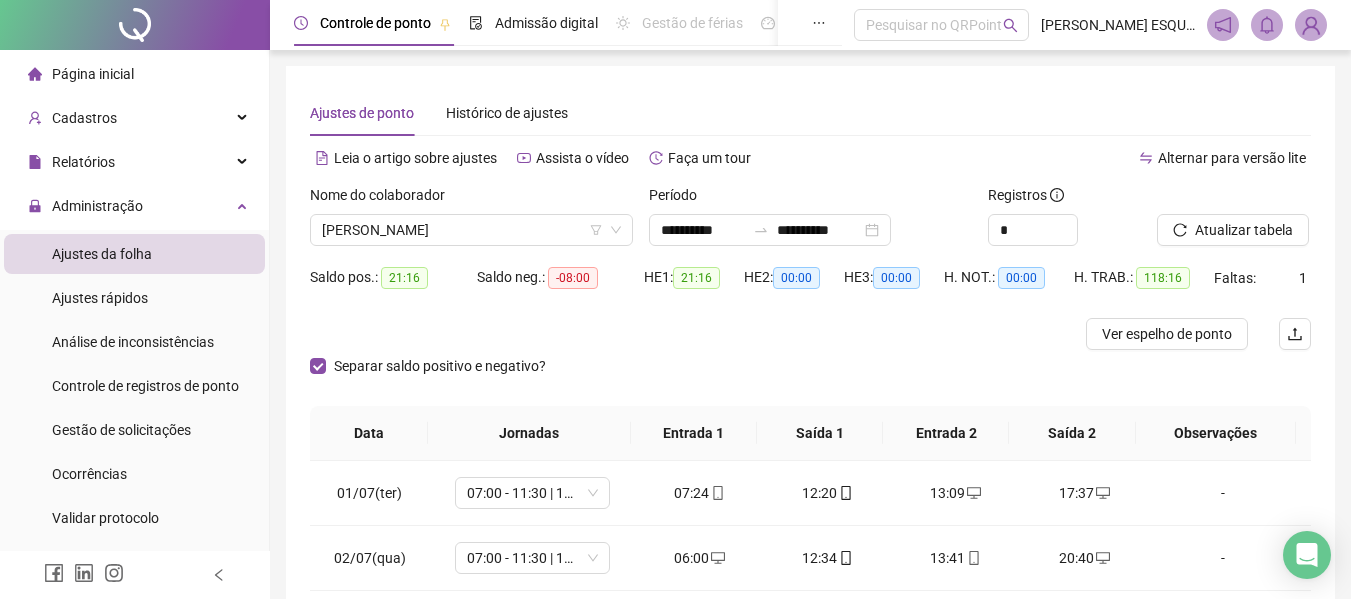 scroll, scrollTop: 399, scrollLeft: 0, axis: vertical 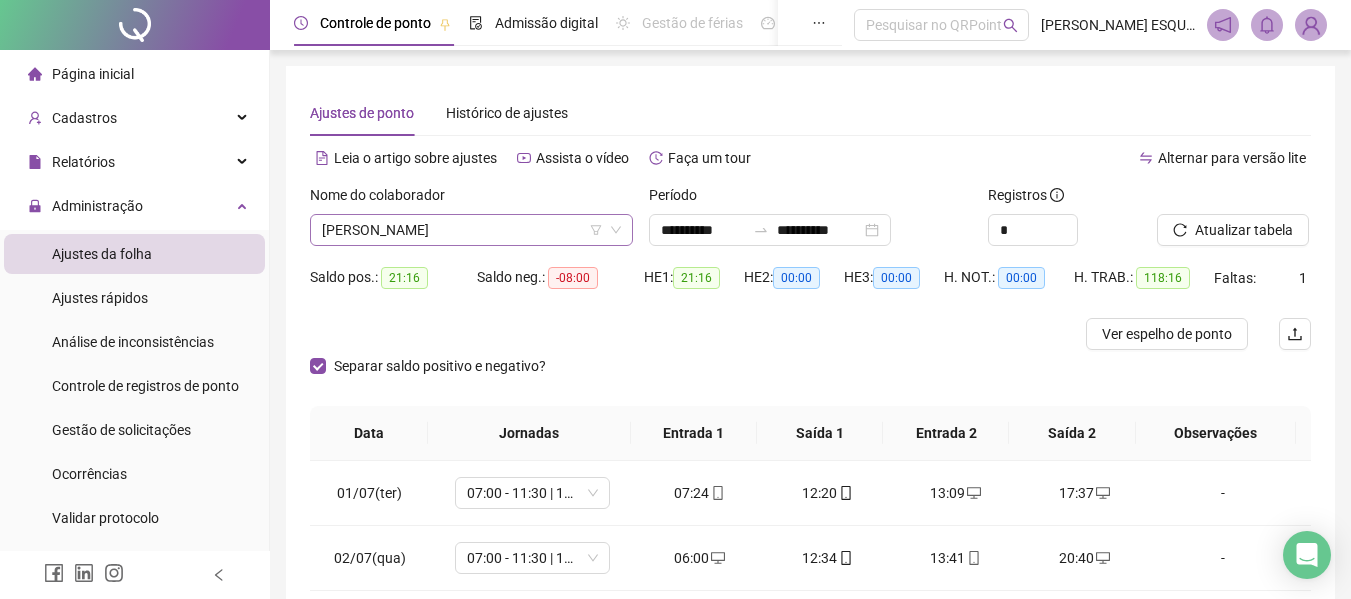 click on "[PERSON_NAME]" at bounding box center [471, 230] 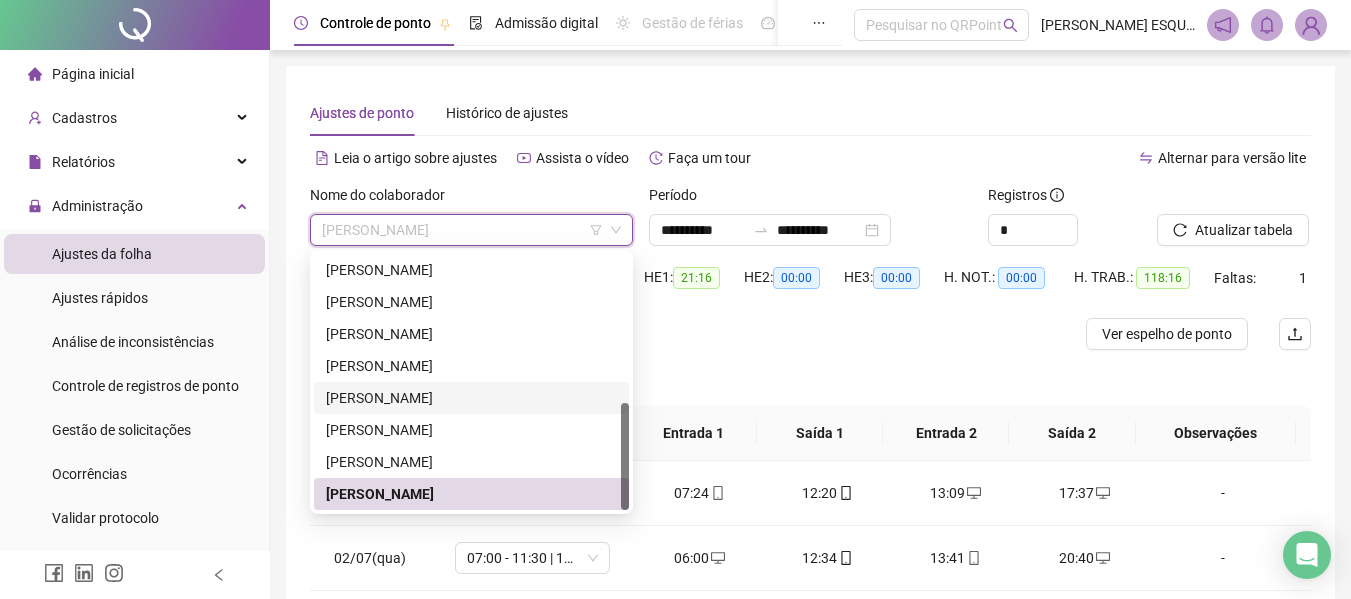 click on "[PERSON_NAME]" at bounding box center [471, 398] 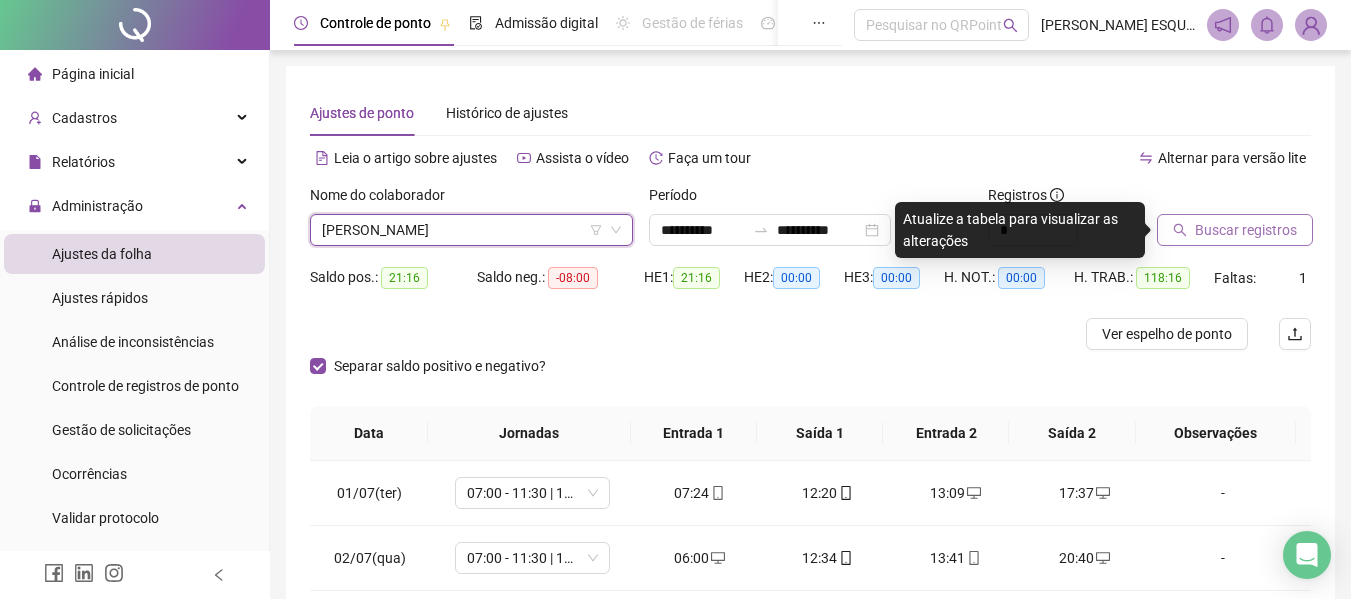 click on "Buscar registros" at bounding box center [1246, 230] 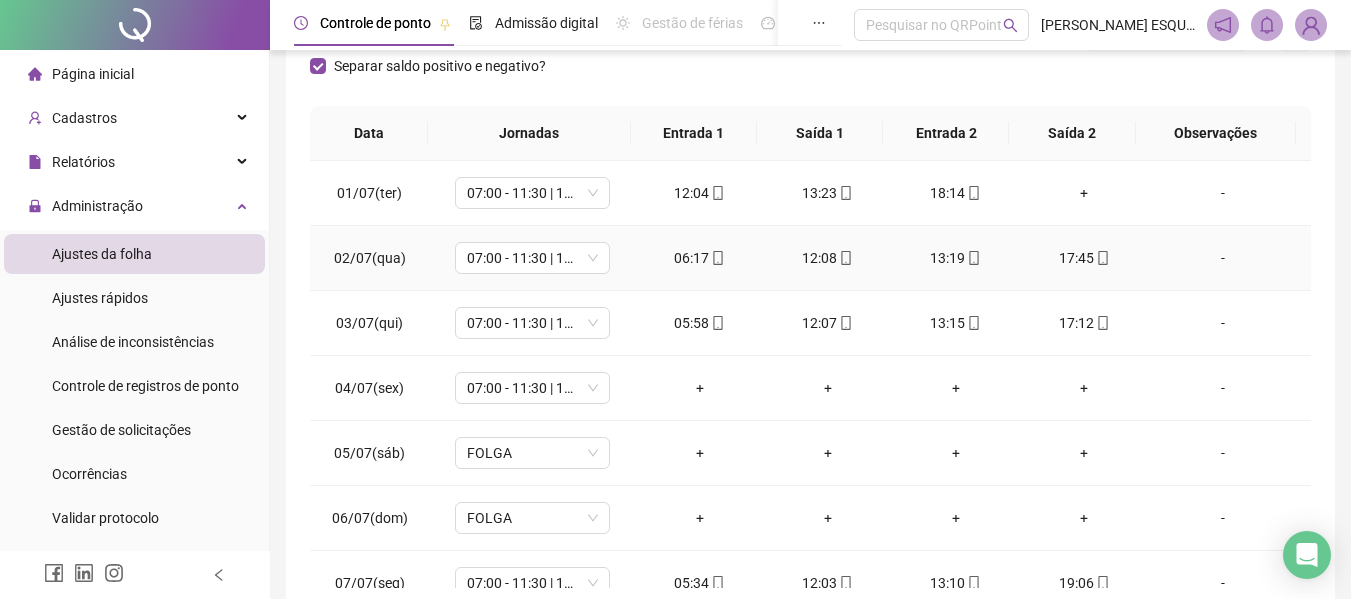 scroll, scrollTop: 200, scrollLeft: 0, axis: vertical 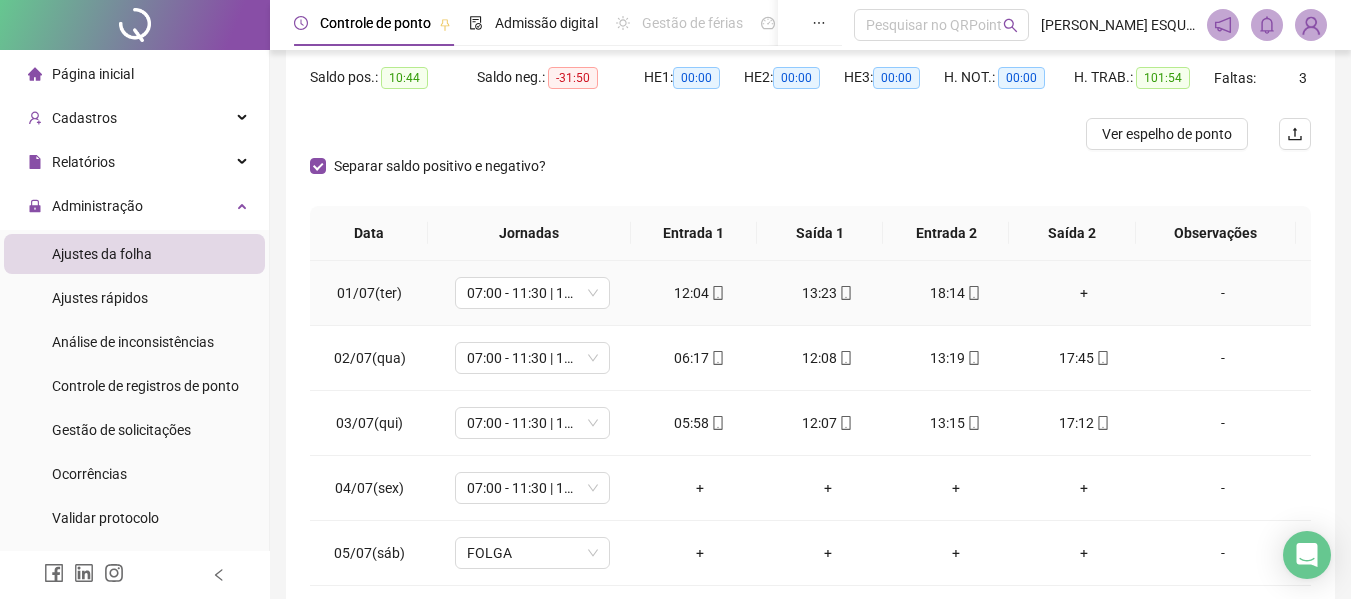 click on "+" at bounding box center (1084, 293) 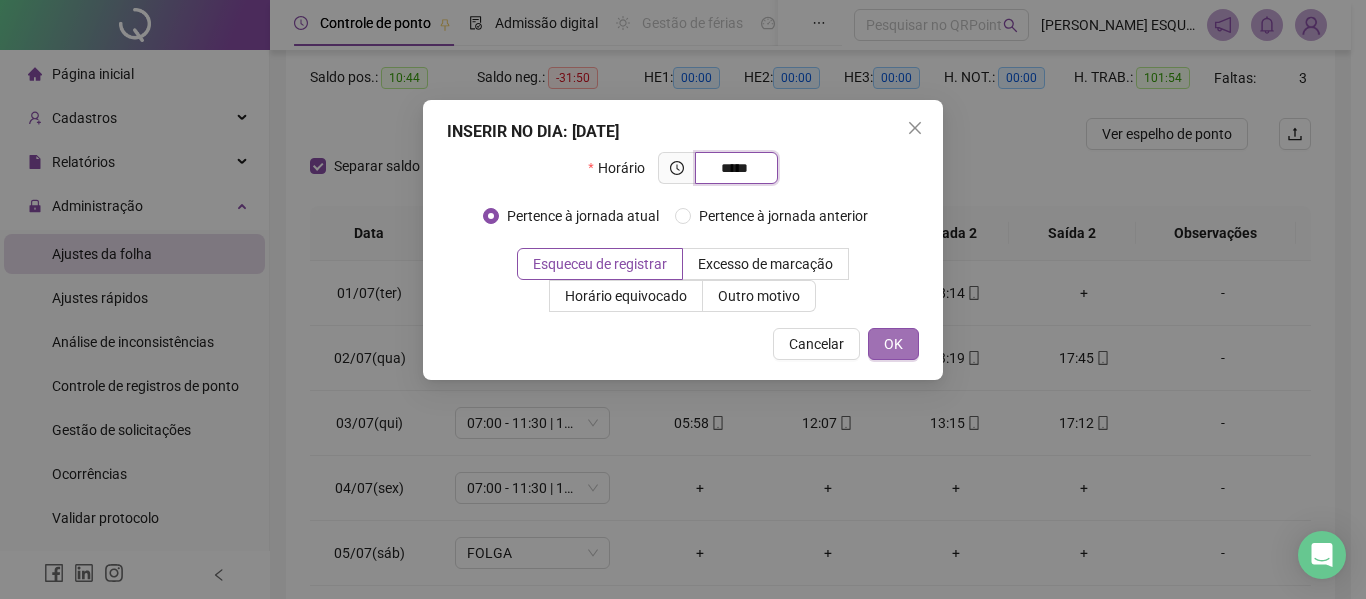 type on "*****" 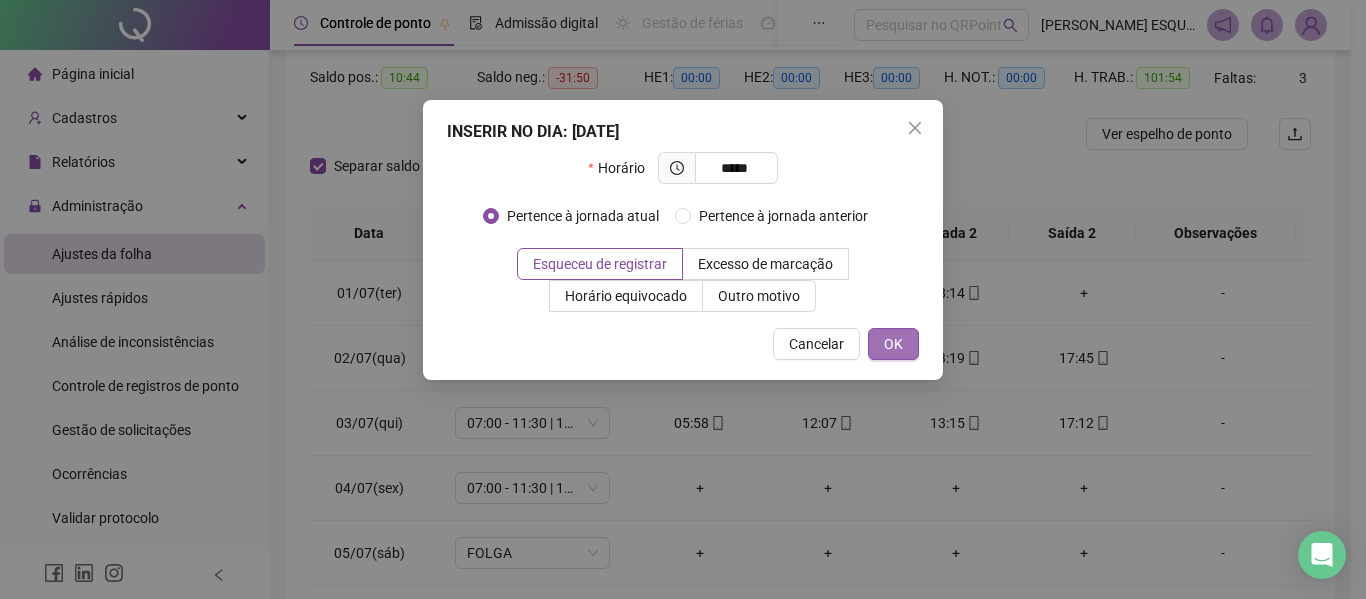 click on "OK" at bounding box center (893, 344) 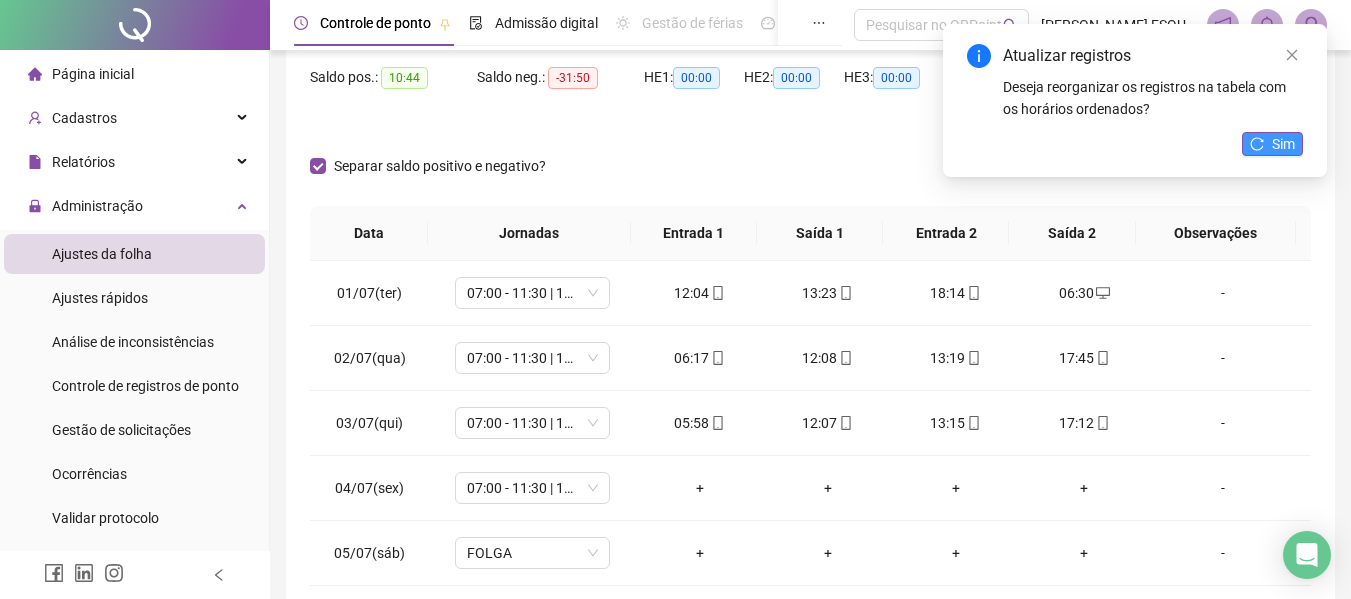 click on "Sim" at bounding box center [1272, 144] 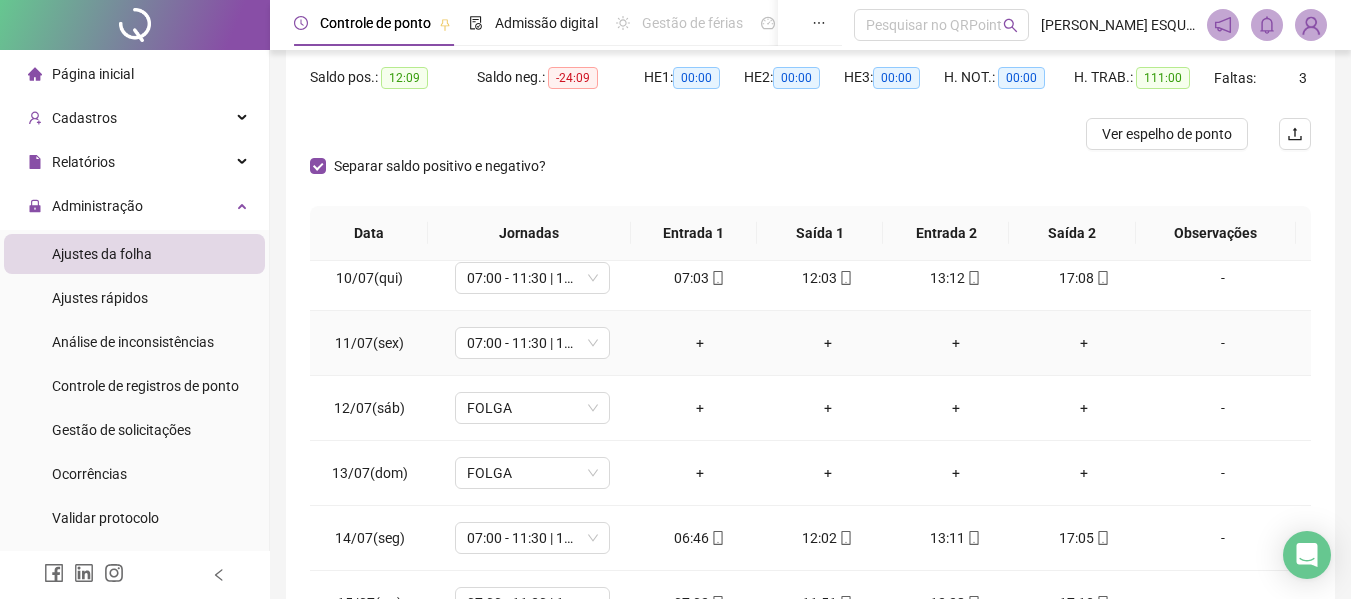 scroll, scrollTop: 743, scrollLeft: 0, axis: vertical 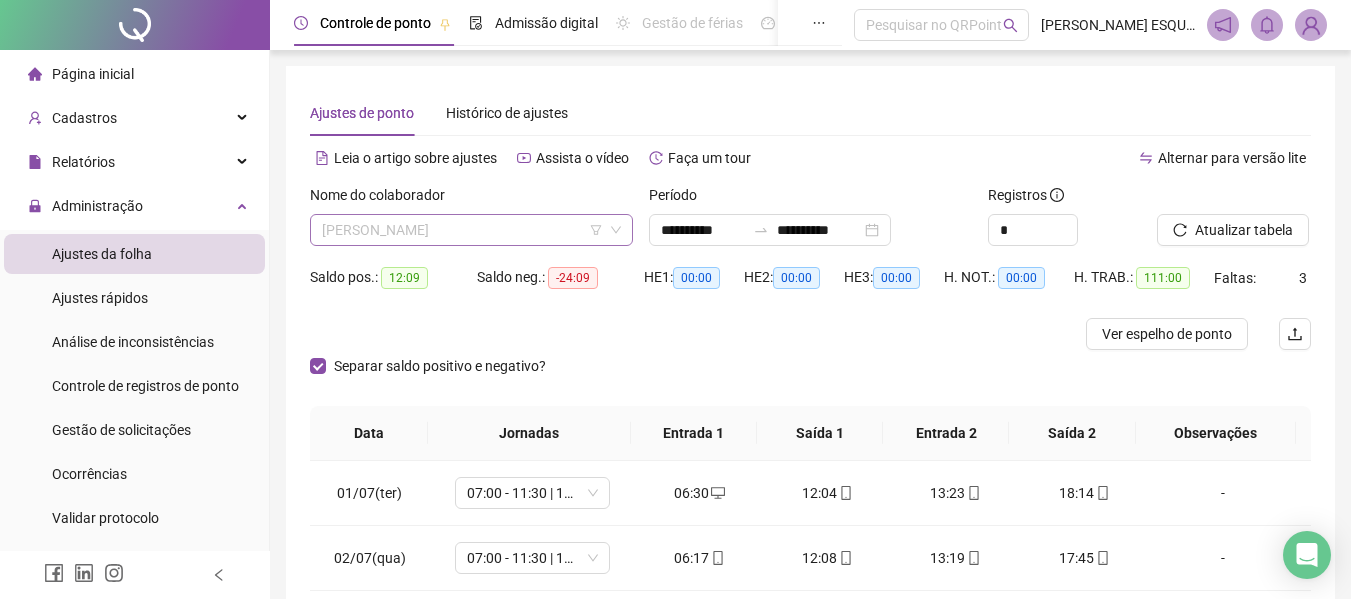 click on "[PERSON_NAME]" at bounding box center [471, 230] 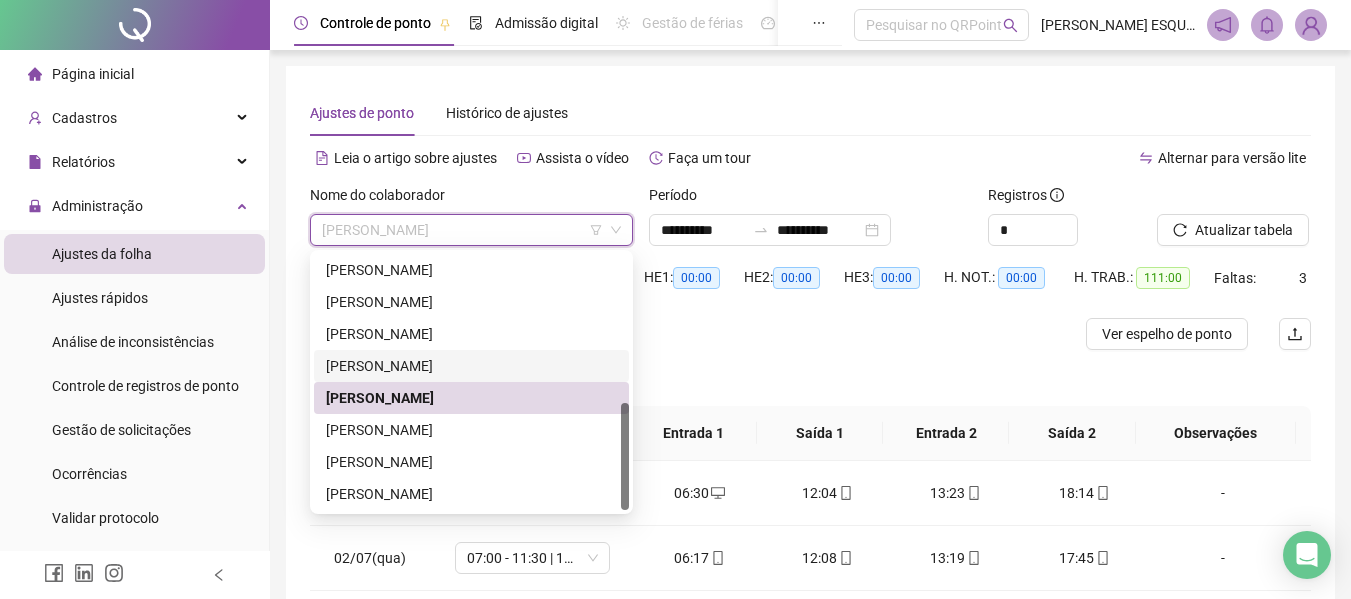 click on "[PERSON_NAME]" at bounding box center [471, 366] 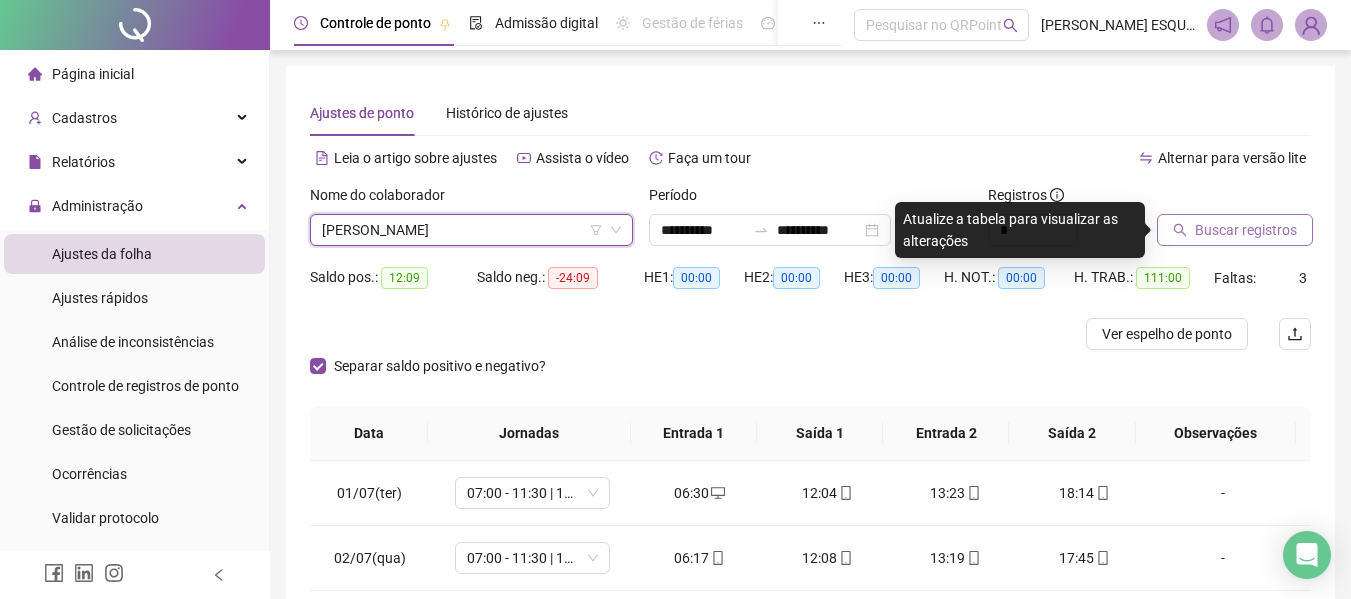 click on "Buscar registros" at bounding box center (1246, 230) 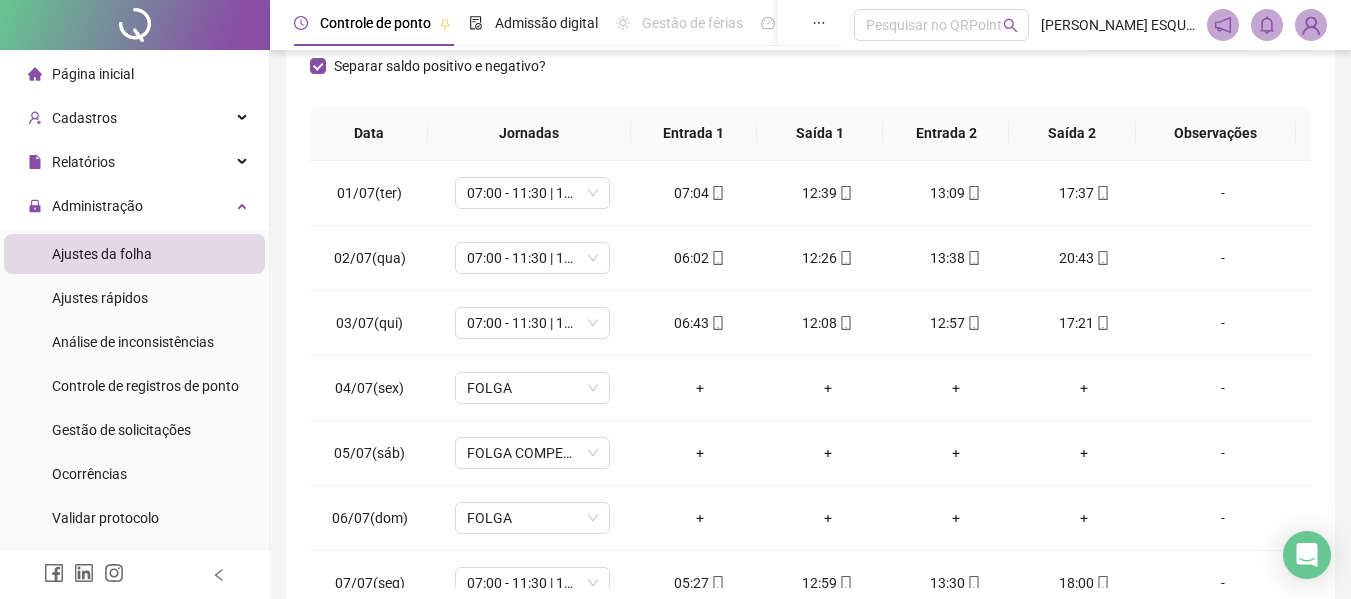 scroll, scrollTop: 399, scrollLeft: 0, axis: vertical 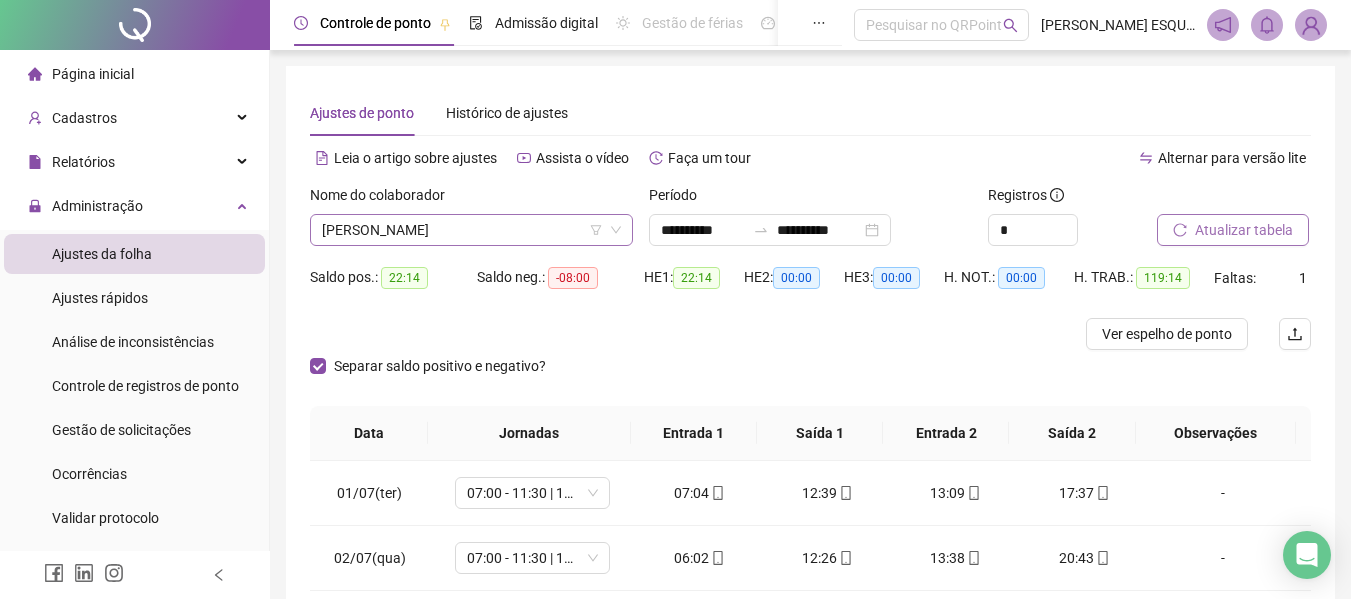 click on "[PERSON_NAME]" at bounding box center [471, 230] 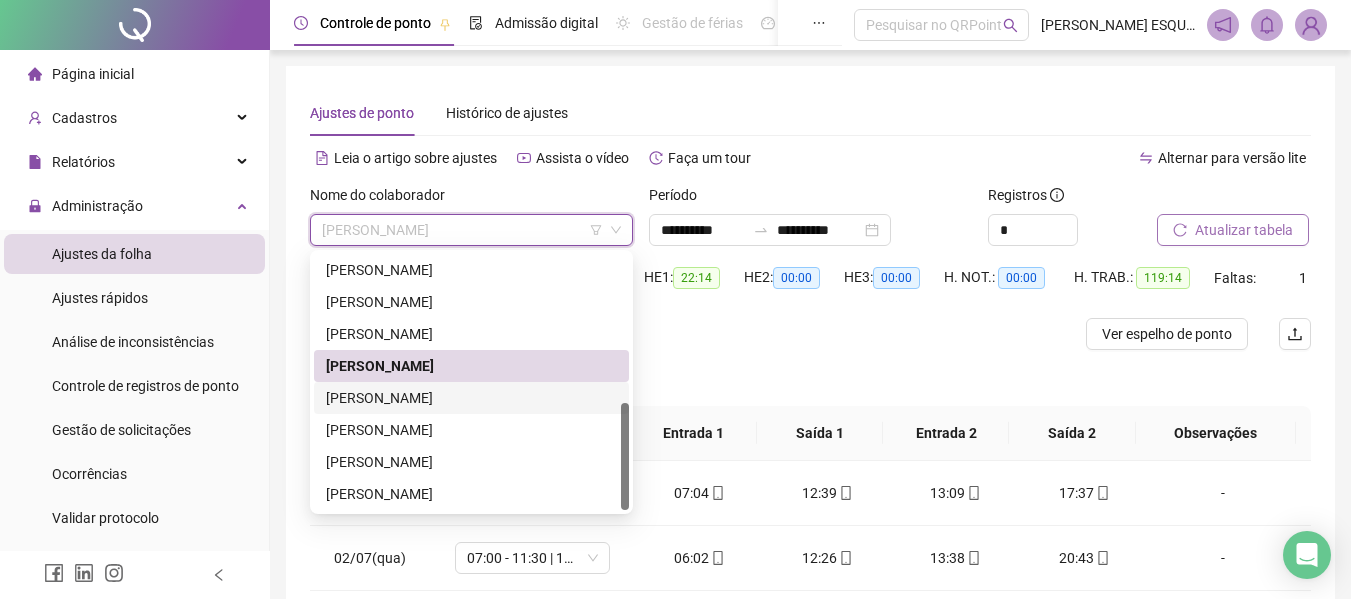 click on "[PERSON_NAME]" at bounding box center [471, 398] 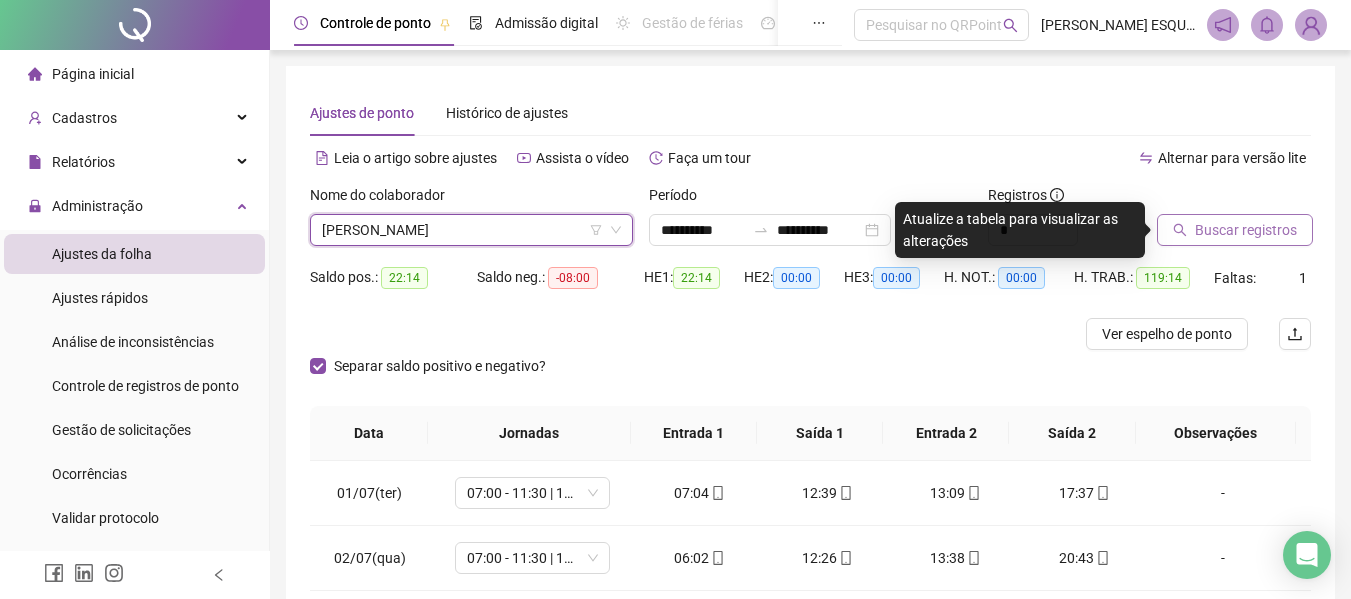 click on "Buscar registros" at bounding box center [1246, 230] 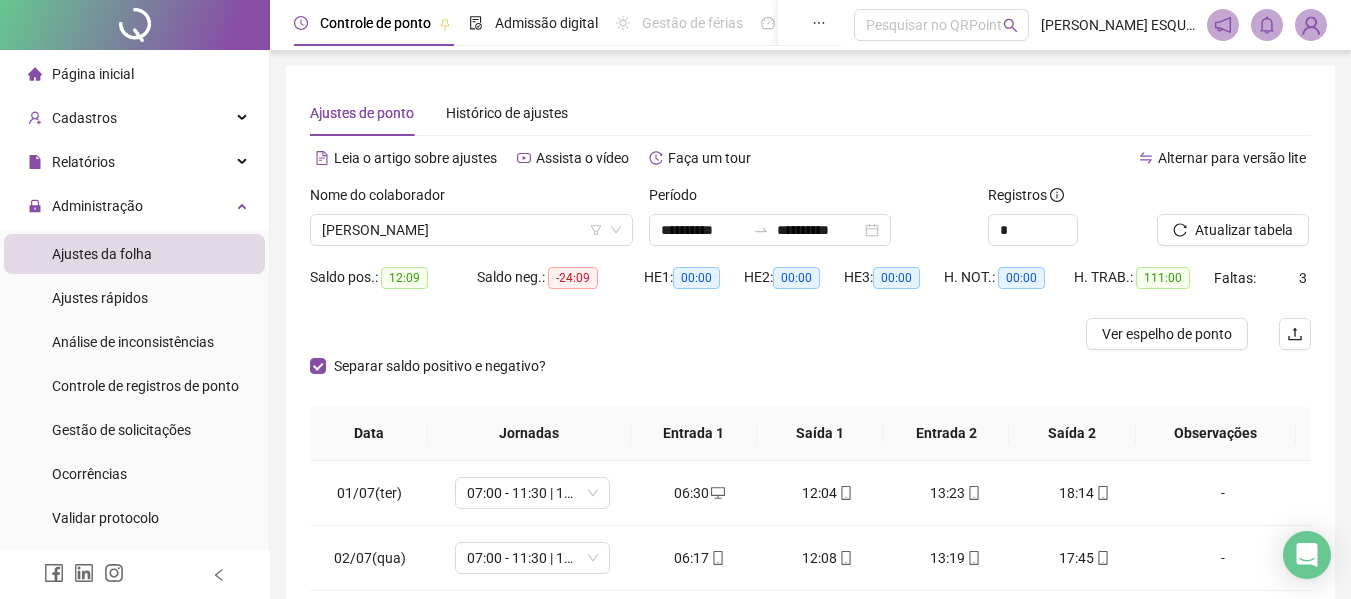 scroll, scrollTop: 300, scrollLeft: 0, axis: vertical 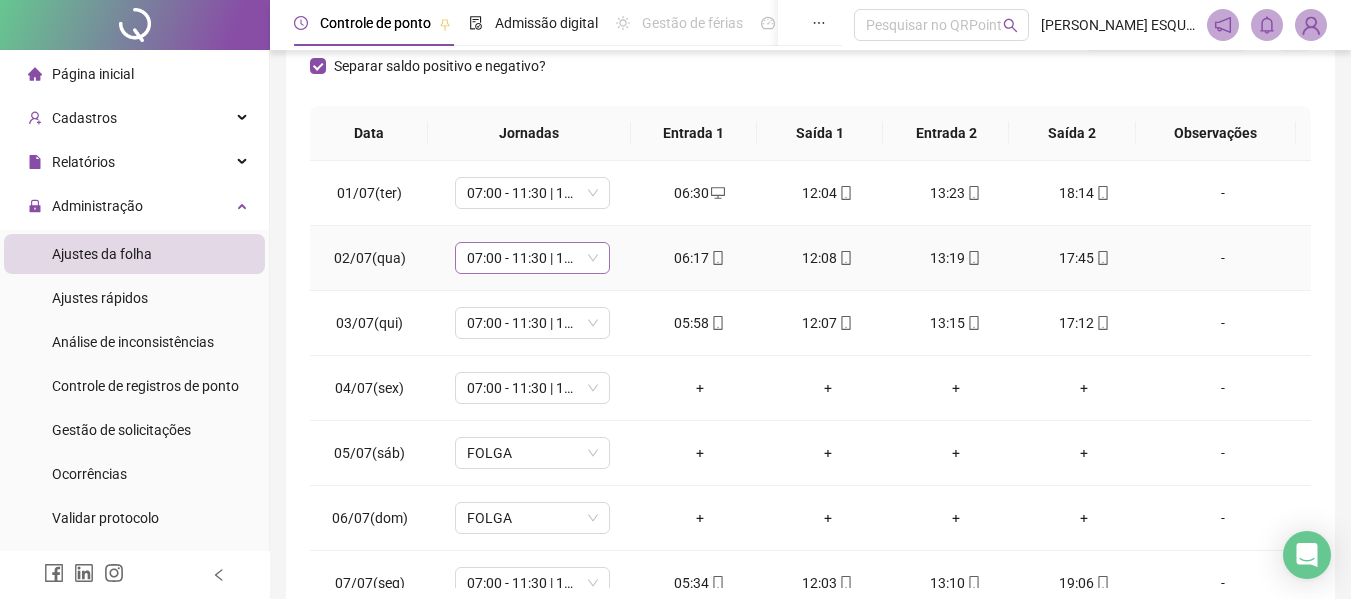 click on "07:00 - 11:30 | 12:30 - 17:00" at bounding box center [532, 258] 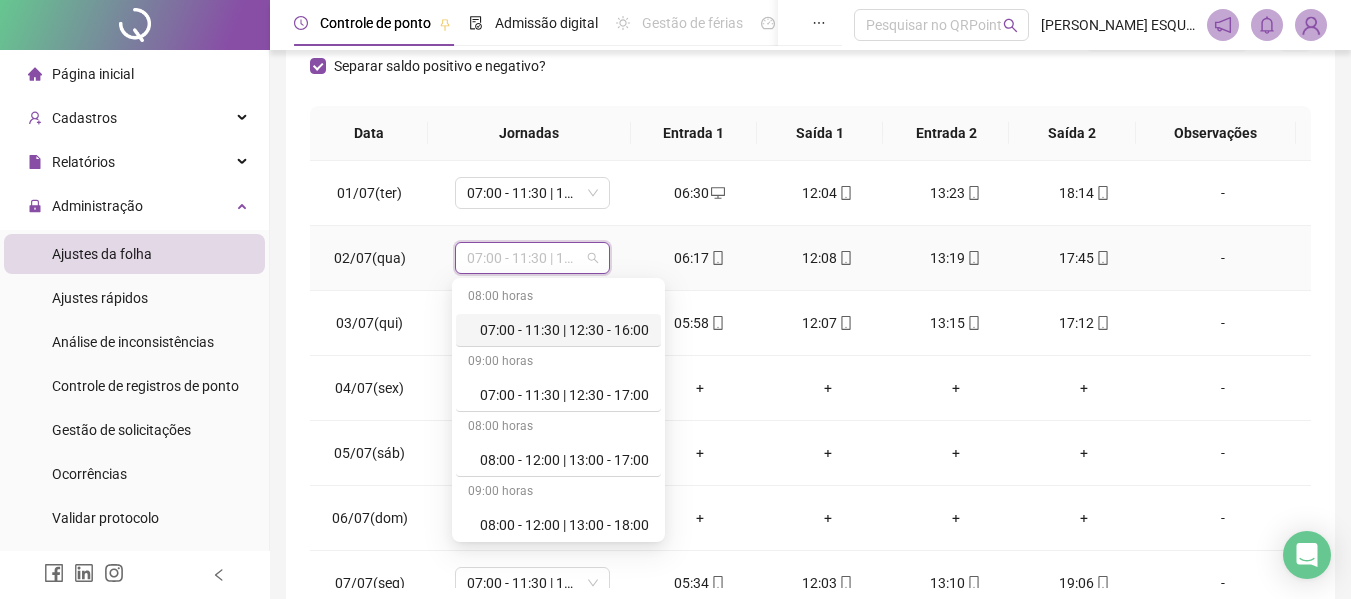 click on "07:00 - 11:30 | 12:30 - 16:00" at bounding box center (564, 330) 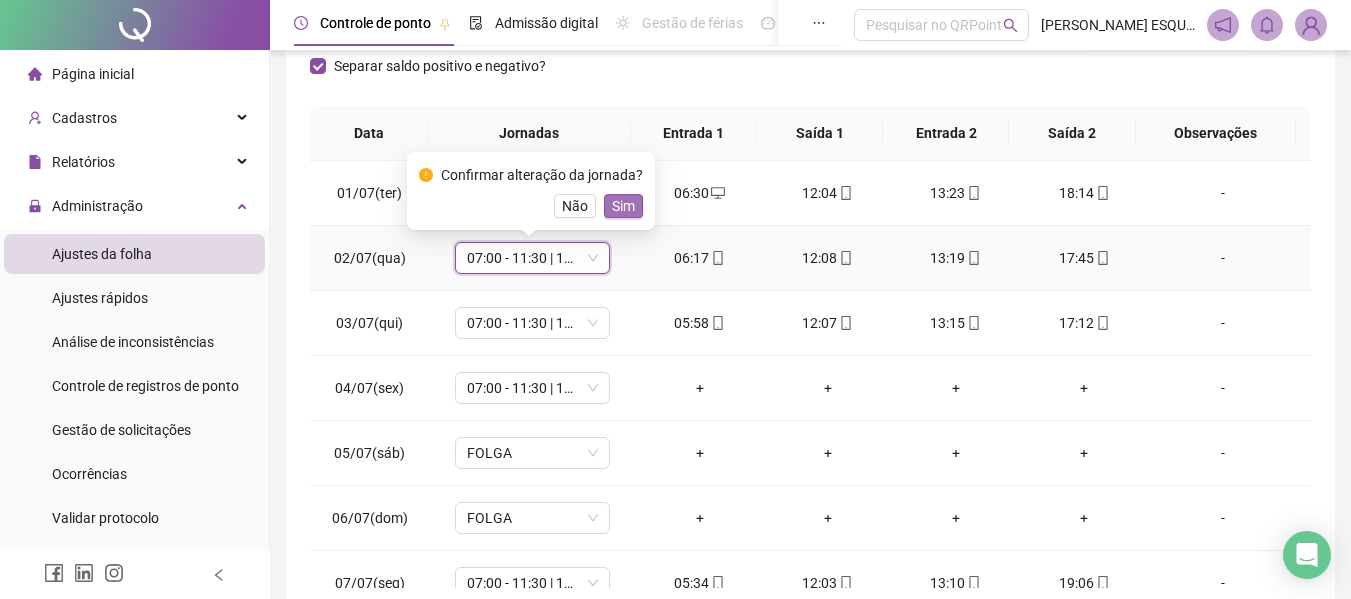 click on "Sim" at bounding box center [623, 206] 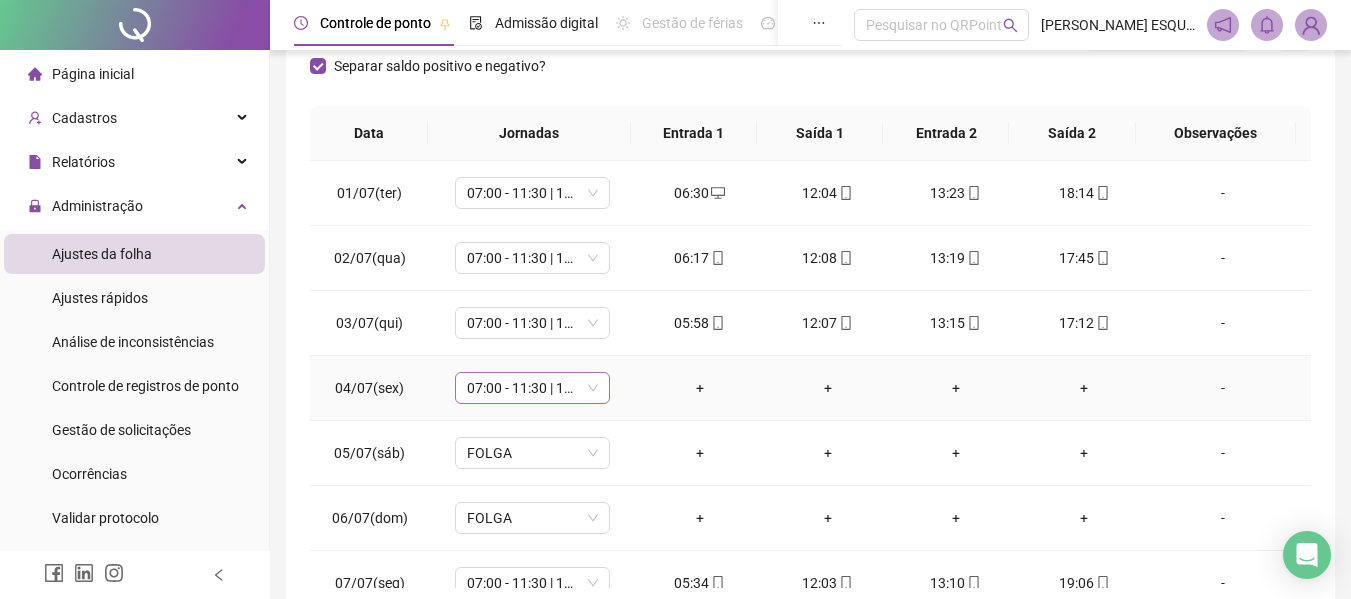 click on "07:00 - 11:30 | 12:30 - 16:00" at bounding box center (532, 388) 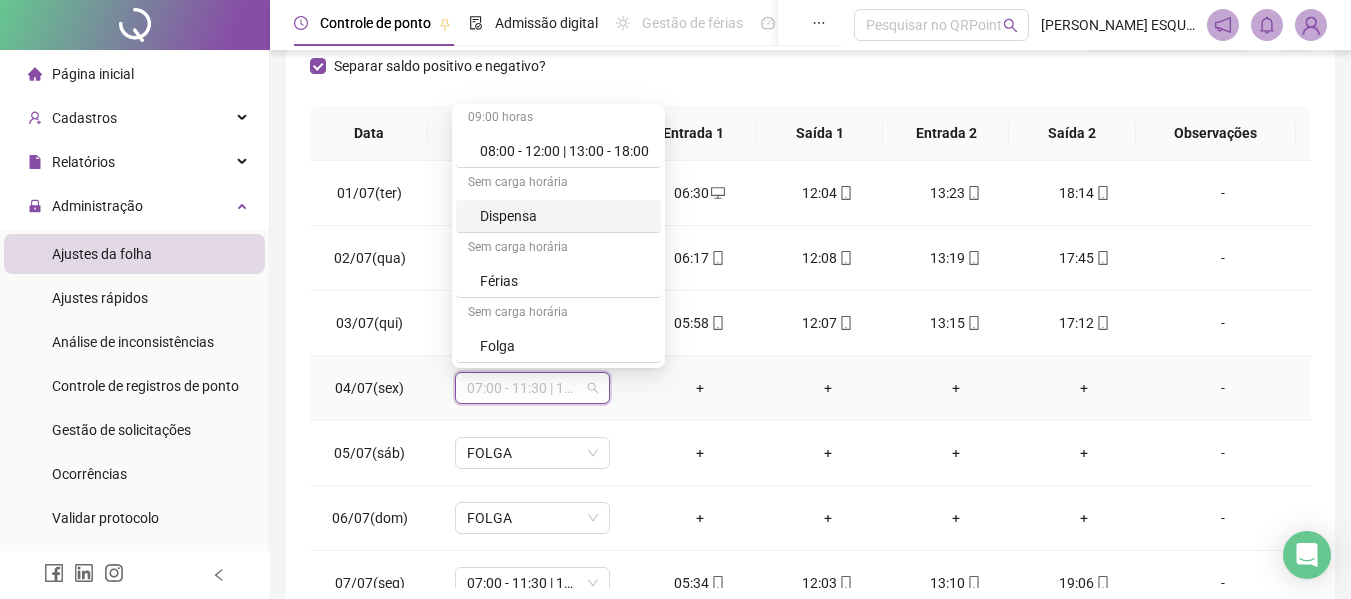 scroll, scrollTop: 300, scrollLeft: 0, axis: vertical 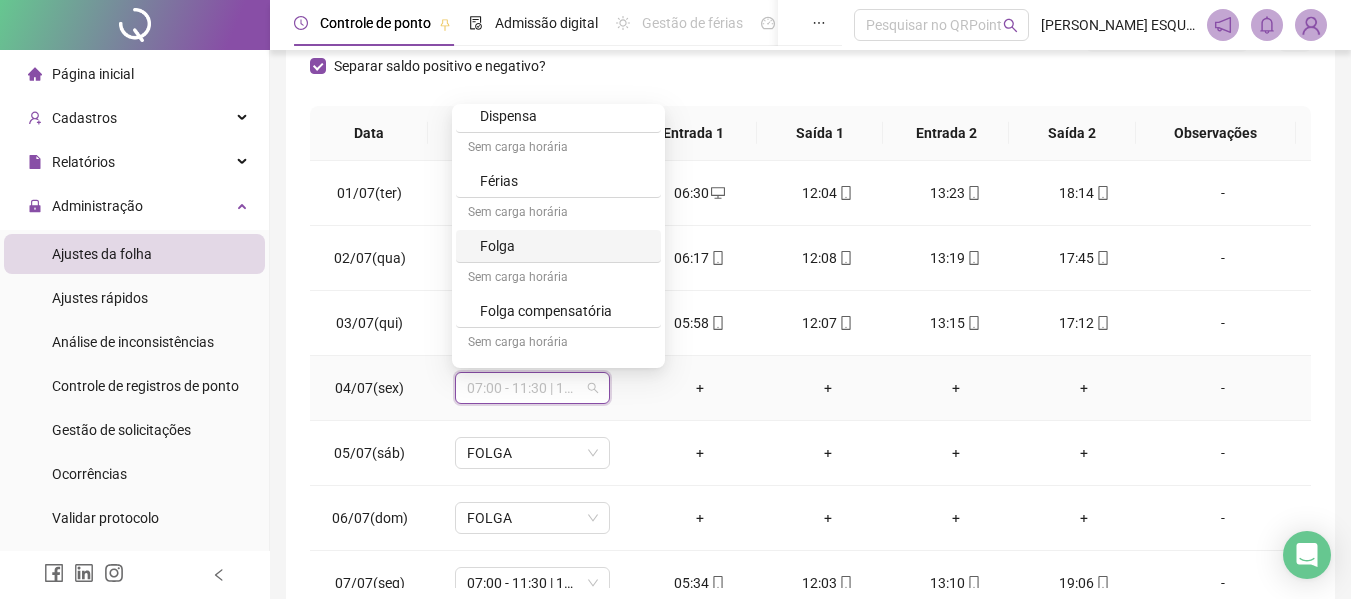click on "Folga" at bounding box center (564, 246) 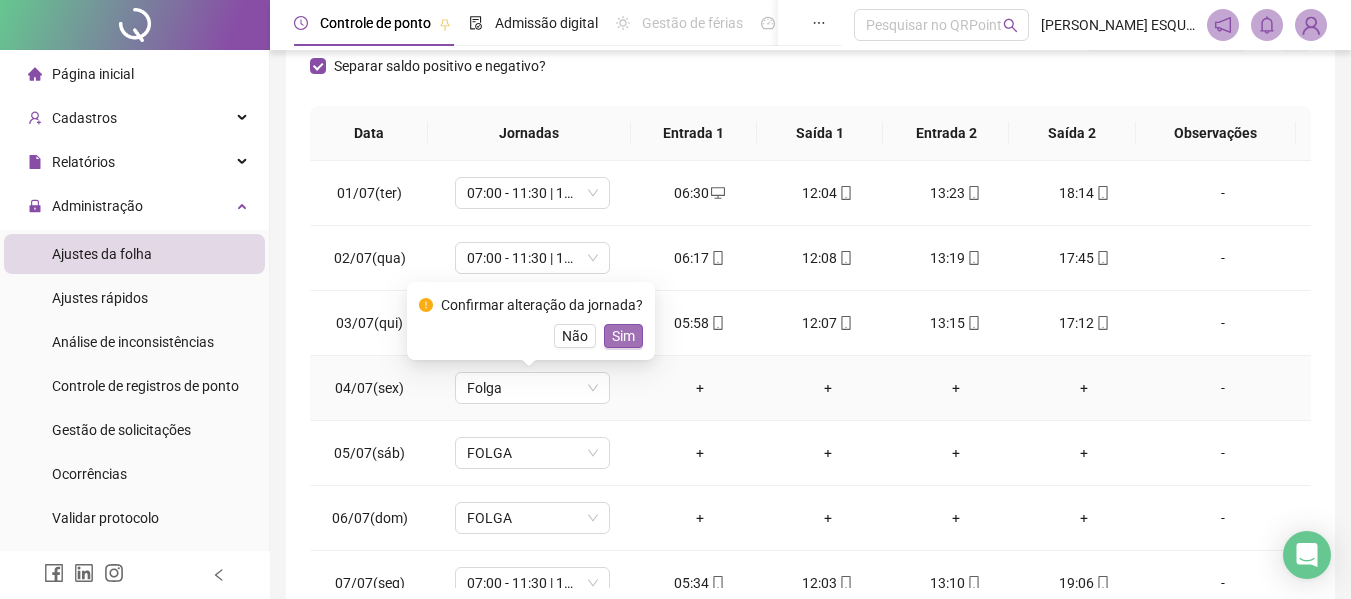 click on "Sim" at bounding box center (623, 336) 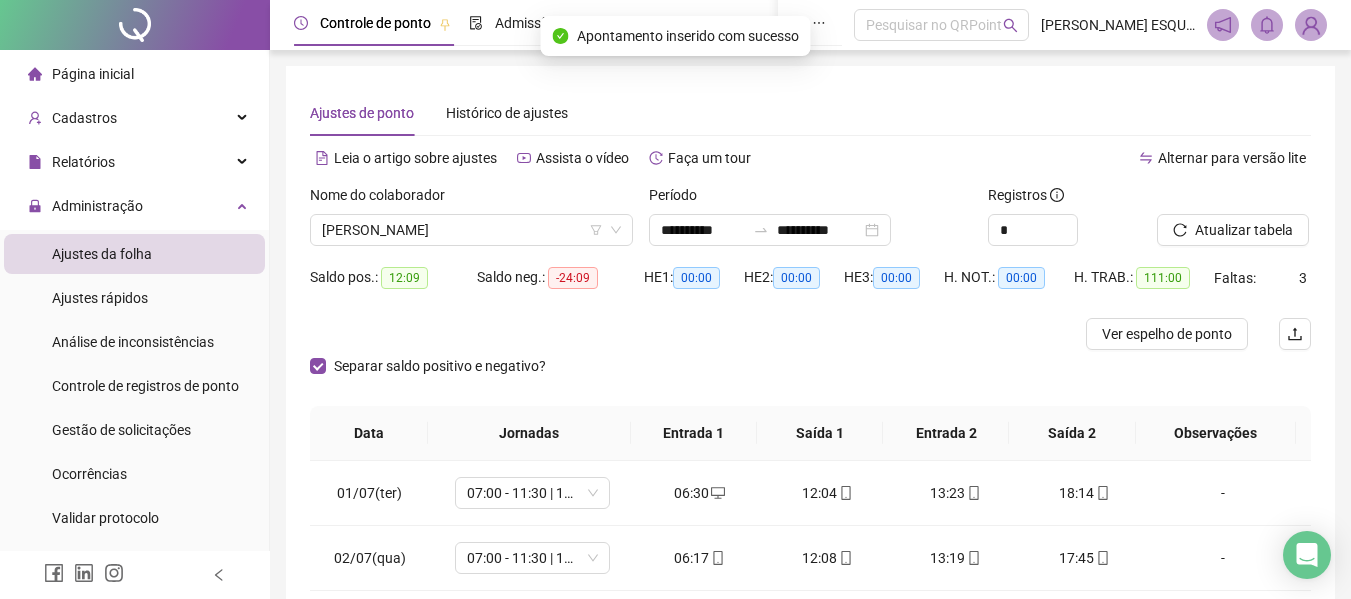 scroll, scrollTop: 300, scrollLeft: 0, axis: vertical 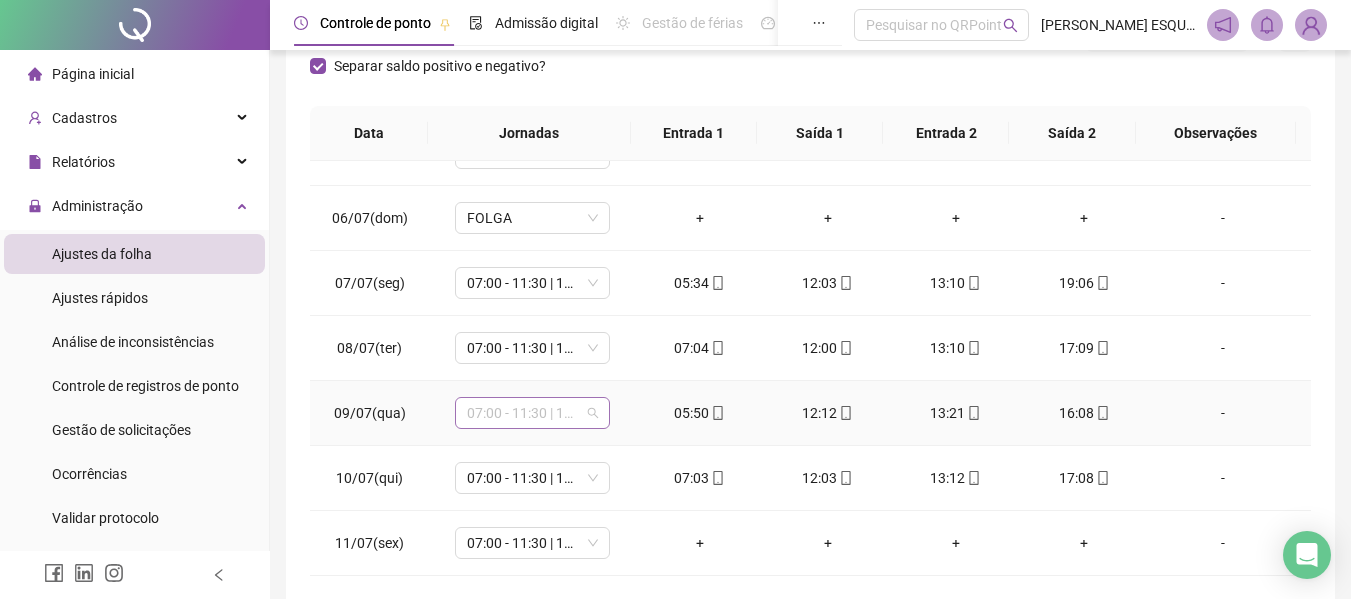 click on "07:00 - 11:30 | 12:30 - 17:00" at bounding box center [532, 413] 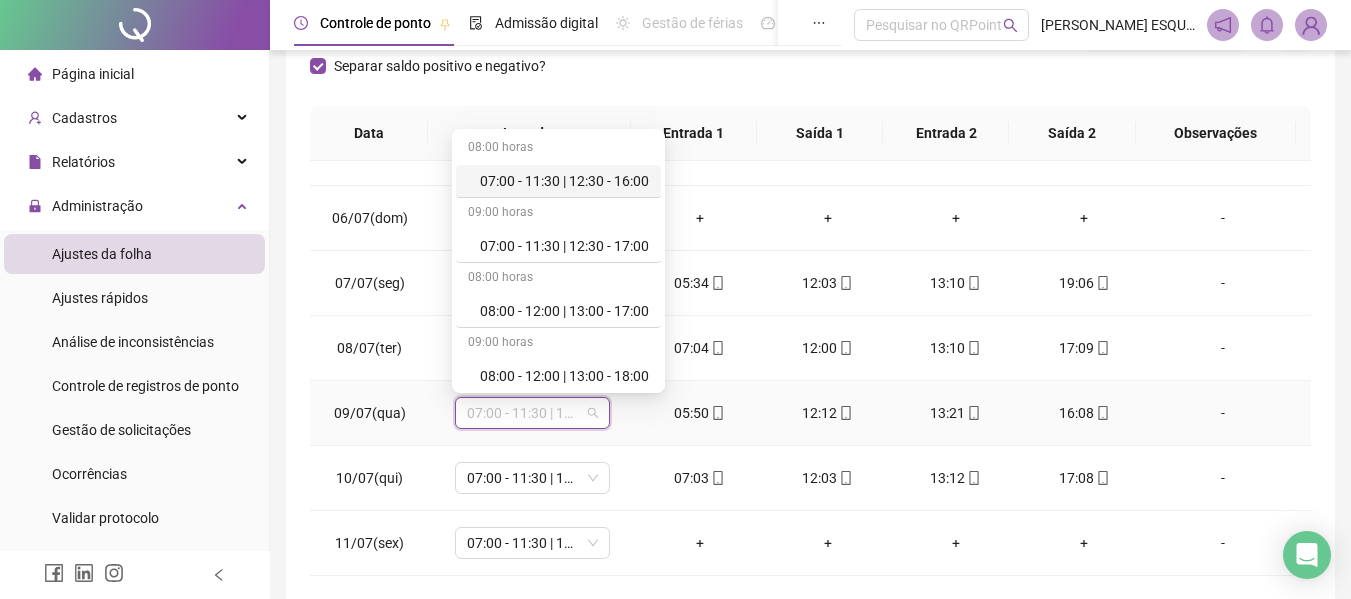 click on "07:00 - 11:30 | 12:30 - 16:00" at bounding box center (564, 181) 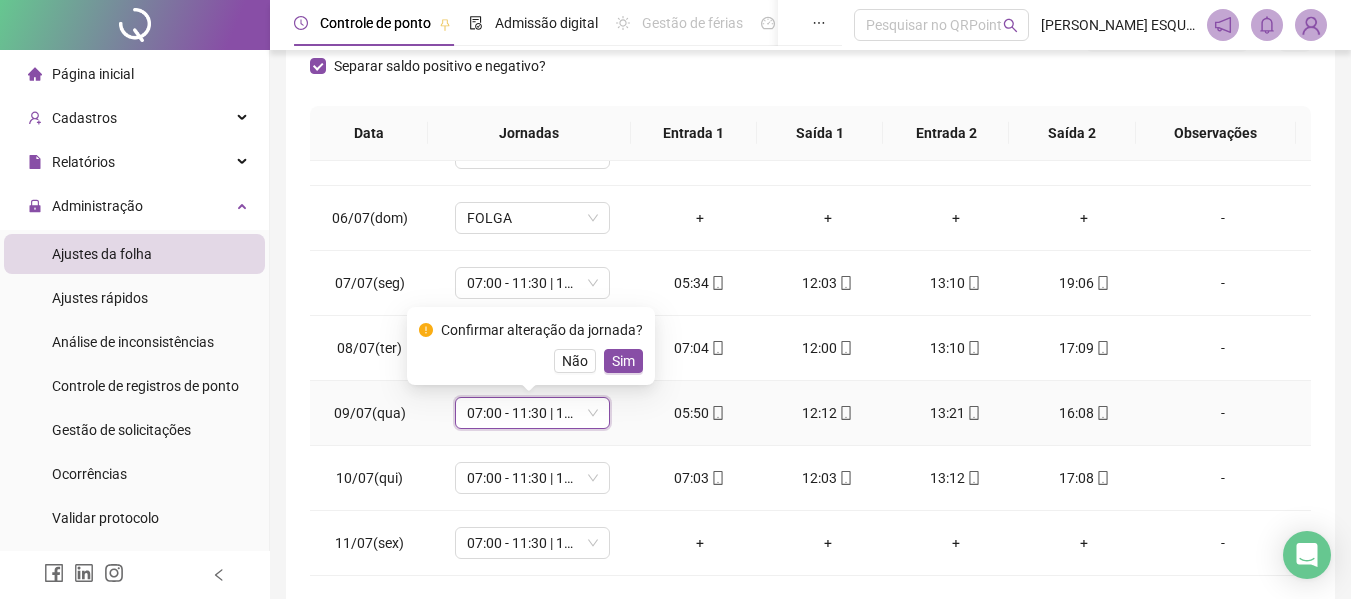 click on "Confirmar alteração da jornada? Não Sim" at bounding box center [531, 346] 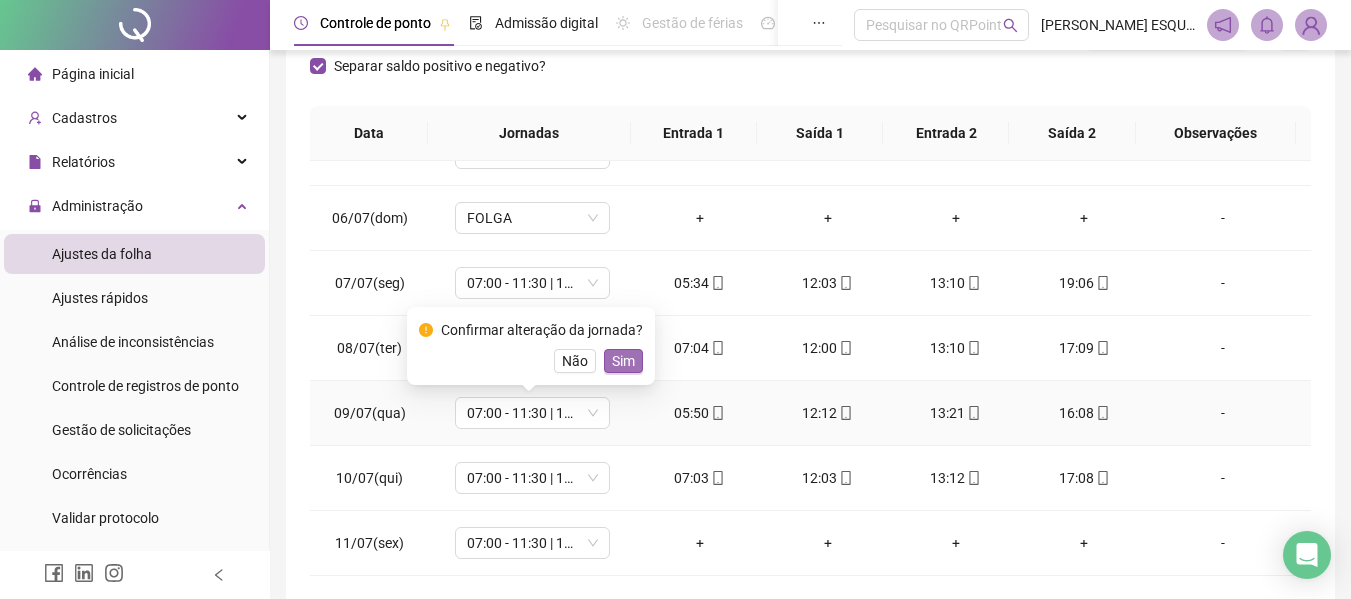 click on "Sim" at bounding box center (623, 361) 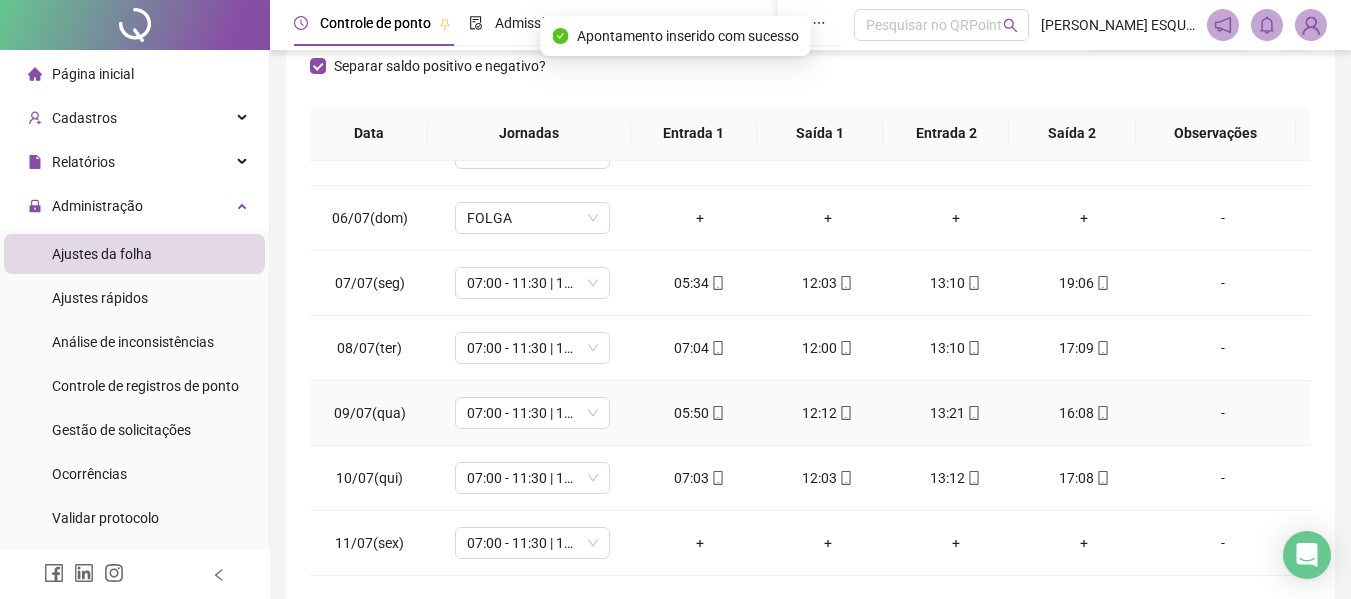 scroll, scrollTop: 400, scrollLeft: 0, axis: vertical 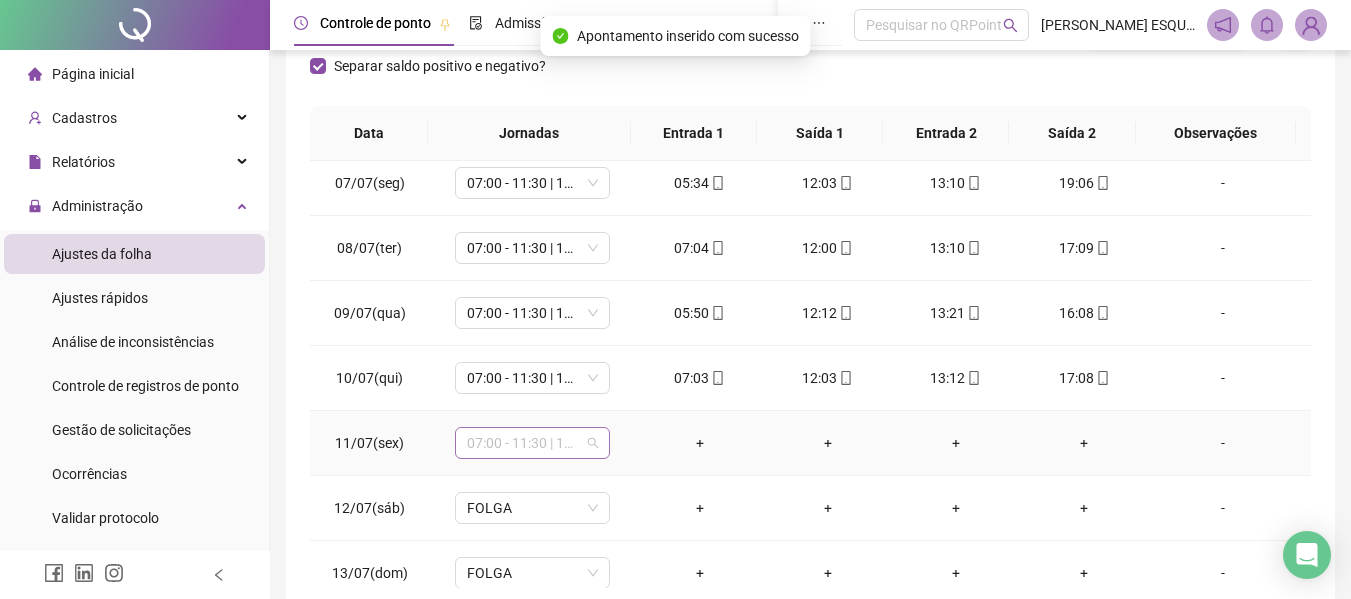 click on "07:00 - 11:30 | 12:30 - 16:00" at bounding box center (532, 443) 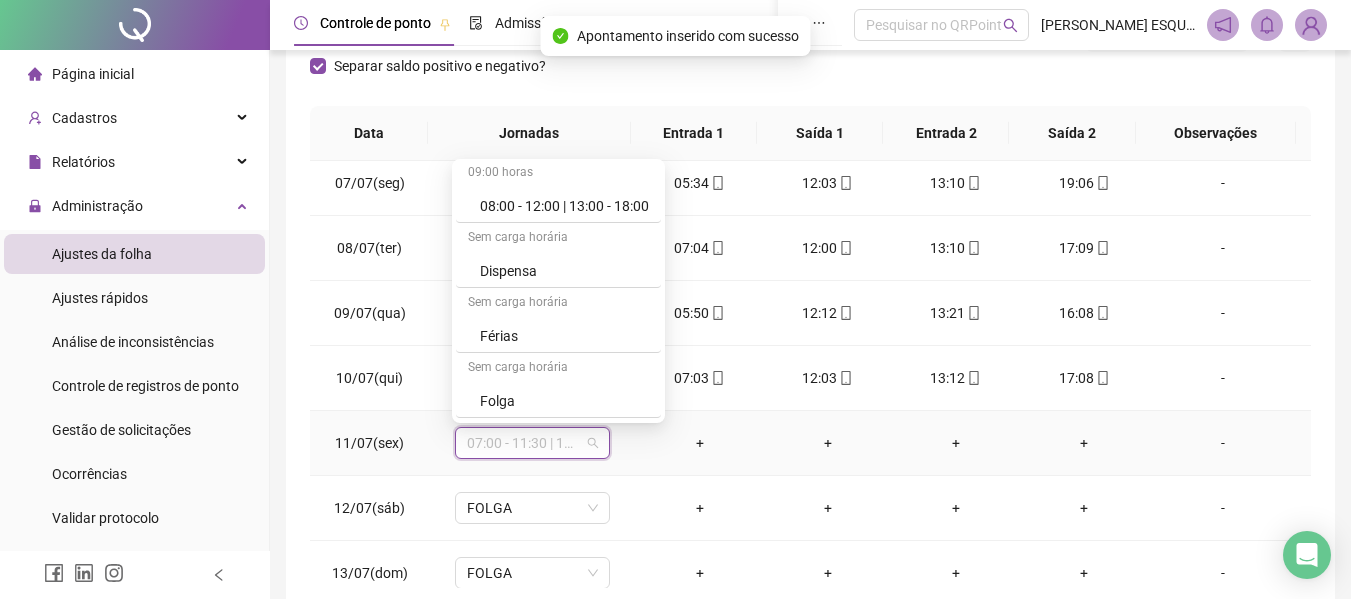 scroll, scrollTop: 329, scrollLeft: 0, axis: vertical 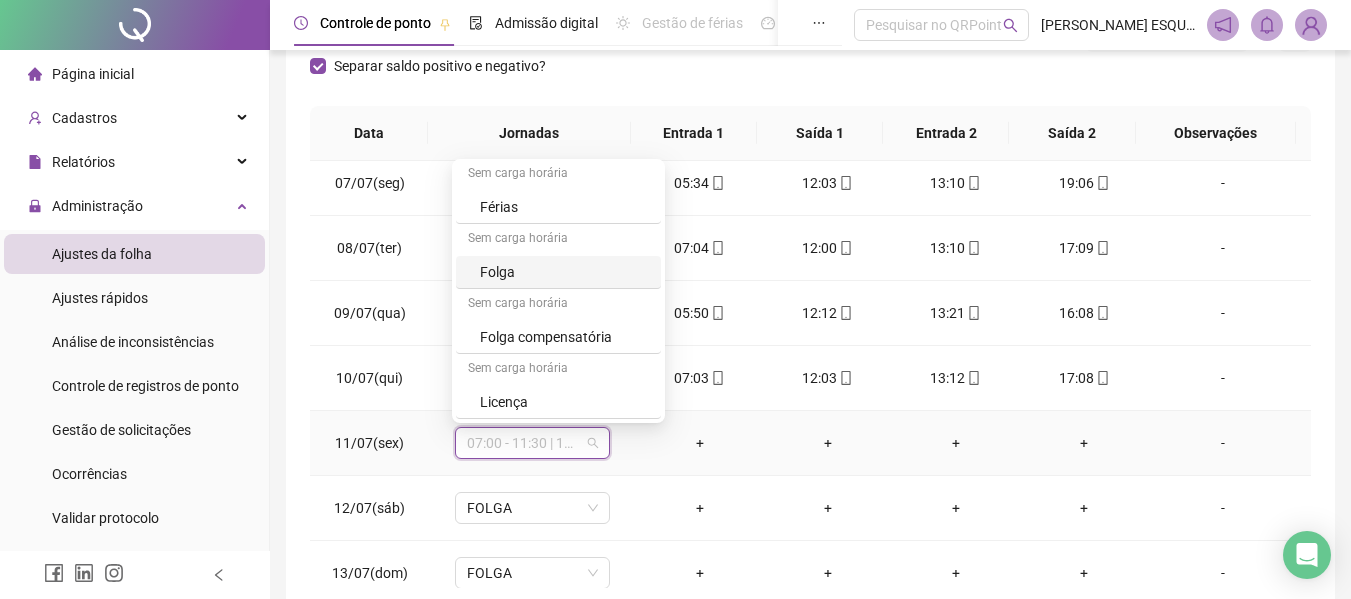 click on "Folga" at bounding box center [564, 272] 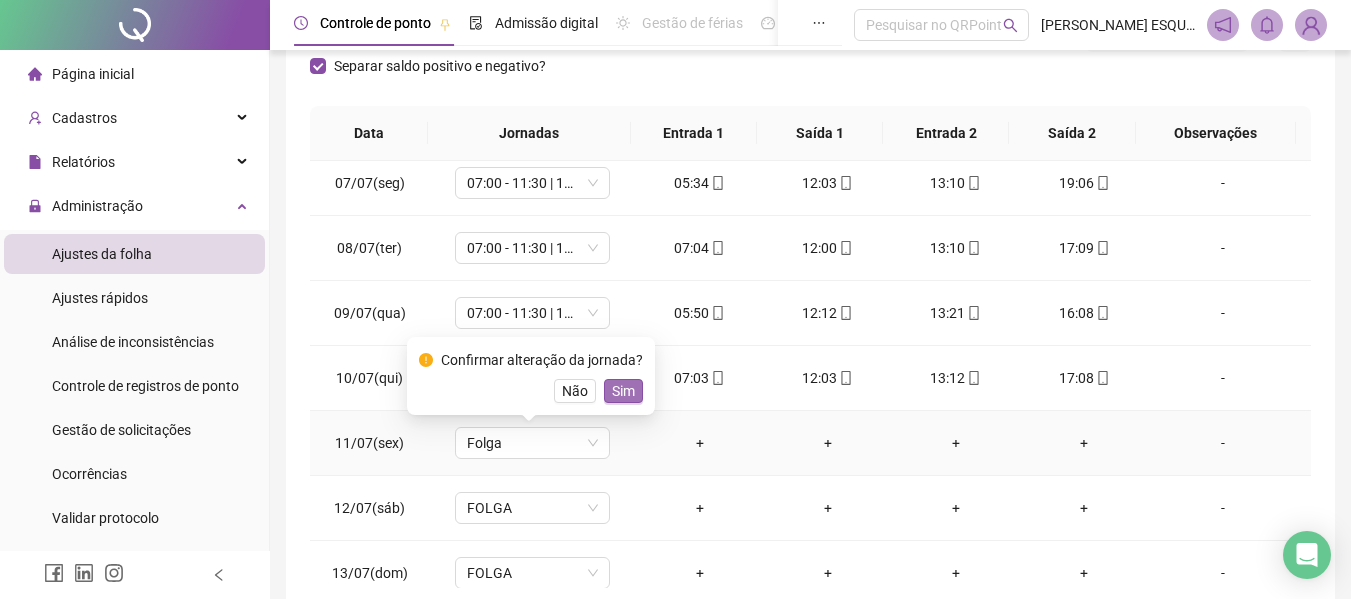 click on "Sim" at bounding box center (623, 391) 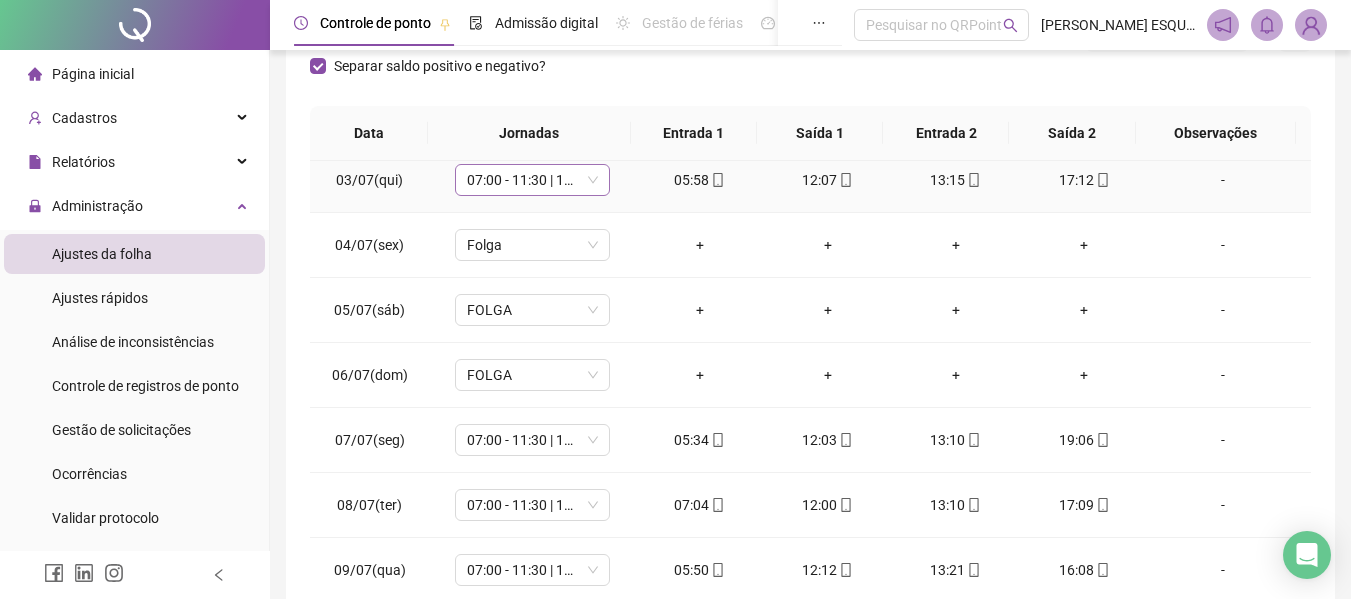 scroll, scrollTop: 0, scrollLeft: 0, axis: both 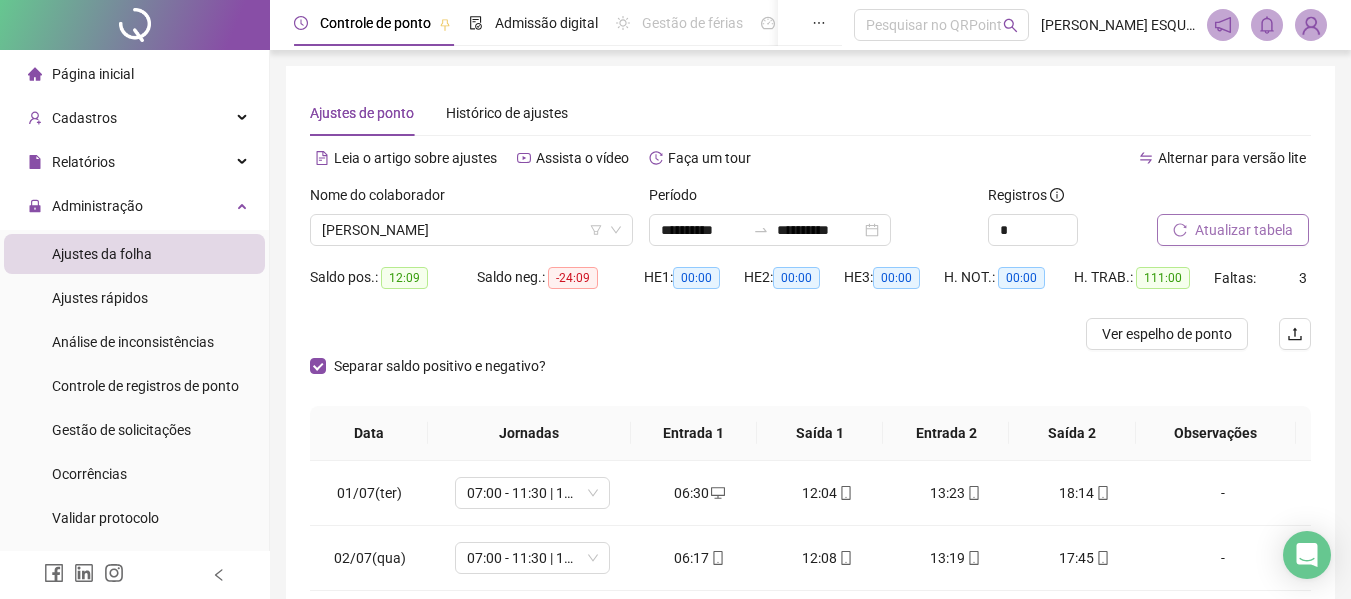 click on "Atualizar tabela" at bounding box center [1233, 230] 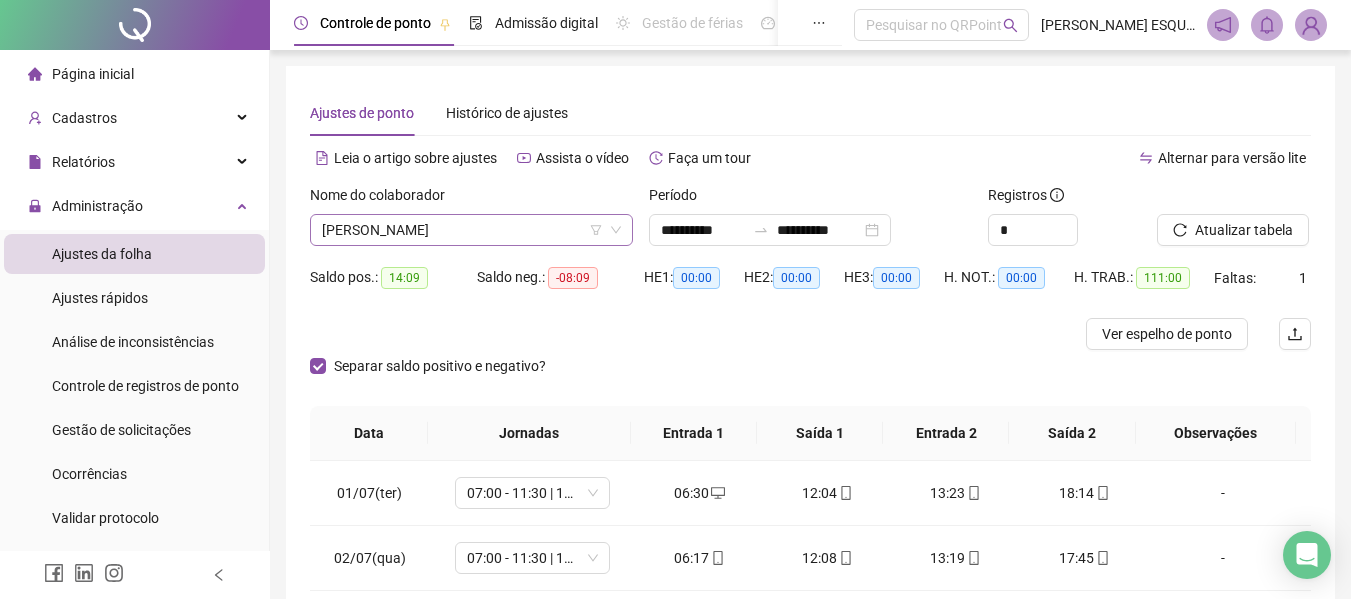 click on "[PERSON_NAME]" at bounding box center (471, 230) 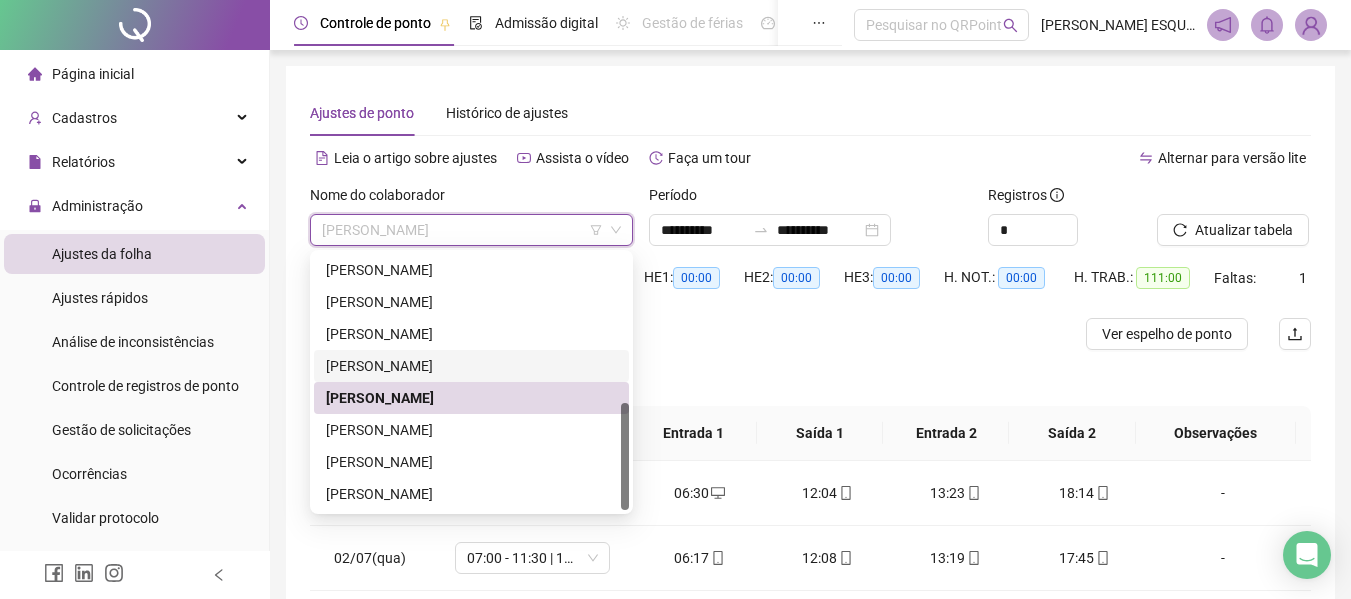 click on "[PERSON_NAME]" at bounding box center [471, 366] 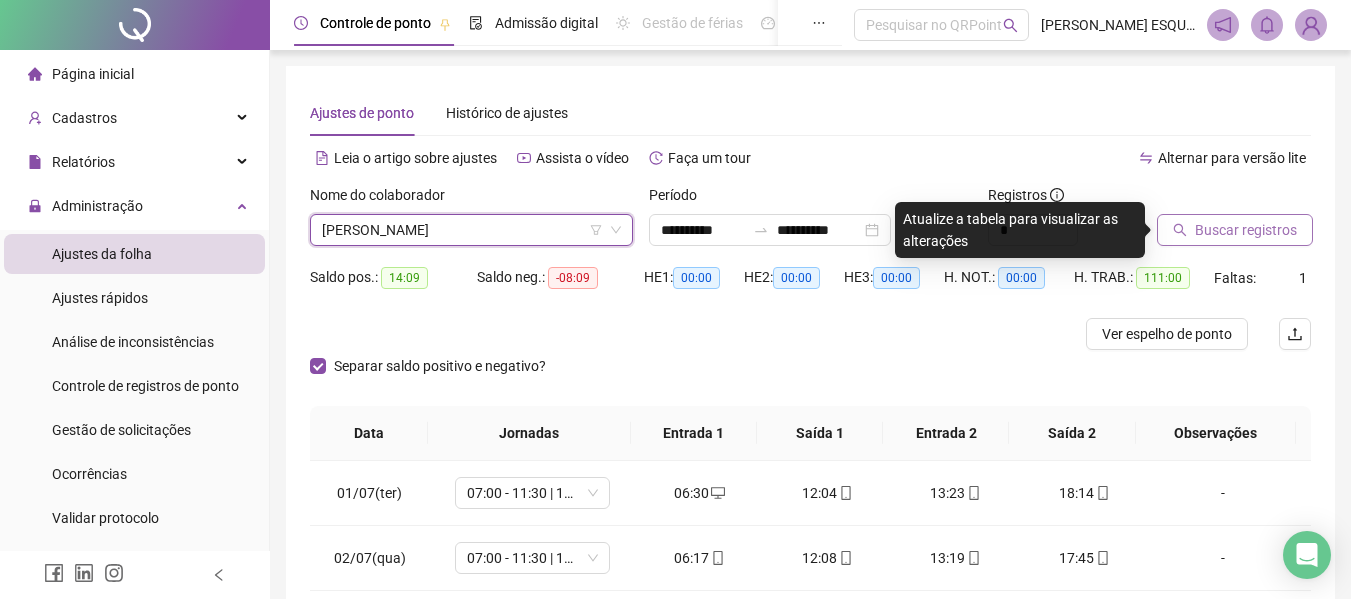 click on "Buscar registros" at bounding box center (1246, 230) 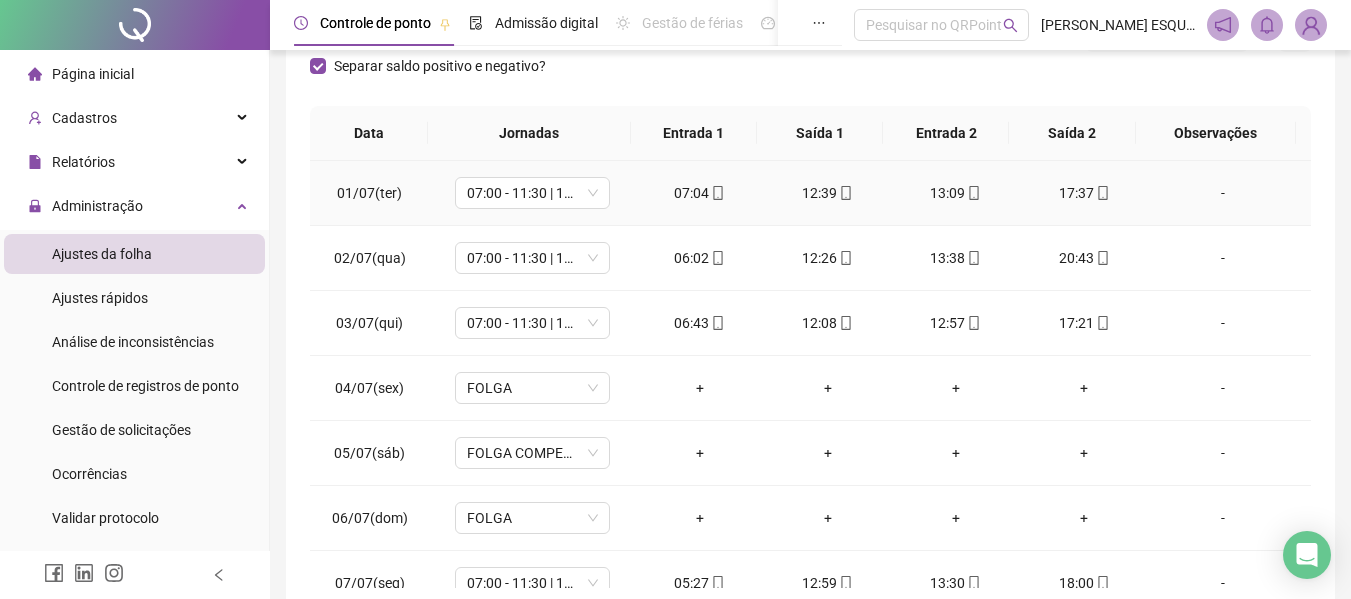 scroll, scrollTop: 399, scrollLeft: 0, axis: vertical 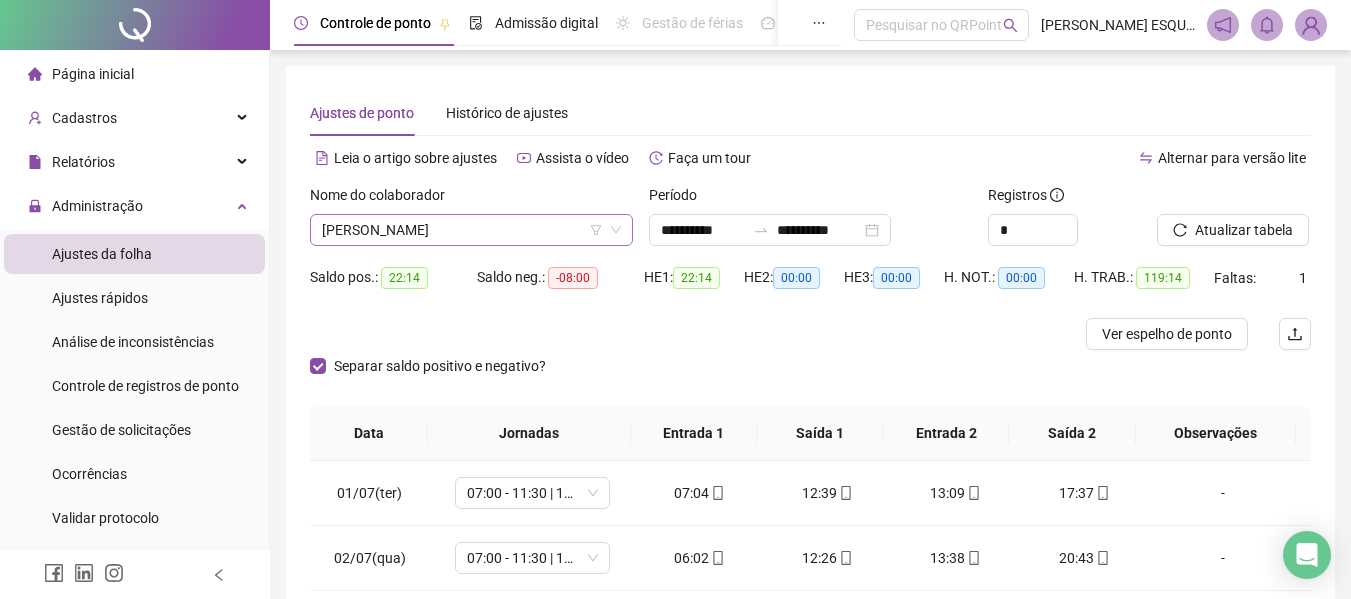 click on "[PERSON_NAME]" at bounding box center (471, 230) 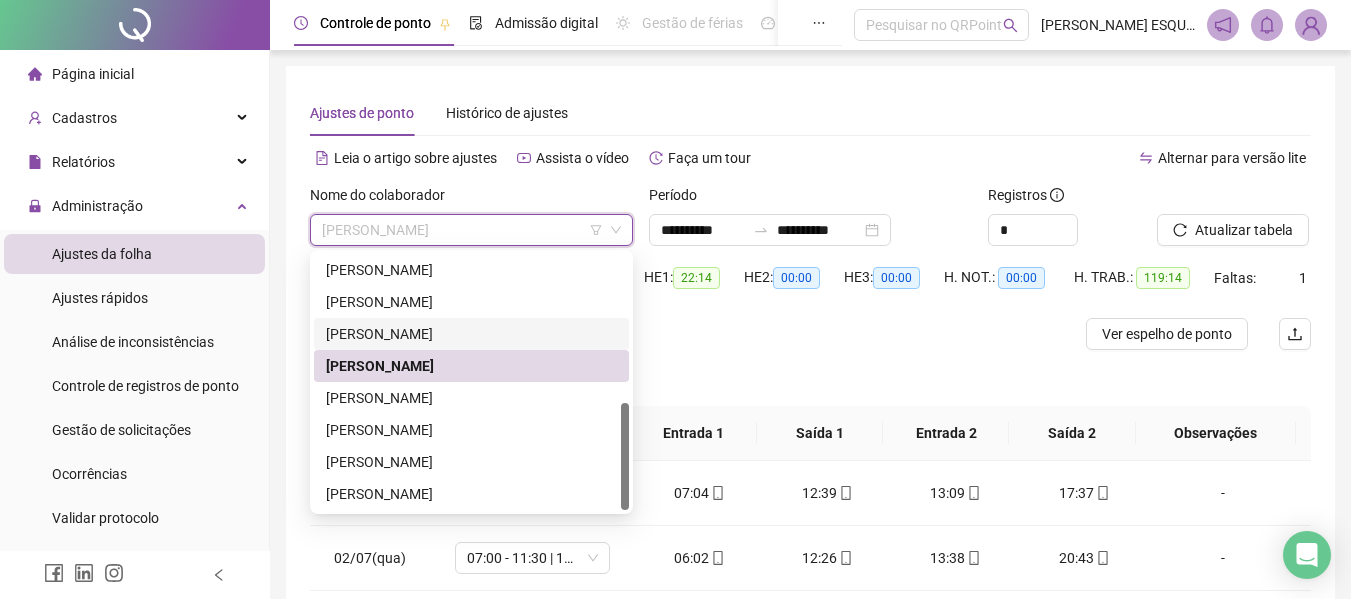 click on "[PERSON_NAME]" at bounding box center [471, 334] 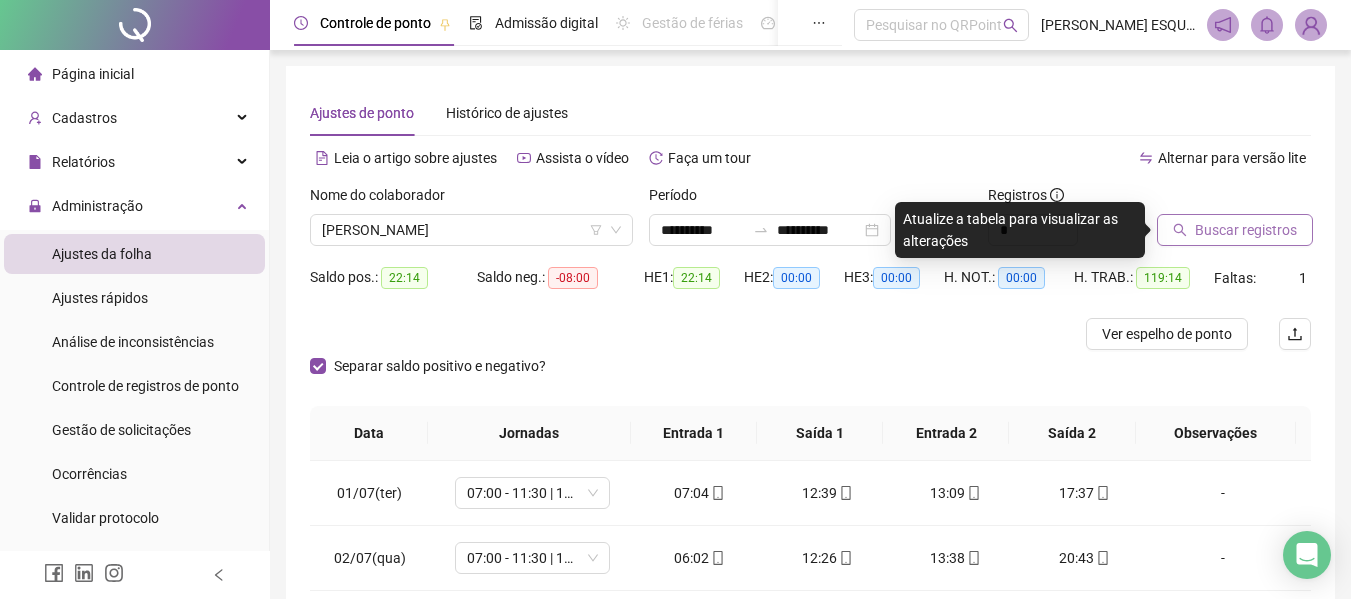 click on "Buscar registros" at bounding box center (1246, 230) 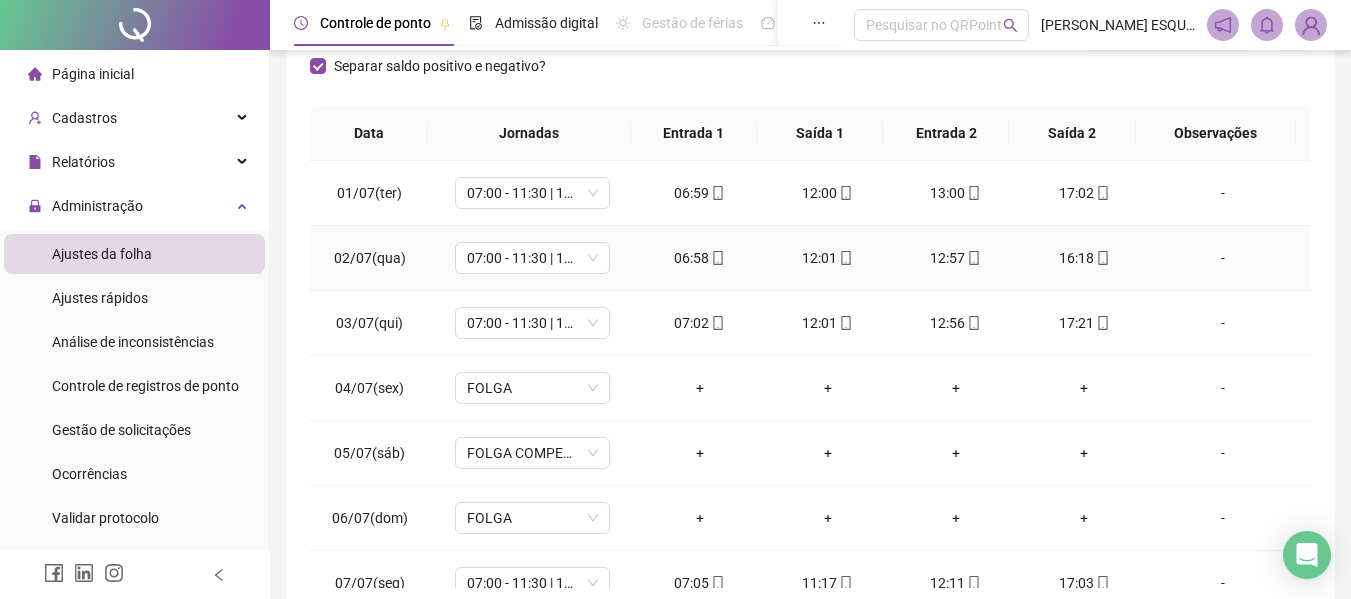 scroll, scrollTop: 399, scrollLeft: 0, axis: vertical 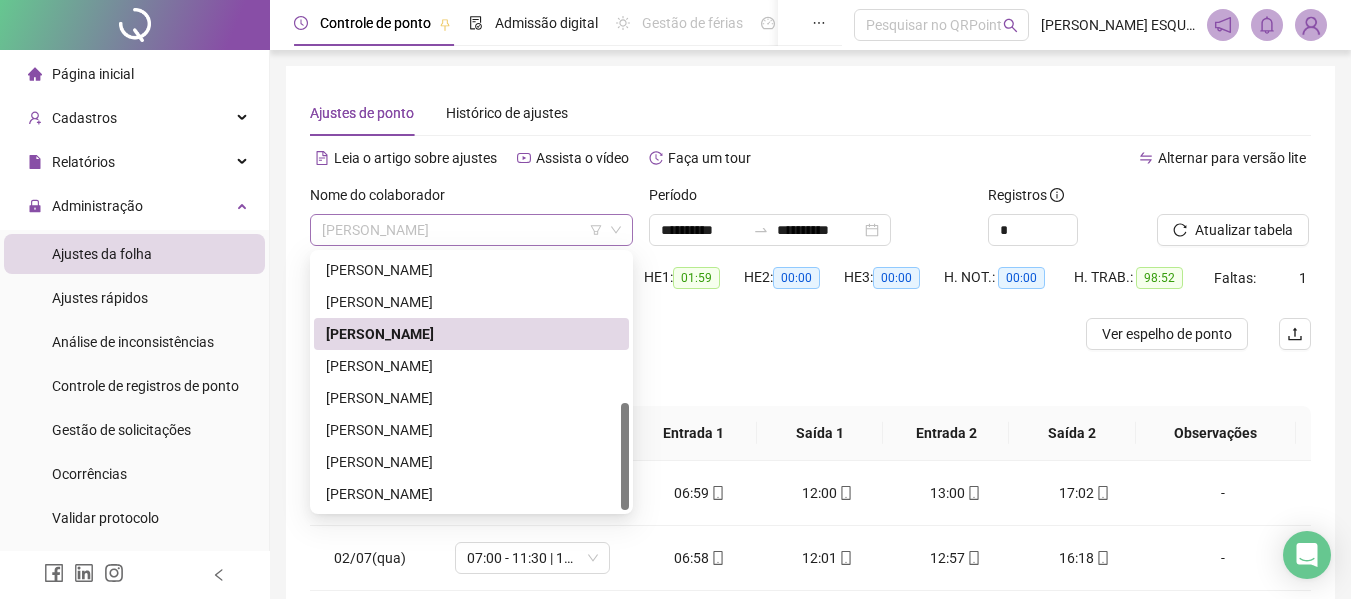 click on "[PERSON_NAME]" at bounding box center (471, 230) 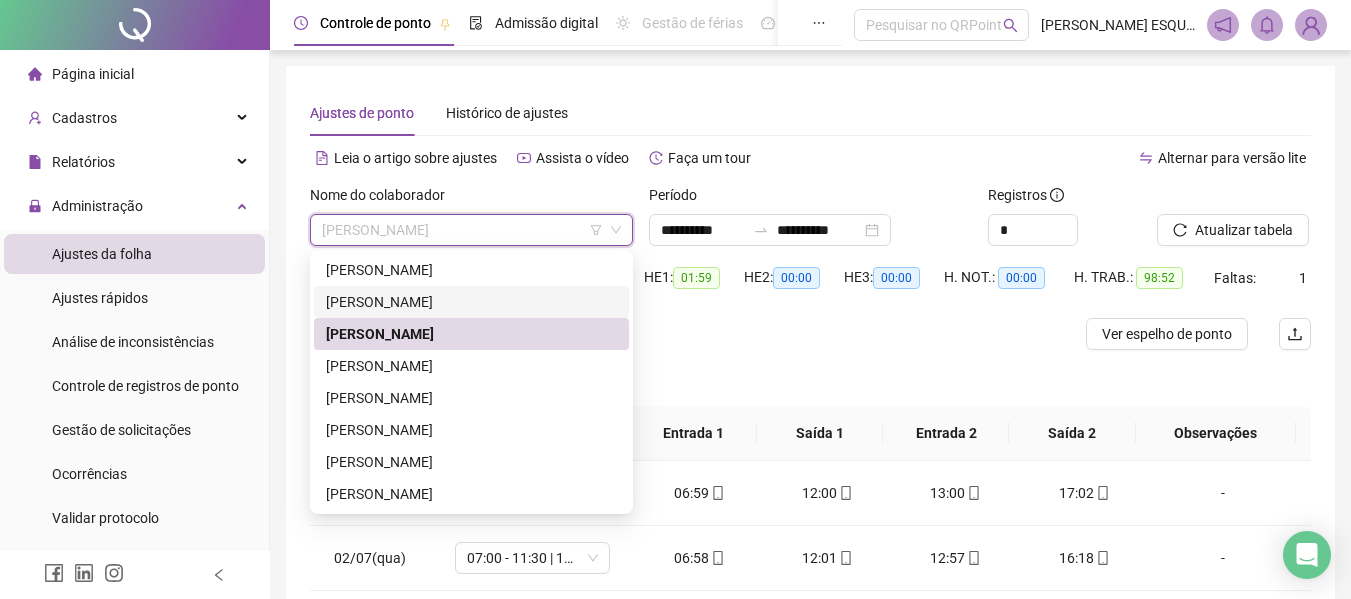 scroll, scrollTop: 0, scrollLeft: 0, axis: both 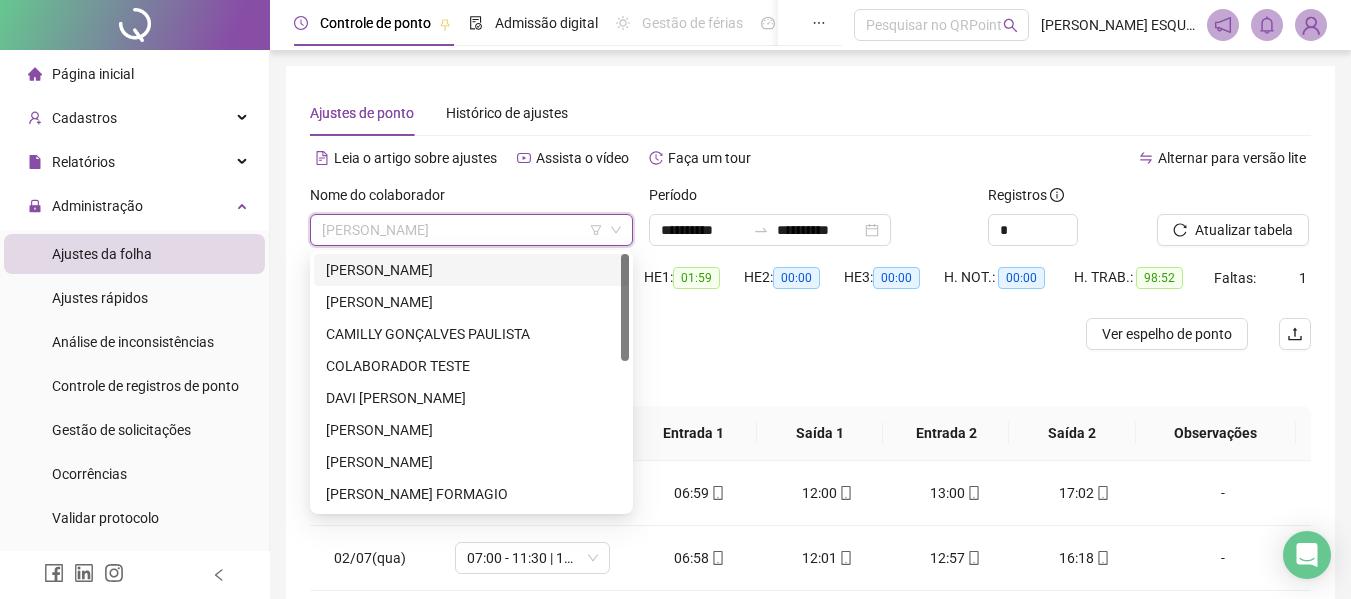 click on "Leia o artigo sobre ajustes Assista o vídeo Faça um tour" at bounding box center (560, 158) 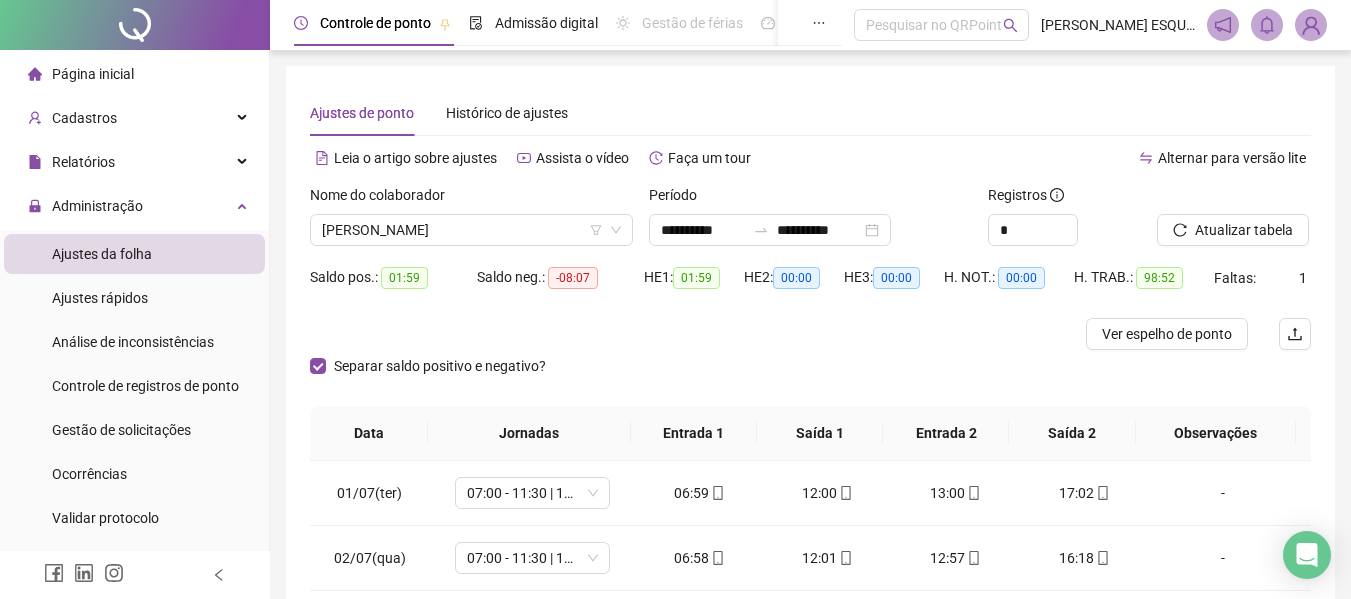 scroll, scrollTop: 200, scrollLeft: 0, axis: vertical 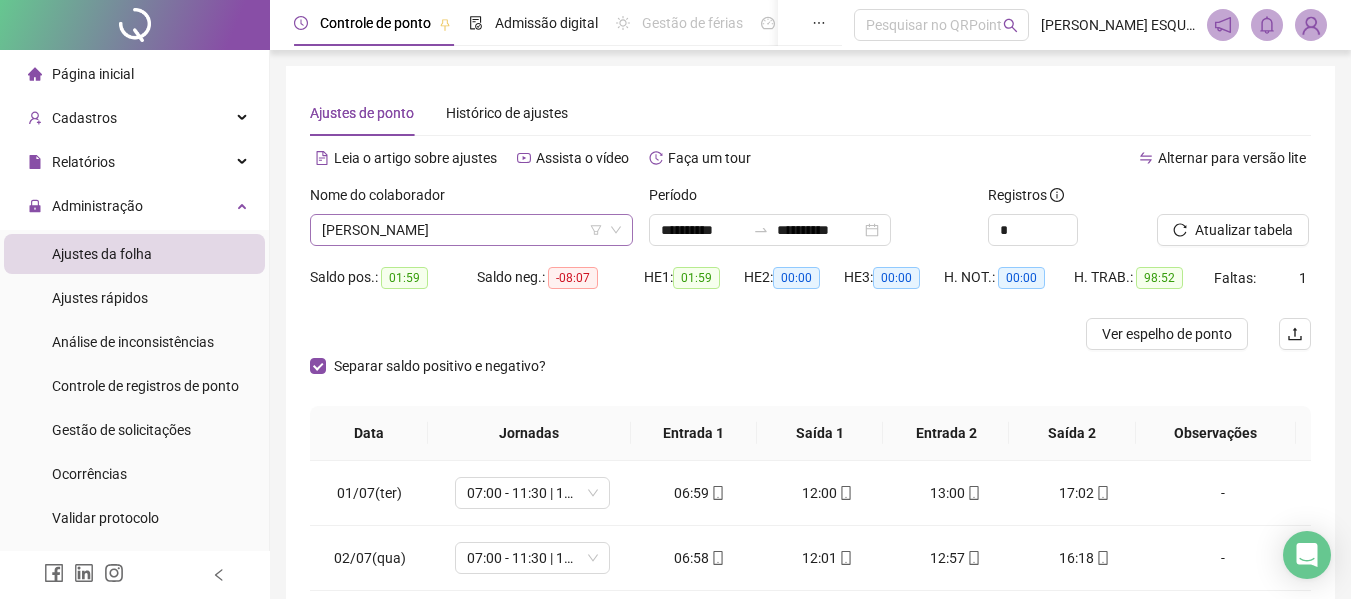 click on "[PERSON_NAME]" at bounding box center [471, 230] 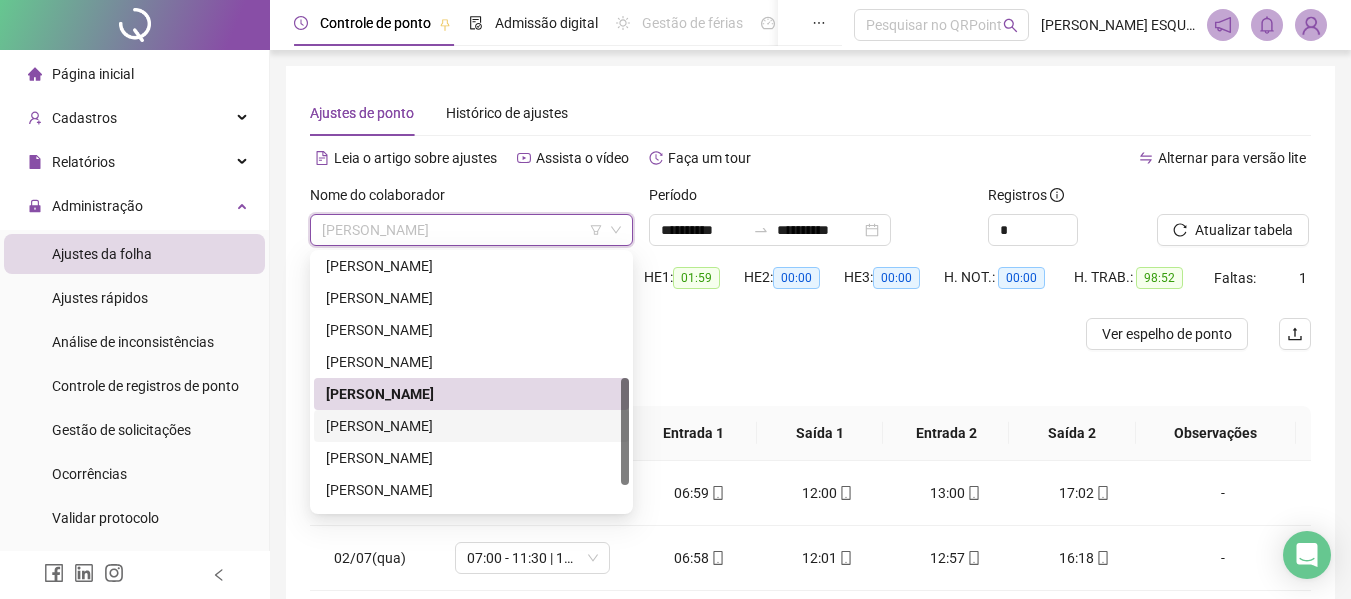 scroll, scrollTop: 352, scrollLeft: 0, axis: vertical 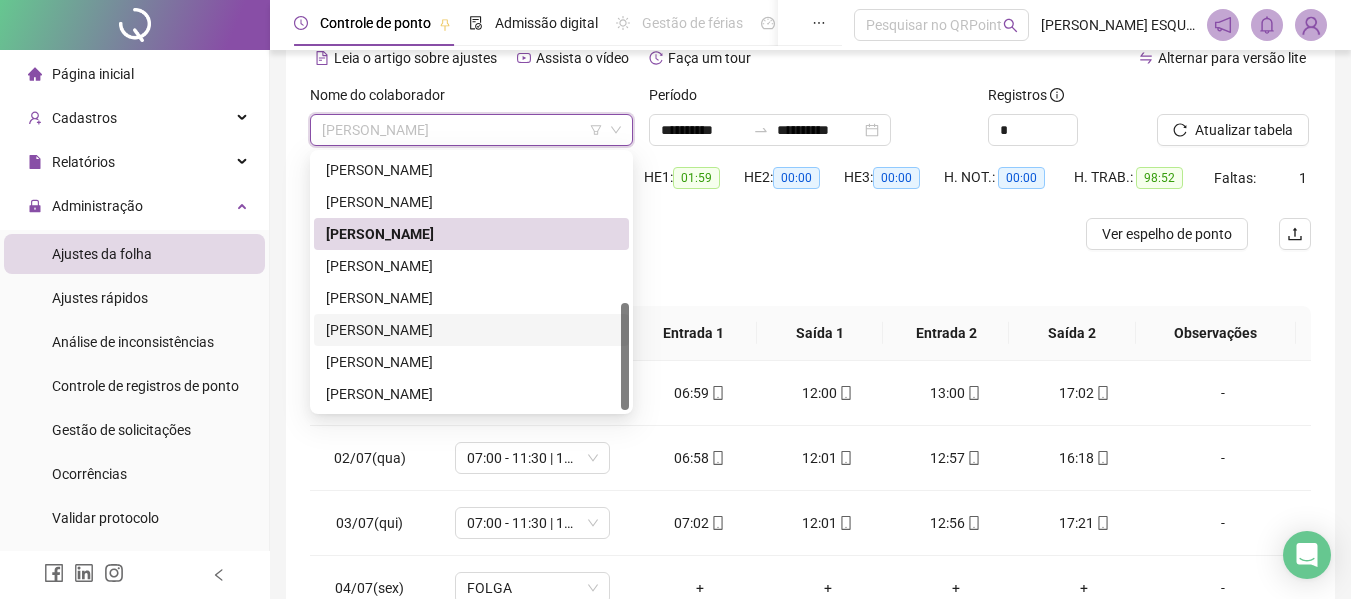 click on "[PERSON_NAME]" at bounding box center [471, 330] 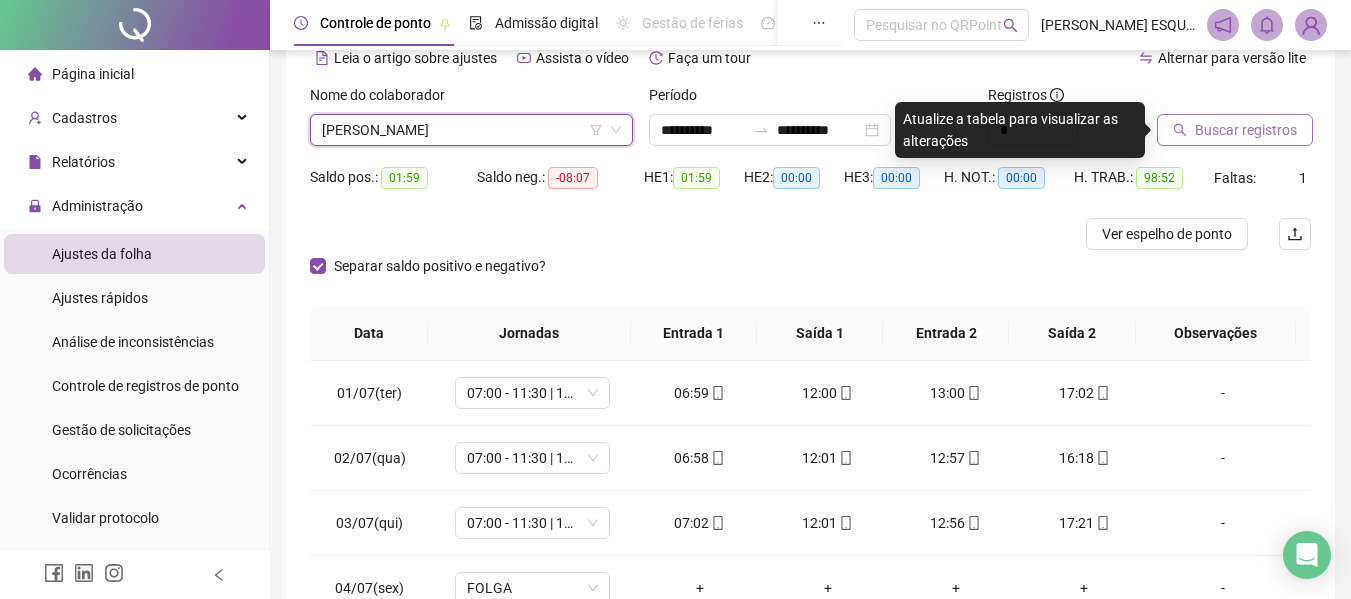click on "Buscar registros" at bounding box center [1235, 130] 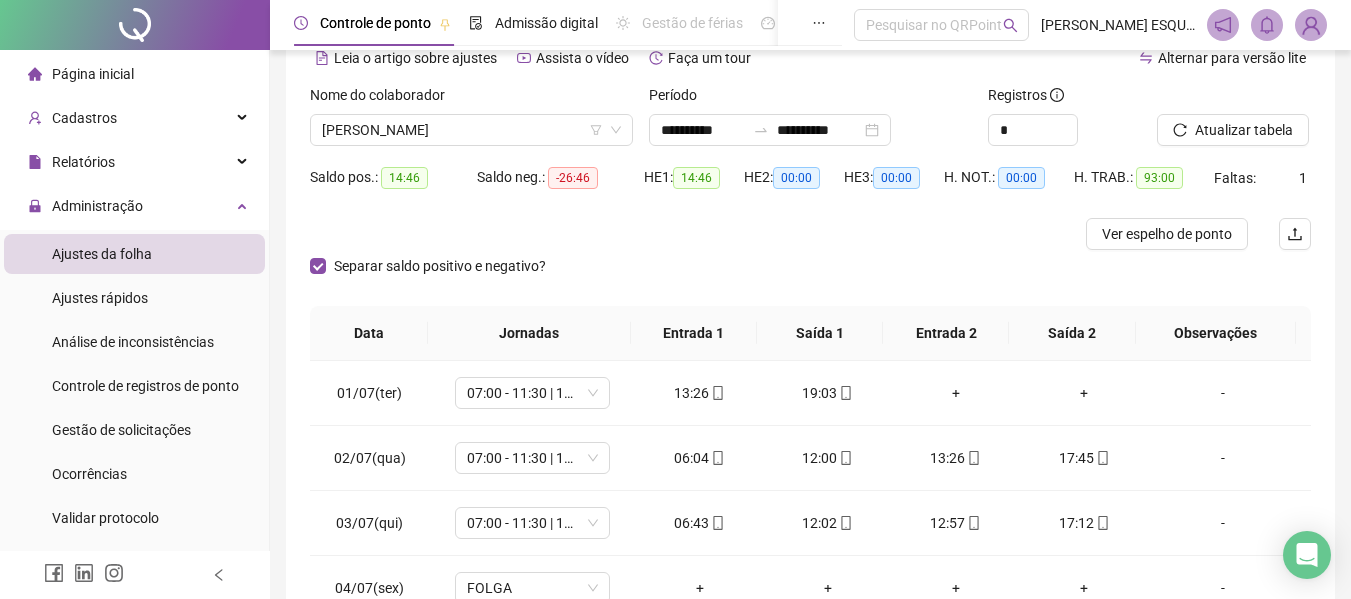 scroll, scrollTop: 300, scrollLeft: 0, axis: vertical 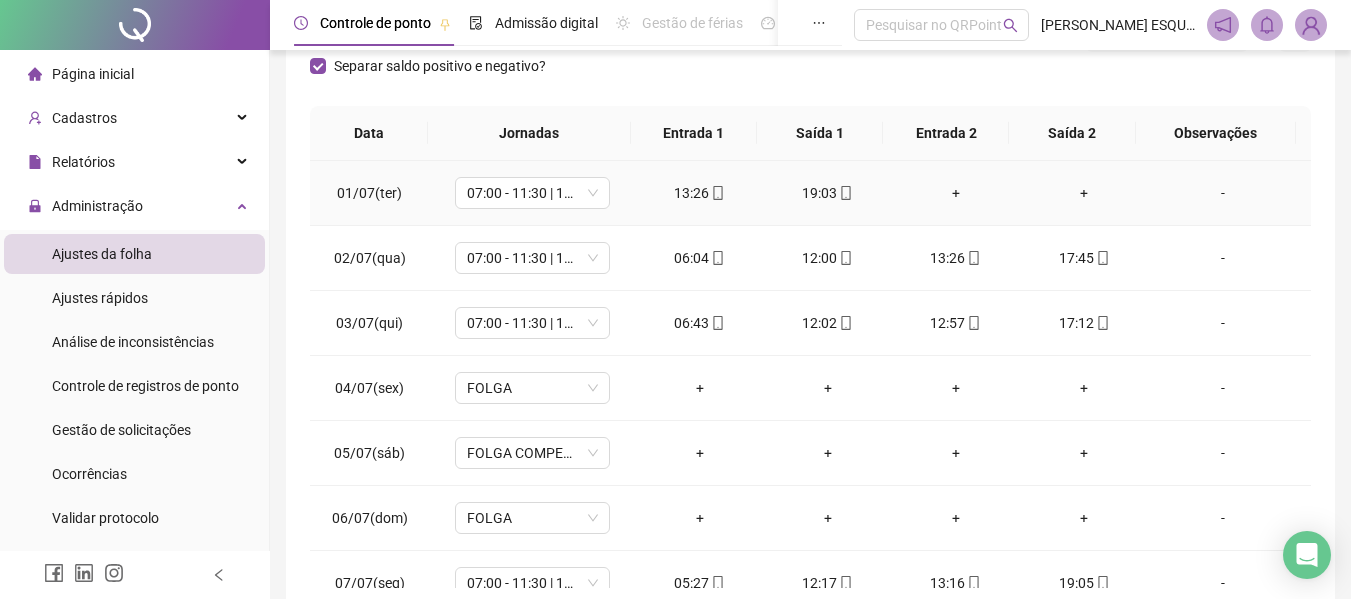 click on "+" at bounding box center (956, 193) 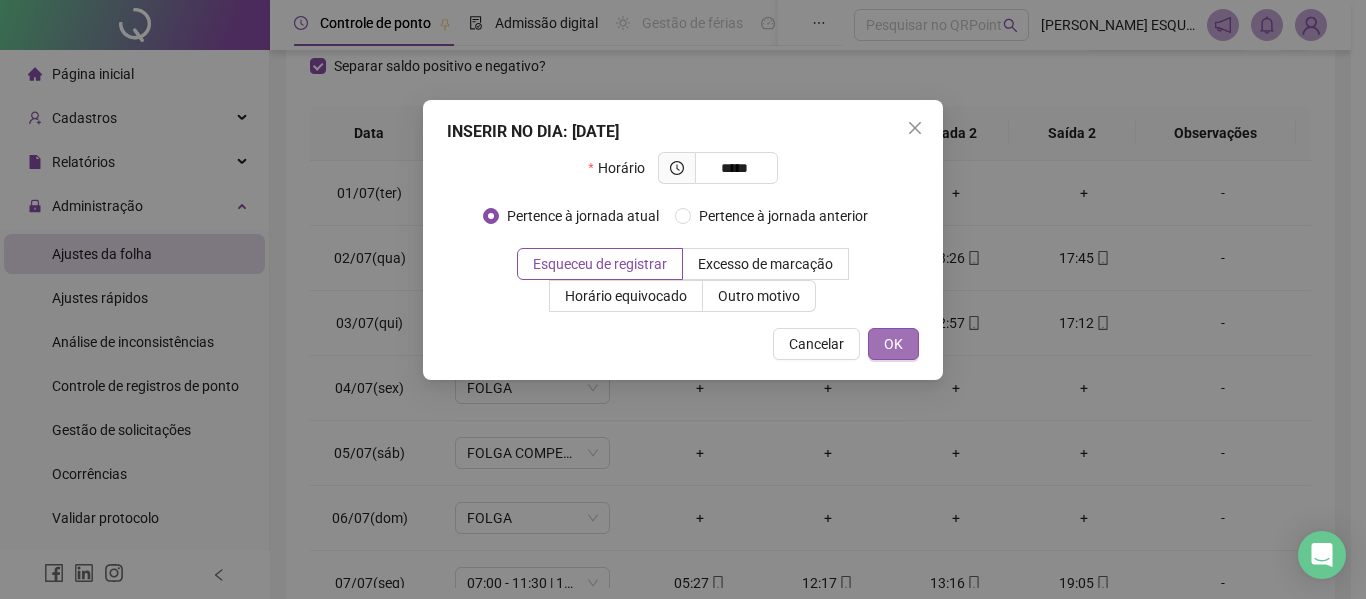 type on "*****" 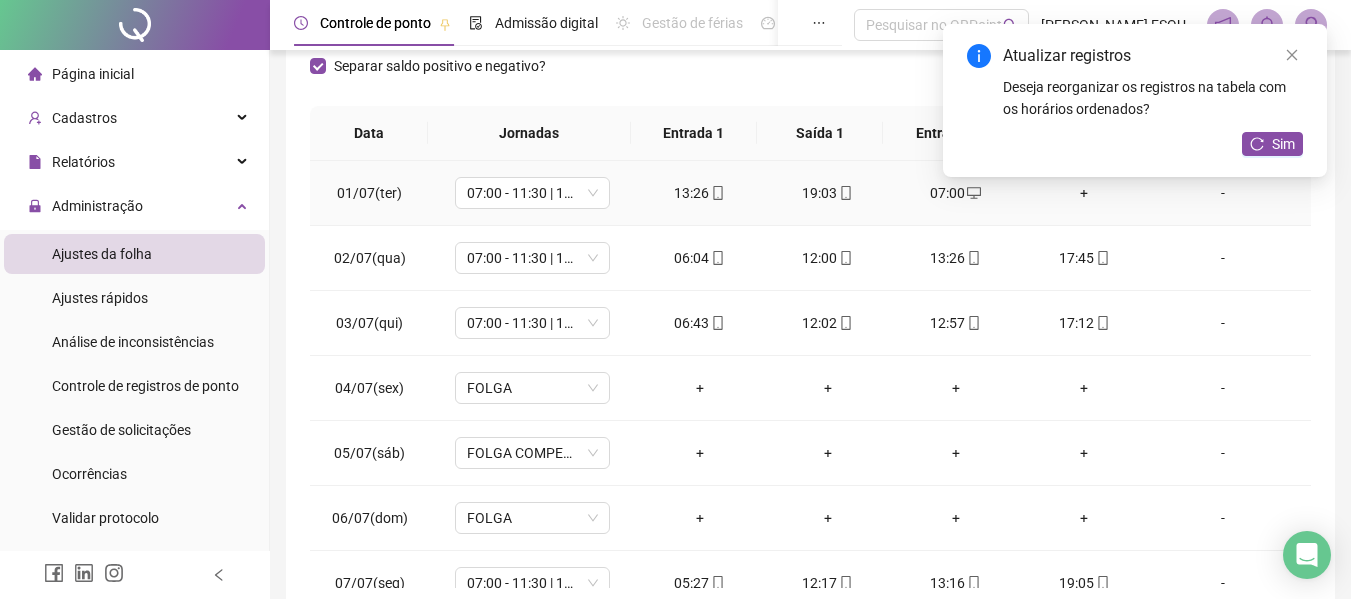 drag, startPoint x: 1074, startPoint y: 196, endPoint x: 1064, endPoint y: 200, distance: 10.770329 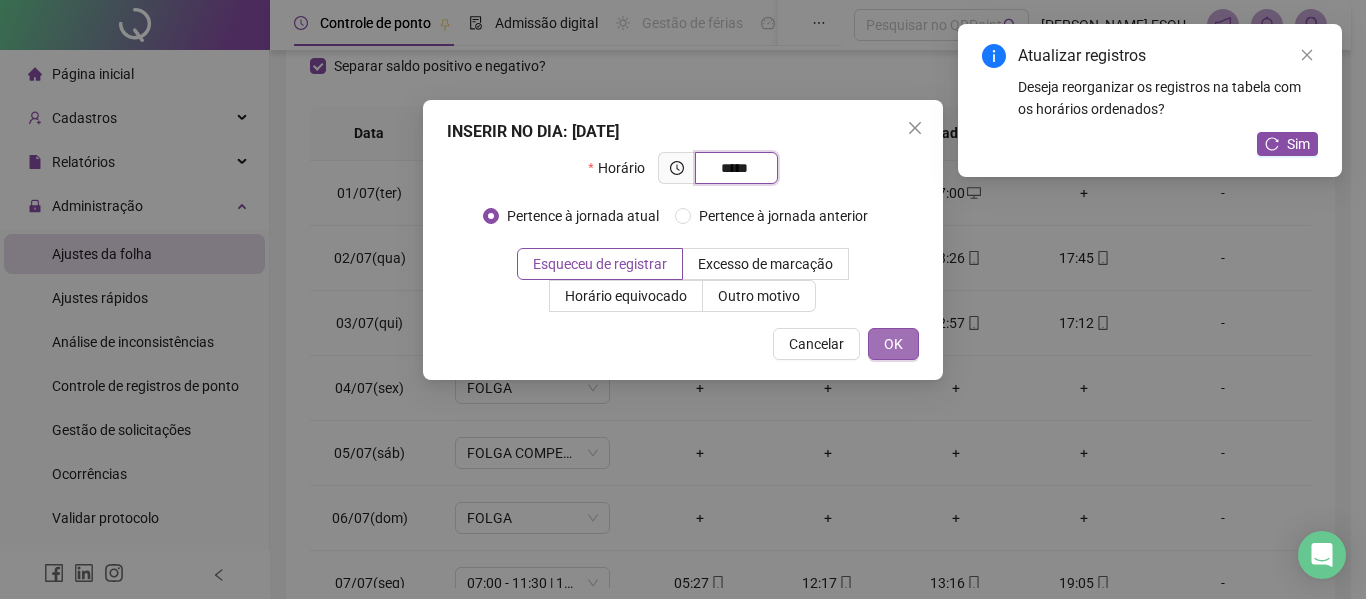 type on "*****" 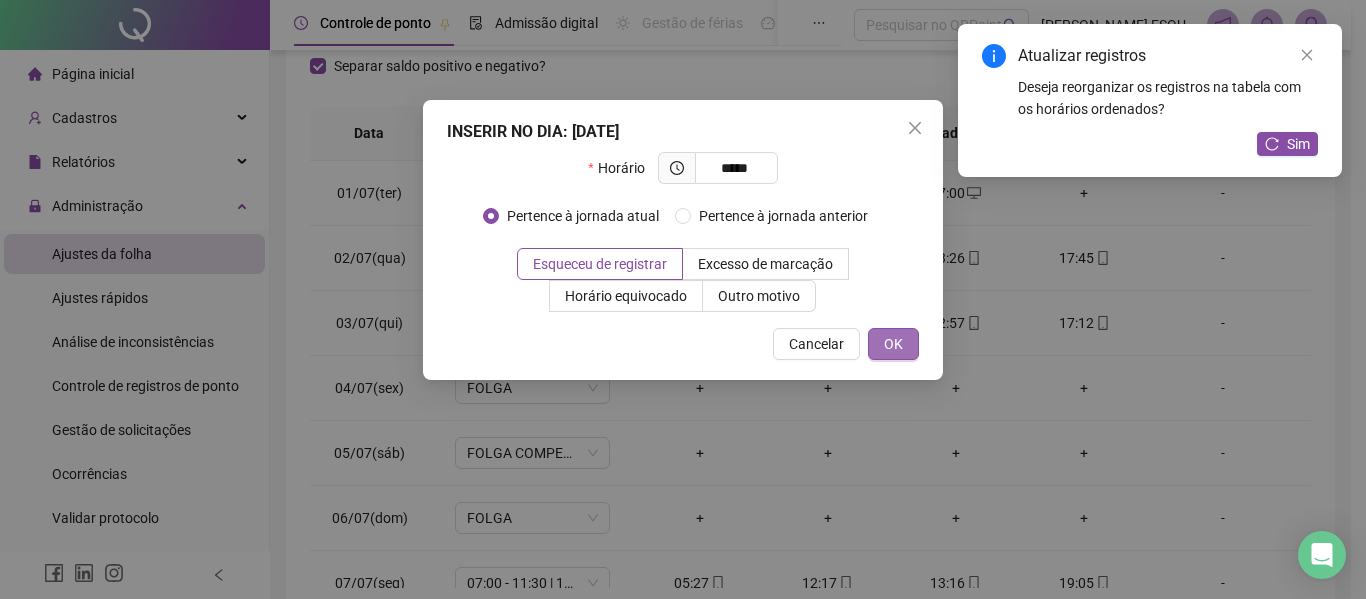 click on "OK" at bounding box center [893, 344] 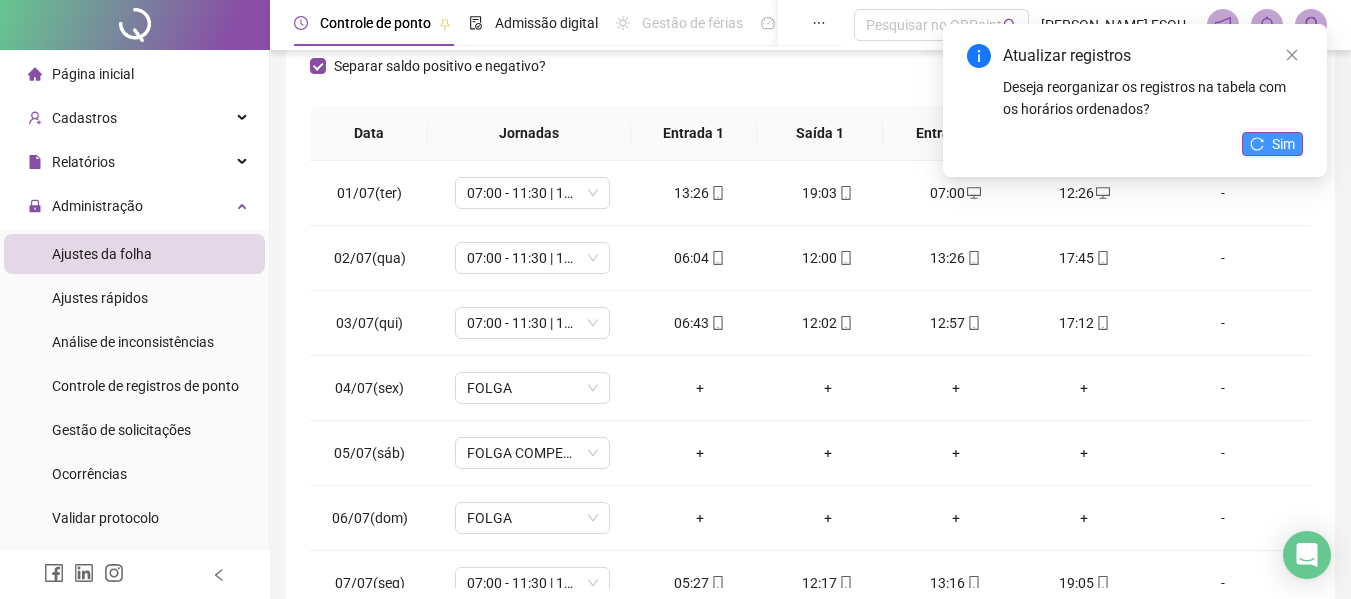 click on "Sim" at bounding box center (1283, 144) 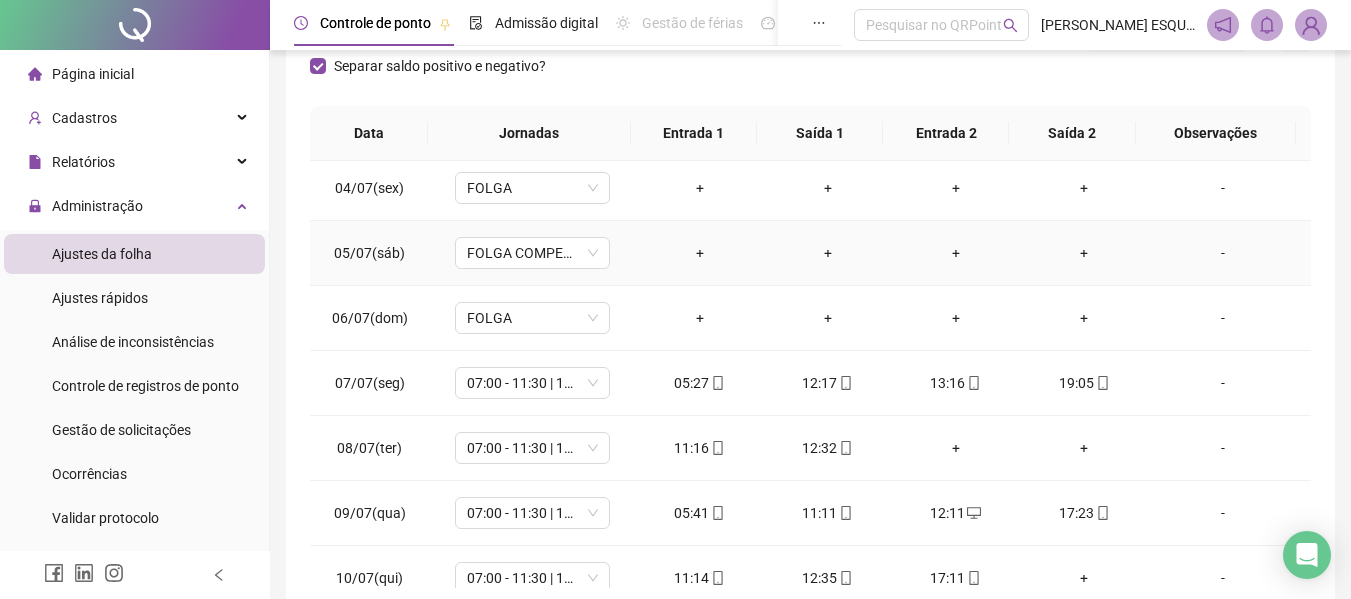 scroll, scrollTop: 300, scrollLeft: 0, axis: vertical 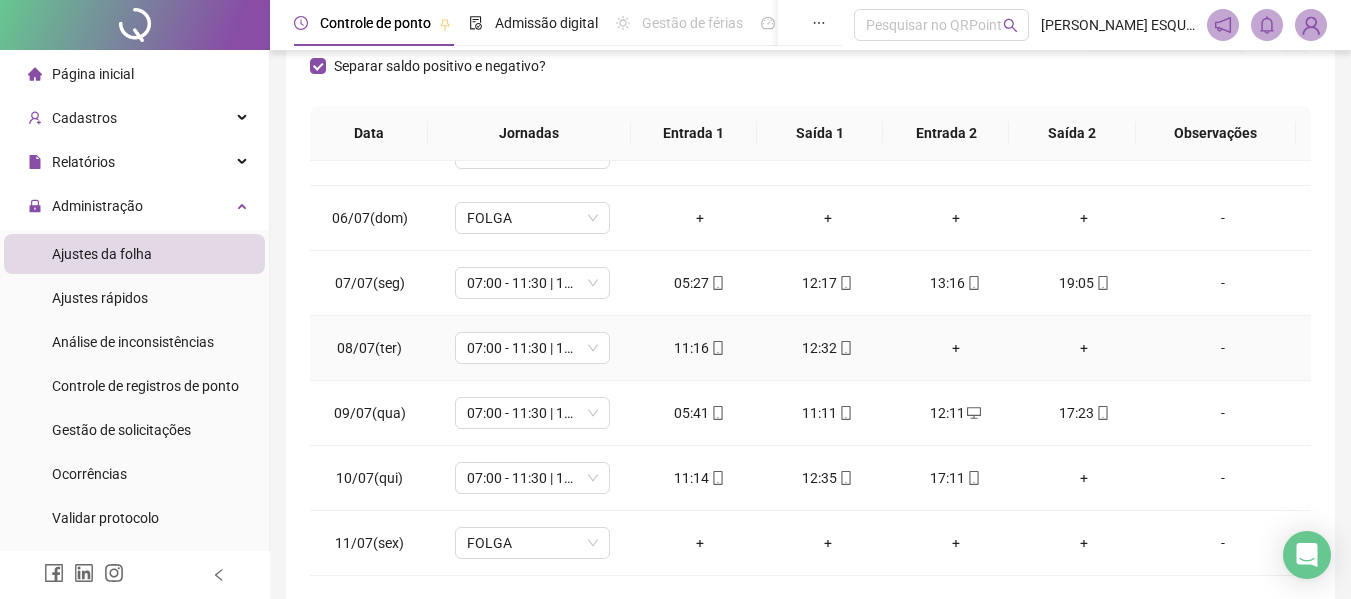 click on "+" at bounding box center (956, 348) 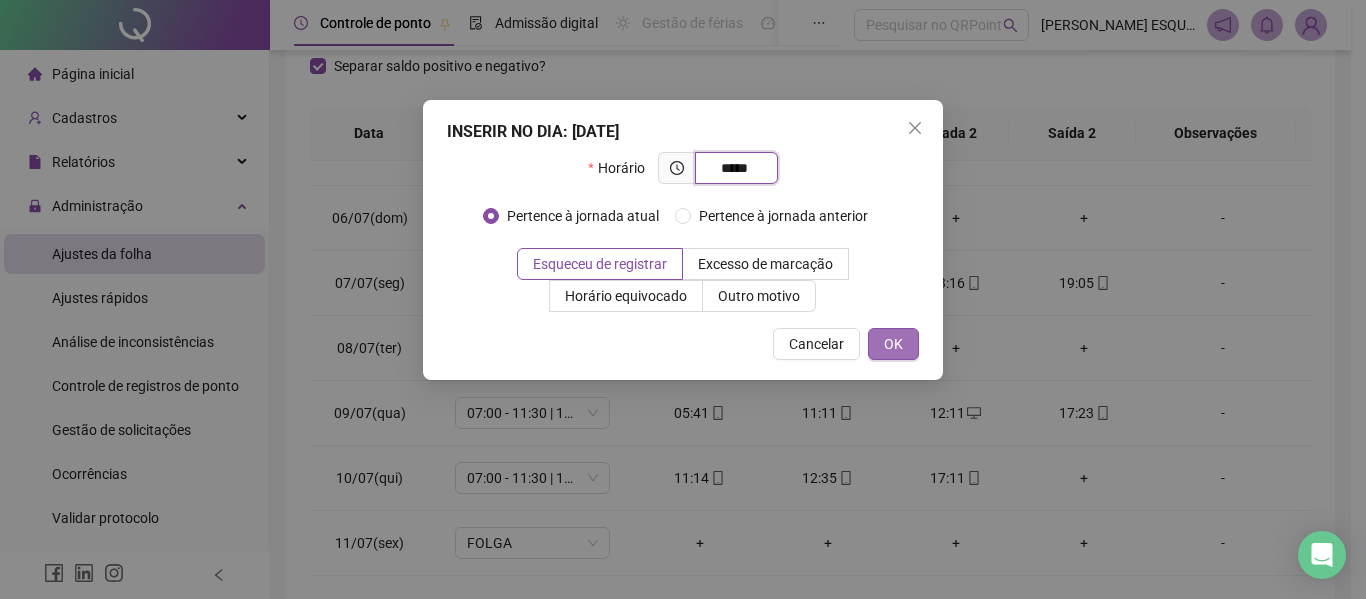 type on "*****" 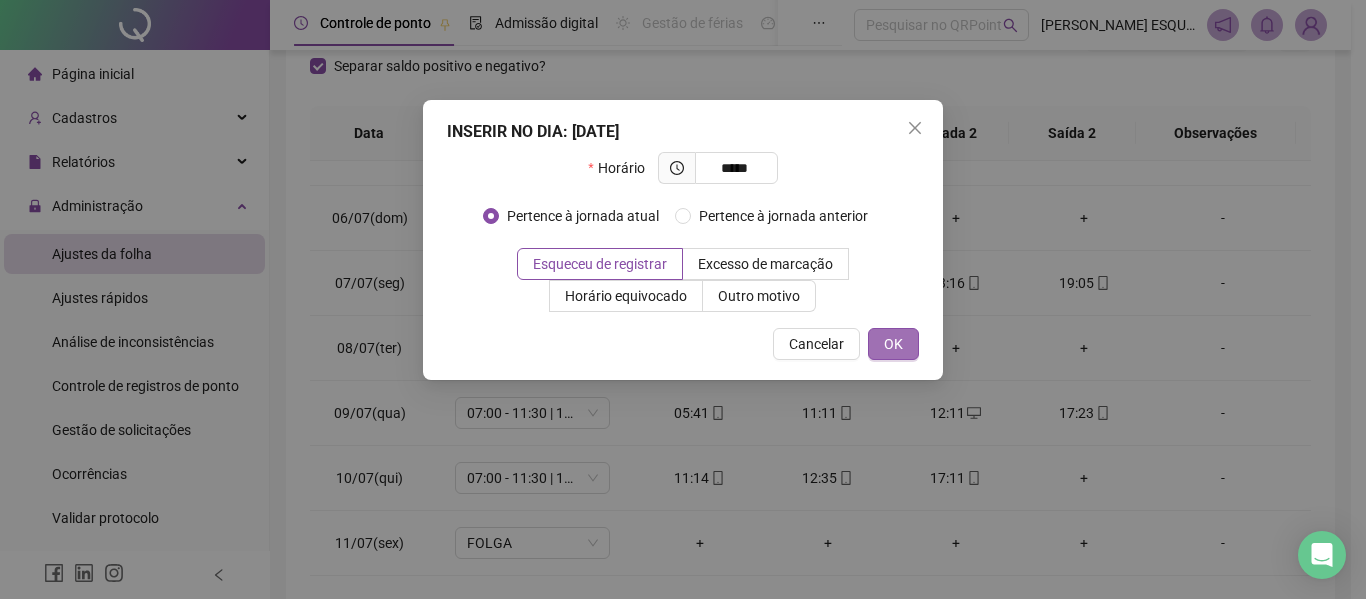 click on "OK" at bounding box center [893, 344] 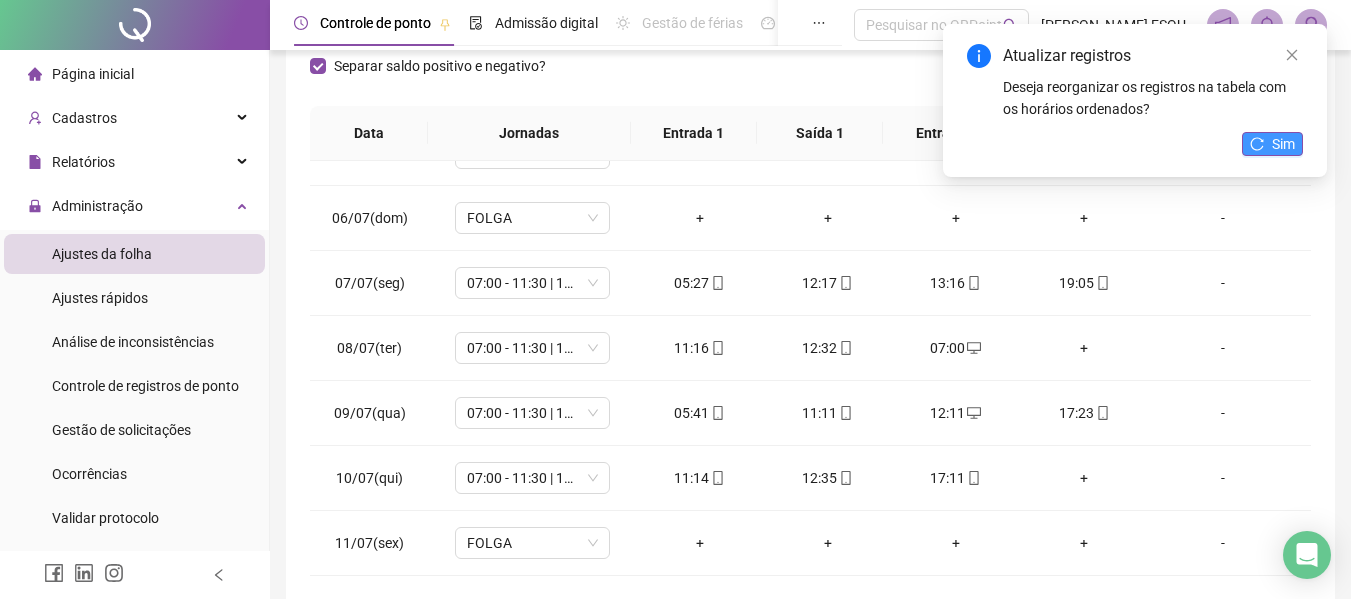 click 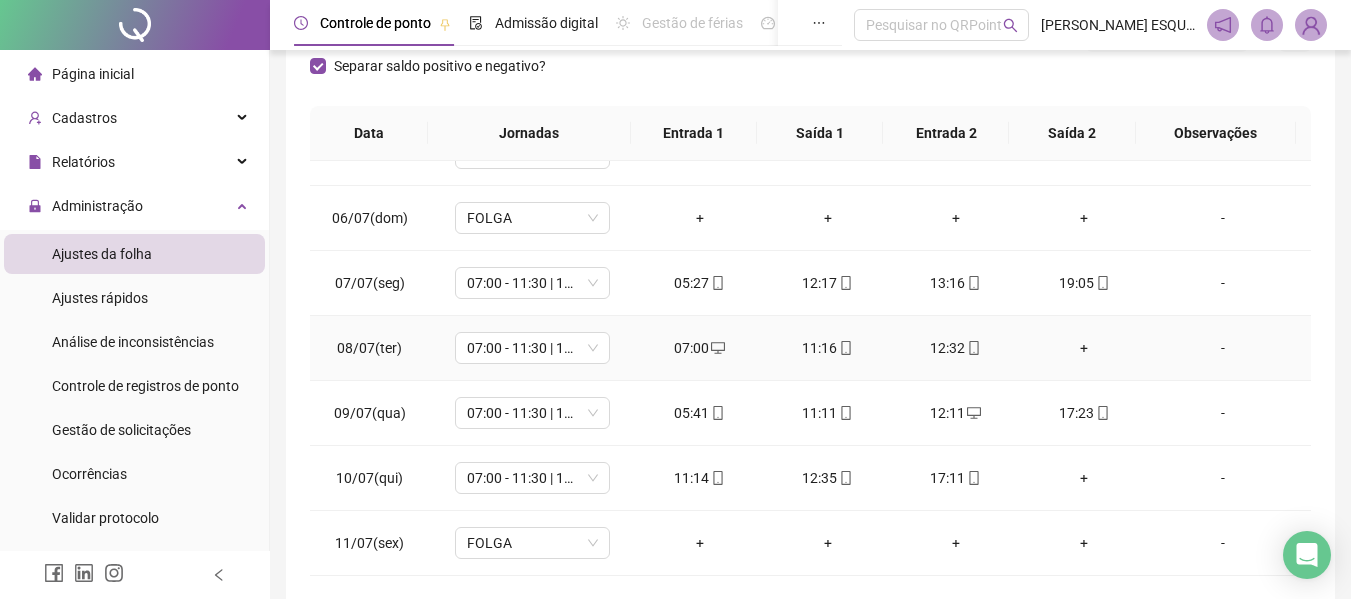 click on "+" at bounding box center (1084, 348) 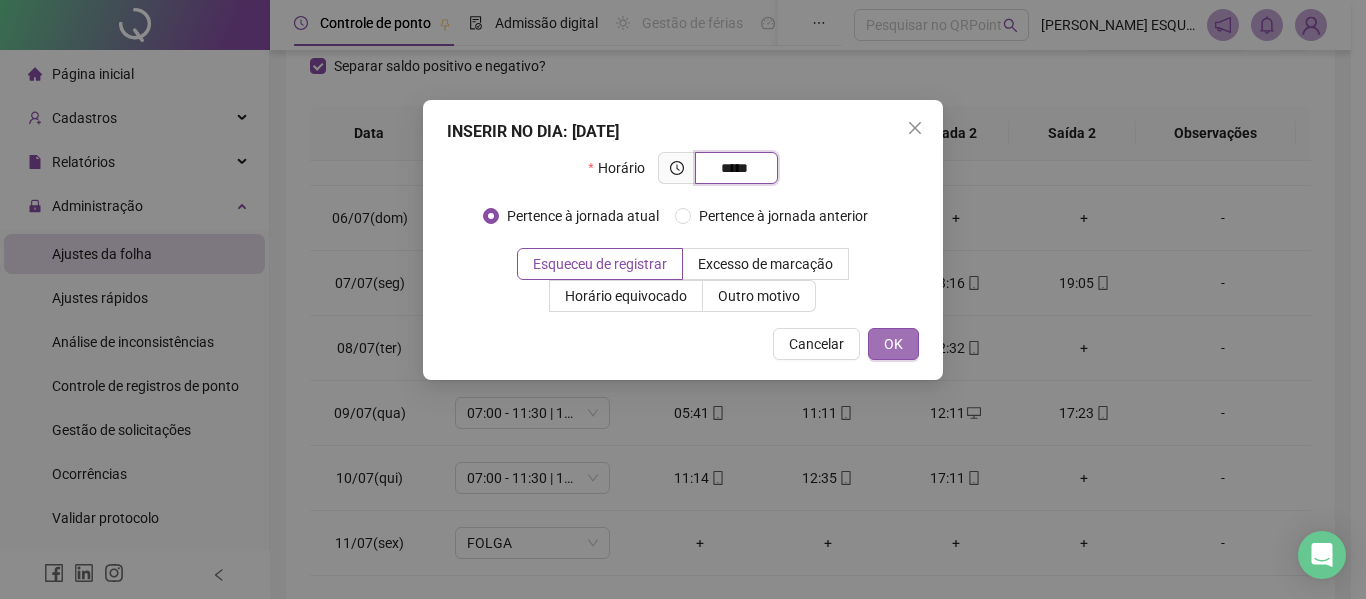 type on "*****" 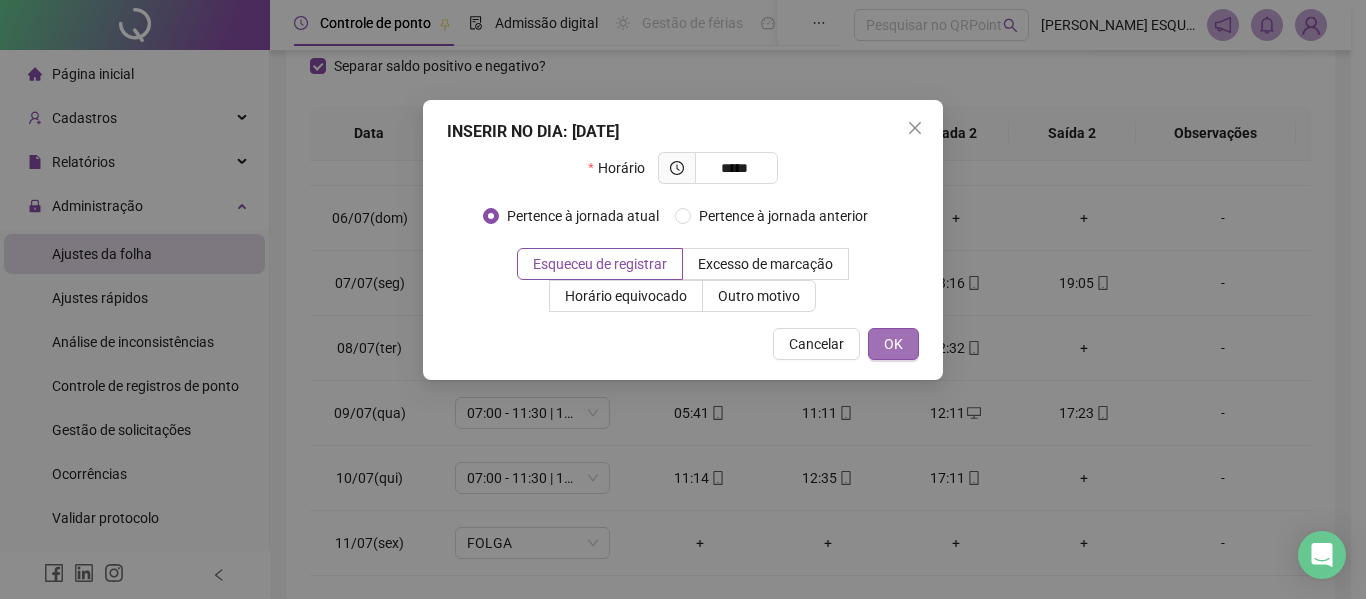click on "OK" at bounding box center [893, 344] 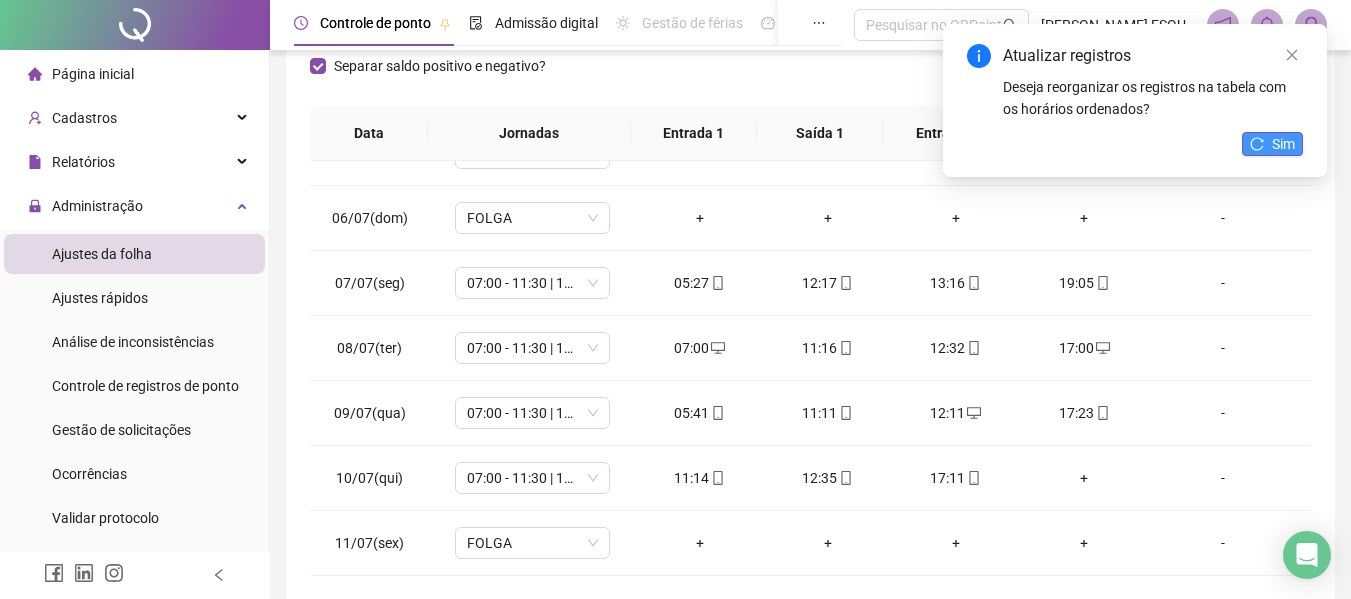 click on "Sim" at bounding box center (1272, 144) 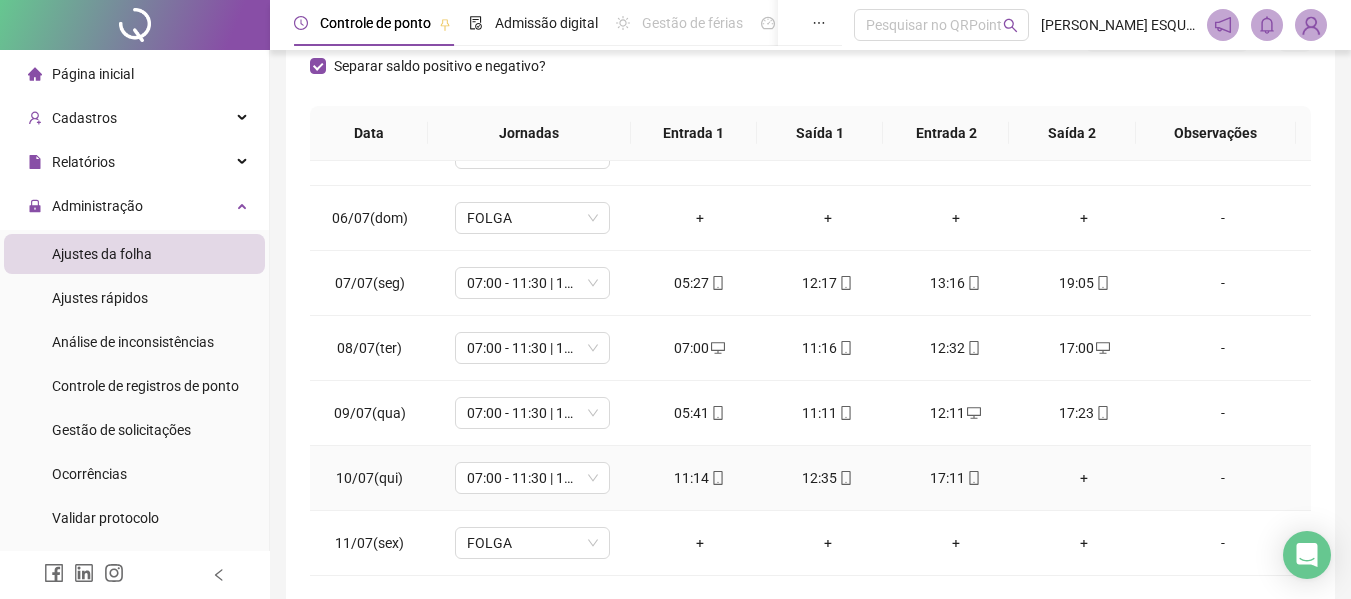 click on "+" at bounding box center (1084, 478) 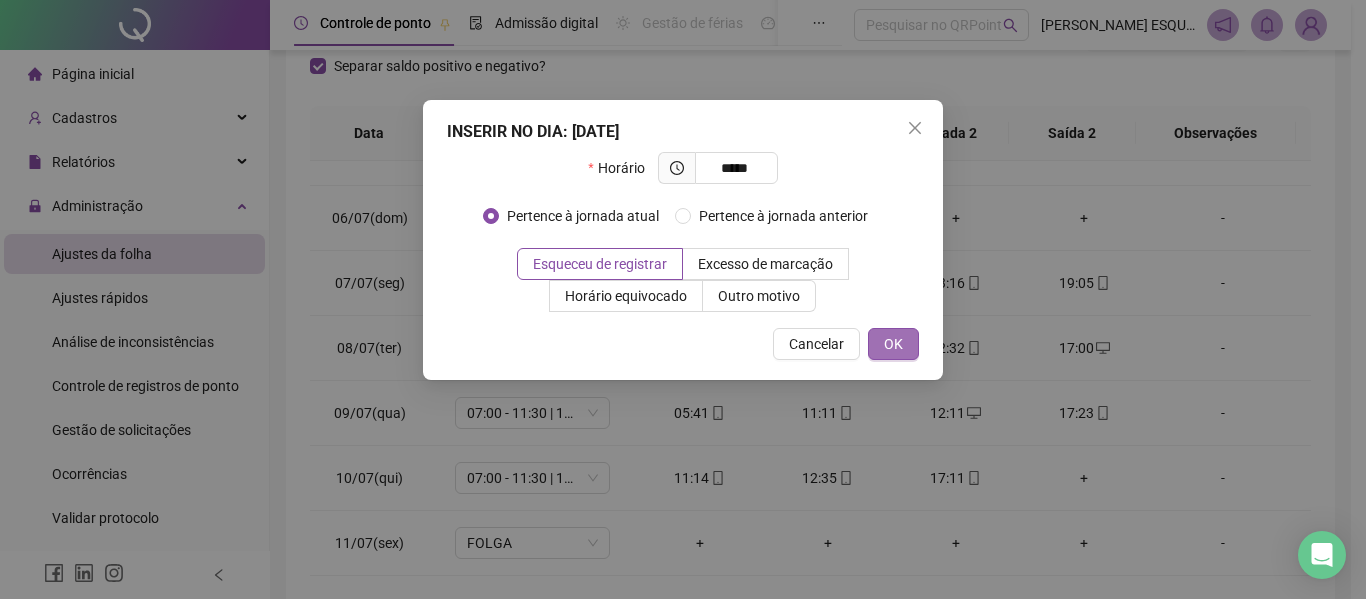 type on "*****" 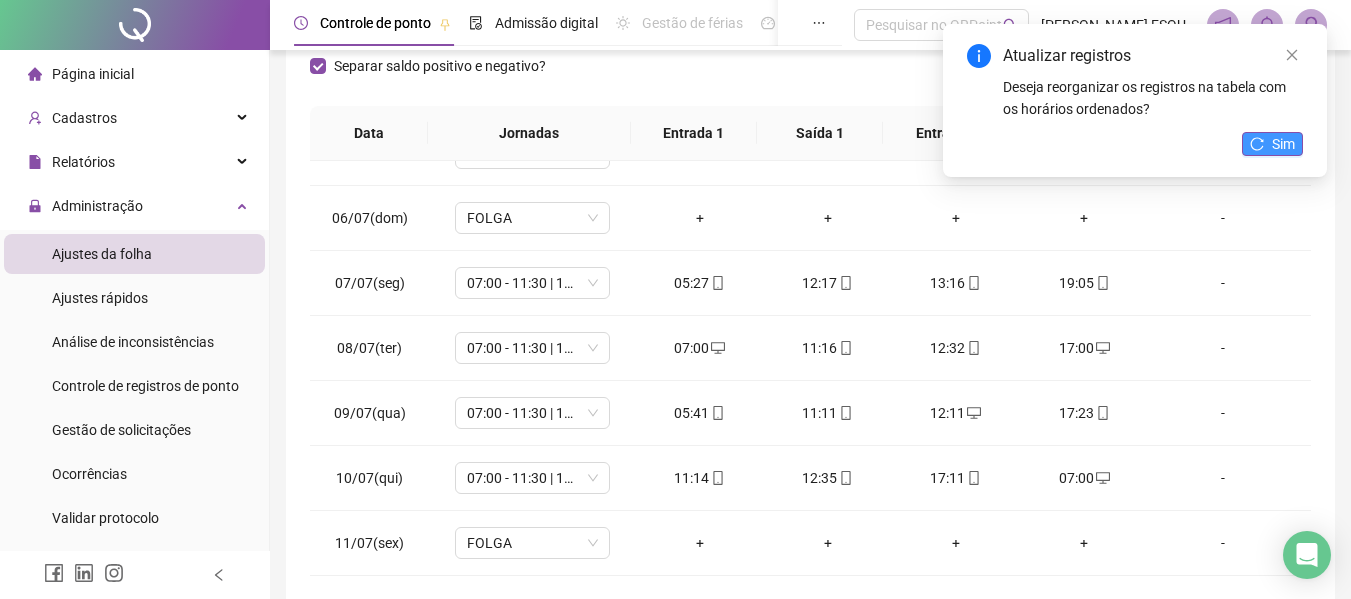 click on "Sim" at bounding box center [1272, 144] 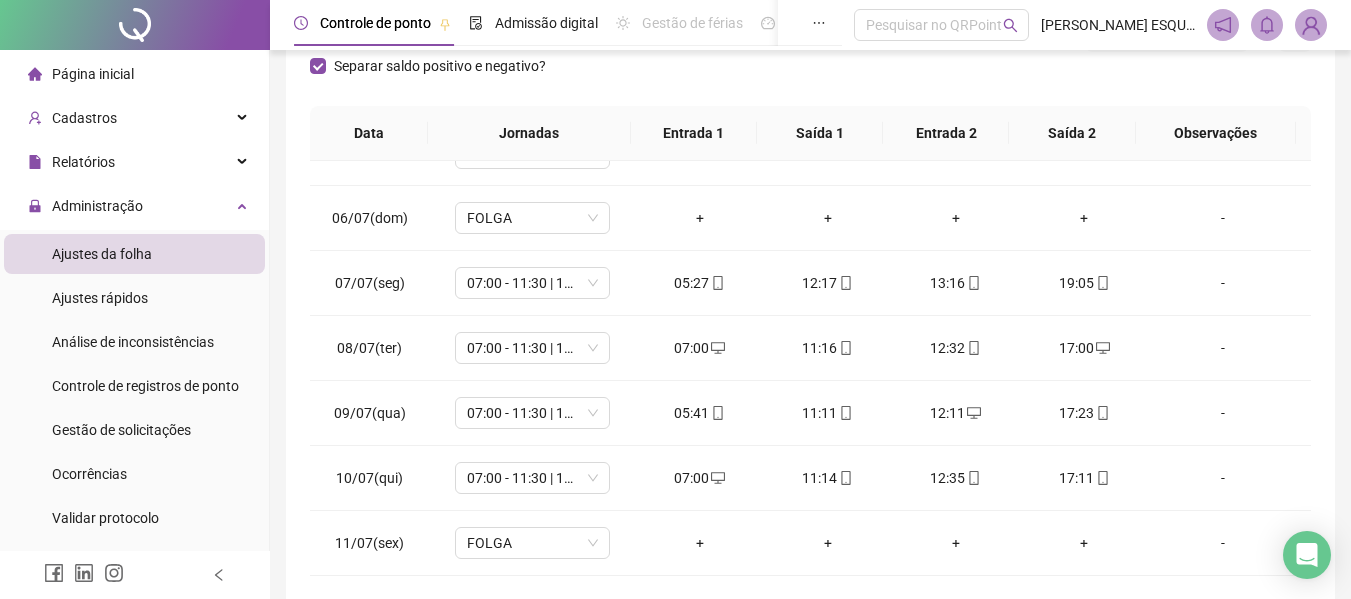 scroll, scrollTop: 743, scrollLeft: 0, axis: vertical 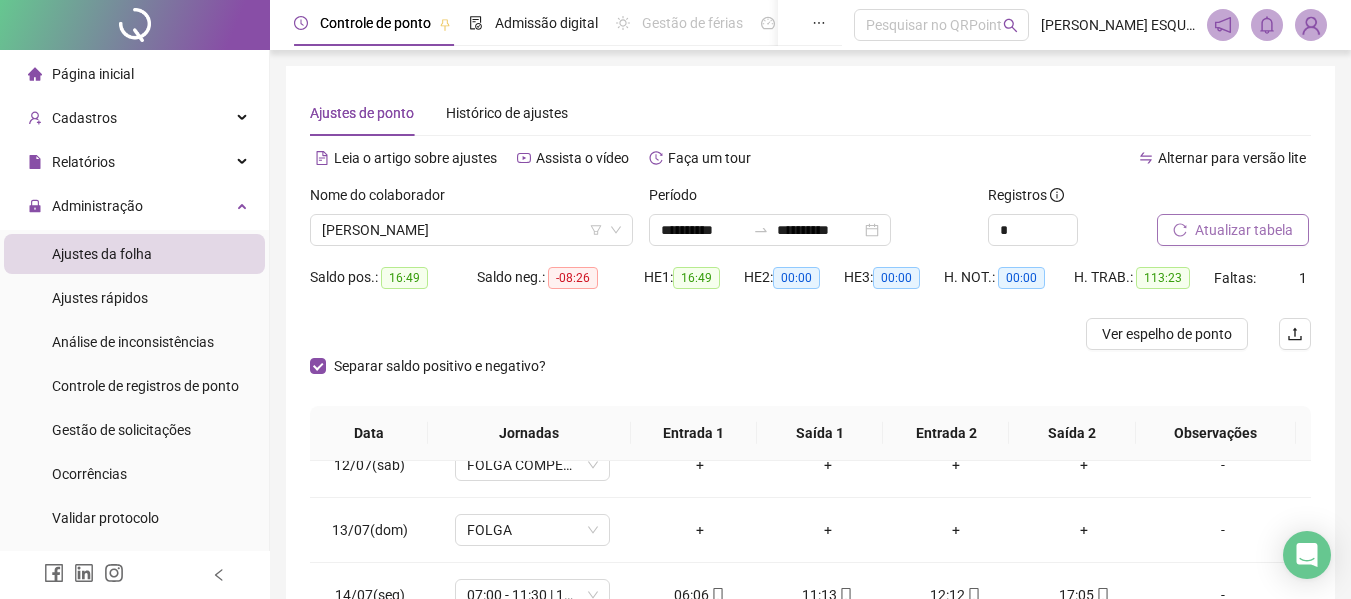 click on "Atualizar tabela" at bounding box center (1244, 230) 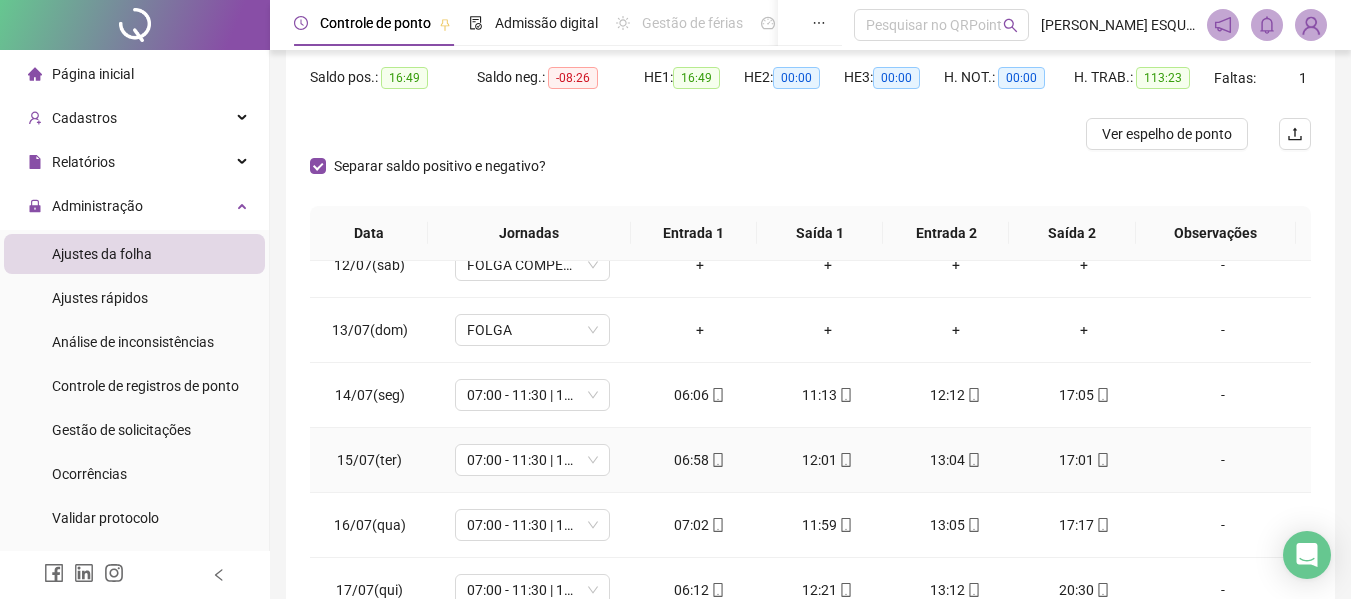 scroll, scrollTop: 399, scrollLeft: 0, axis: vertical 